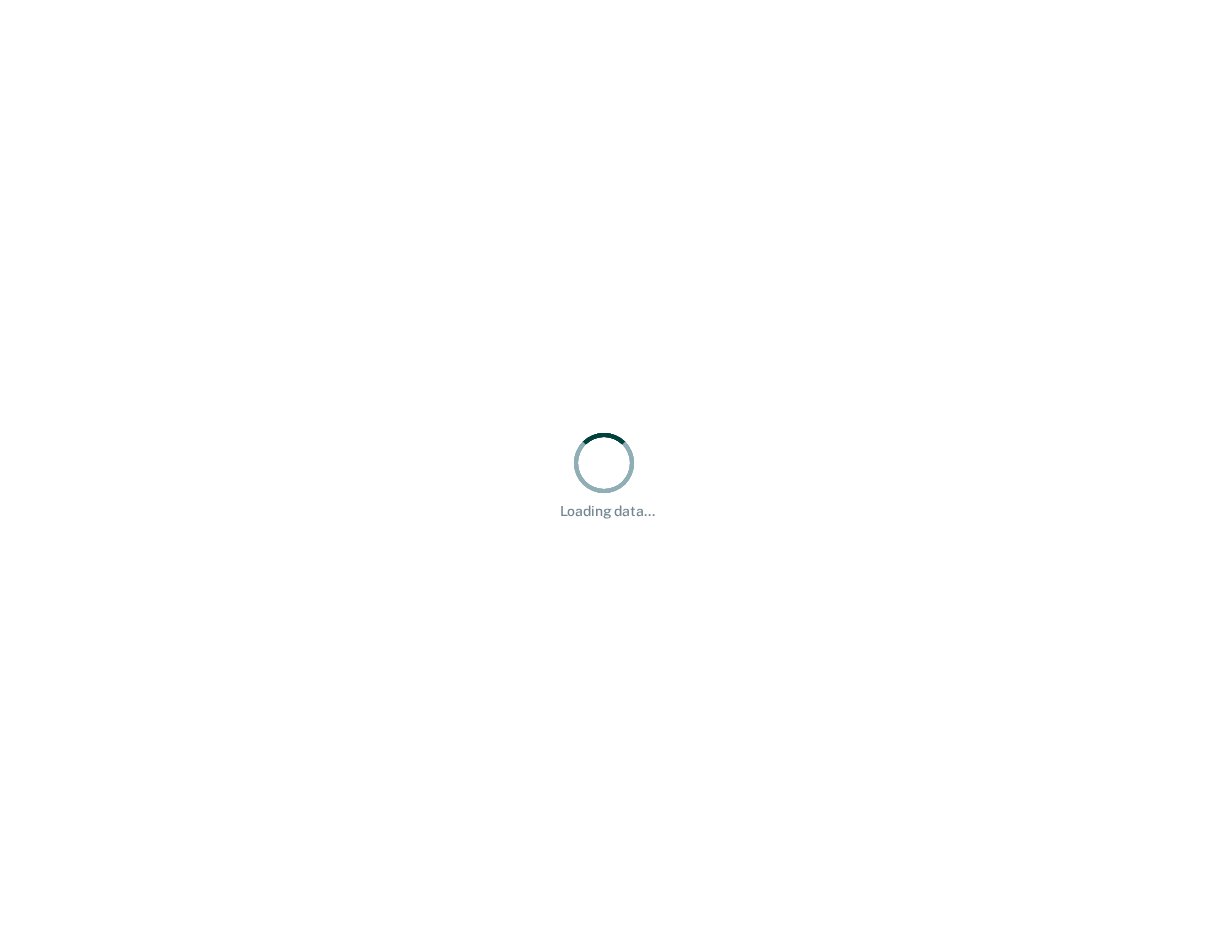 scroll, scrollTop: 0, scrollLeft: 0, axis: both 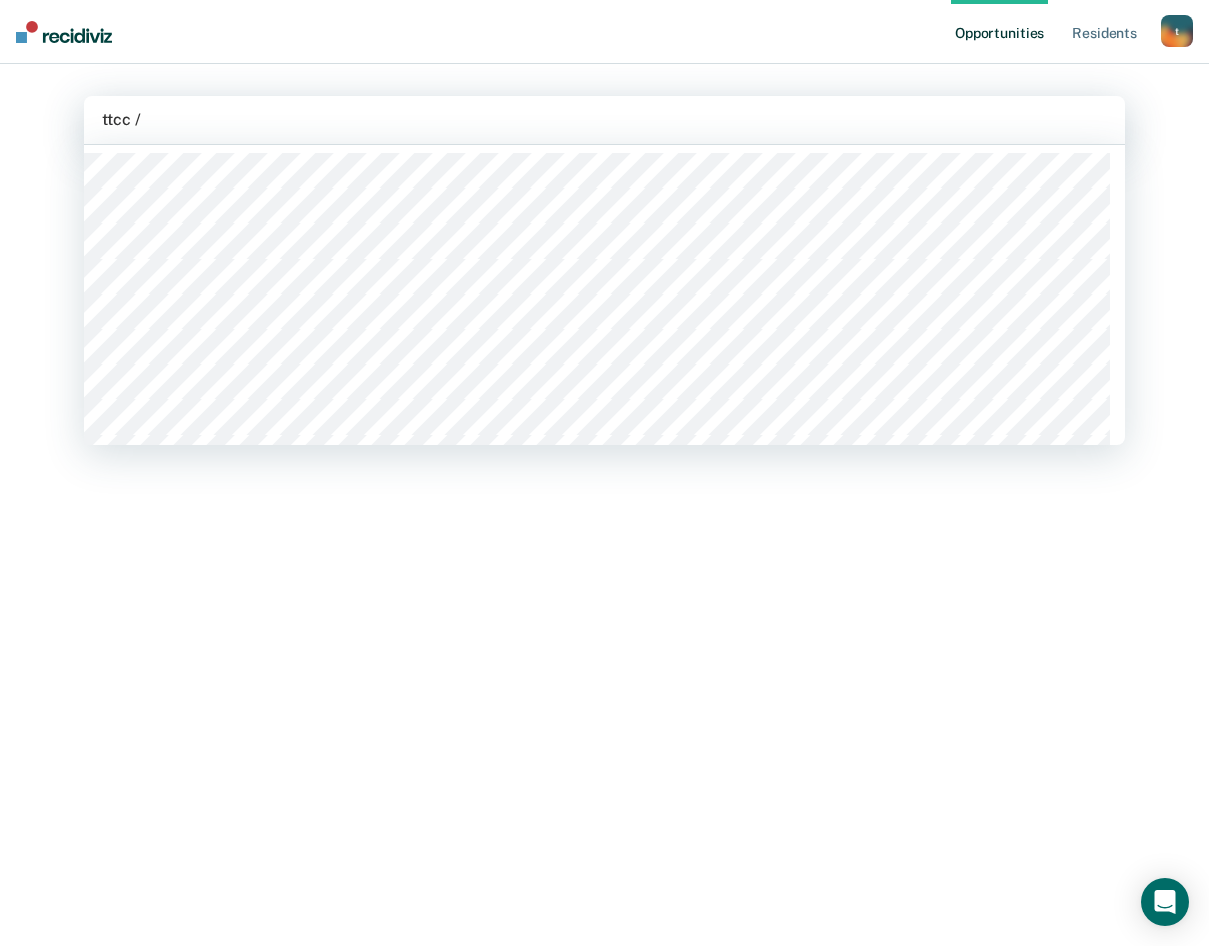 type on "ttcc / w" 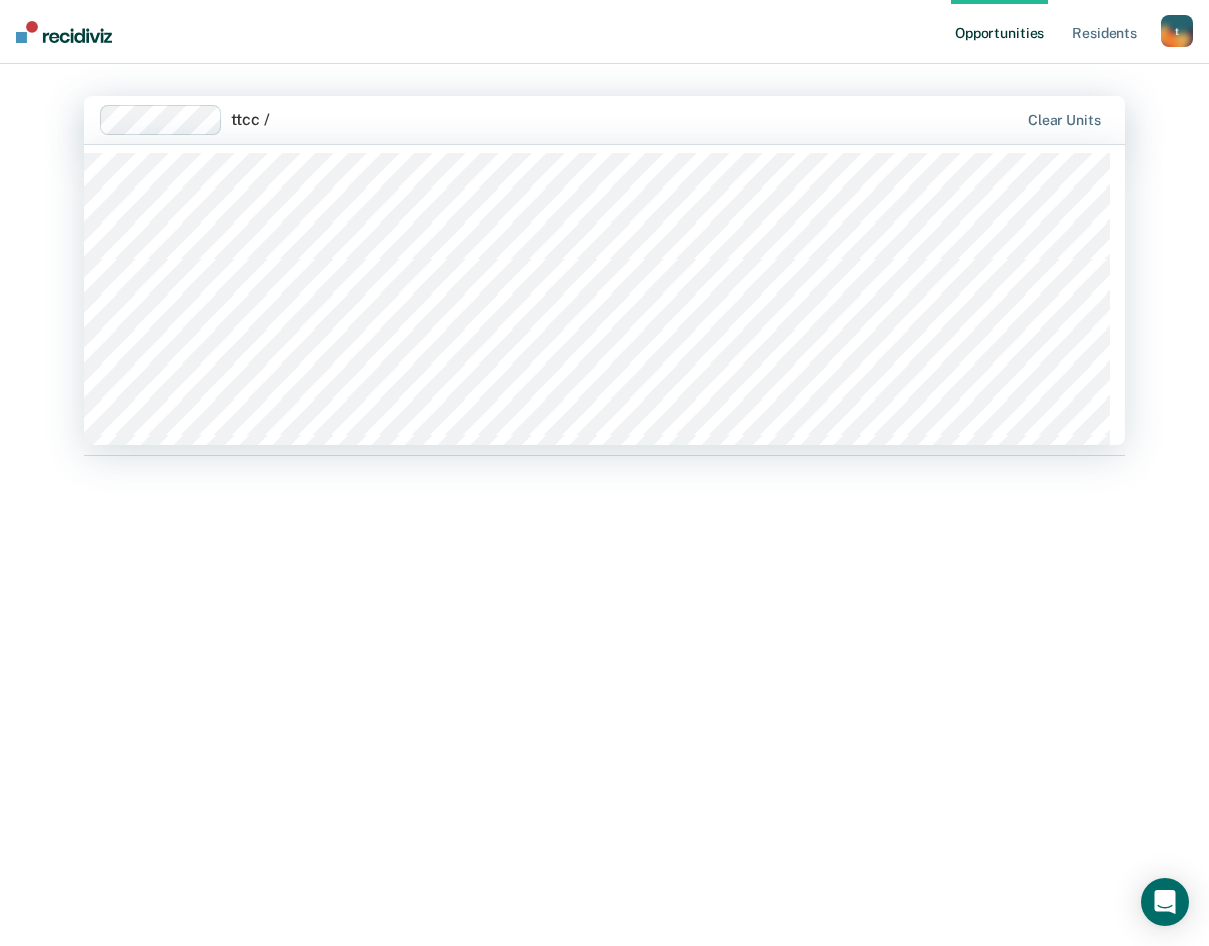 type on "ttcc / w" 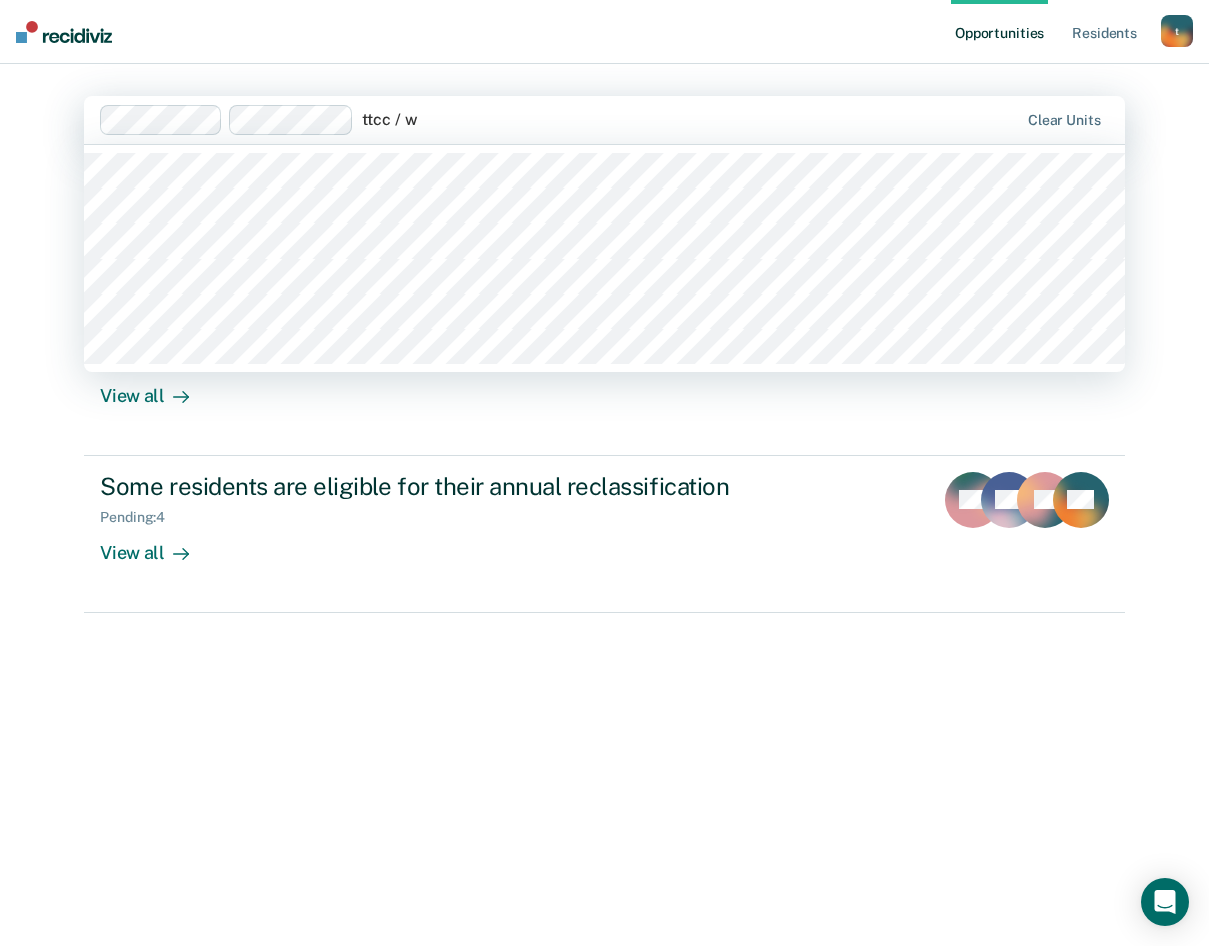 type on "ttcc / wb" 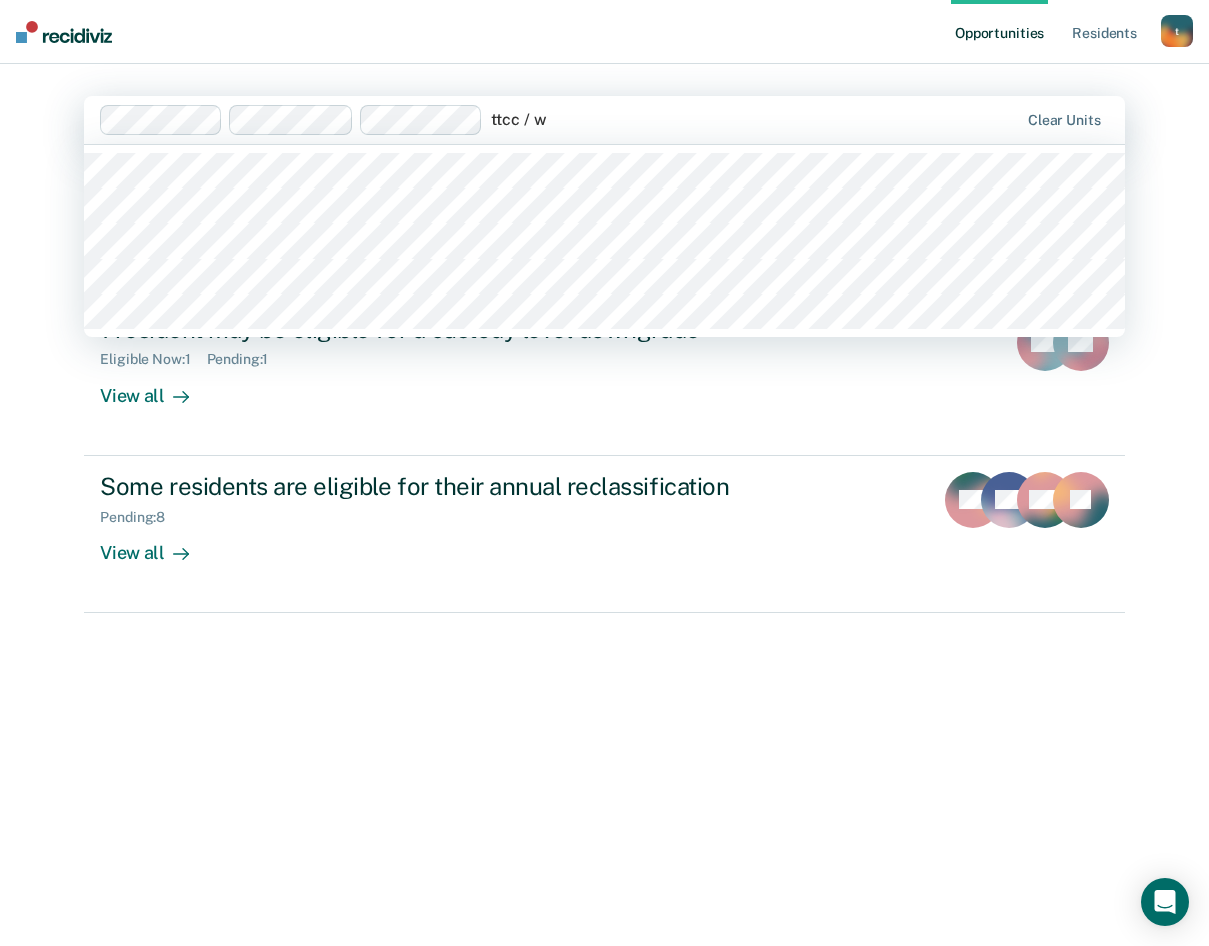 type on "ttcc / wb" 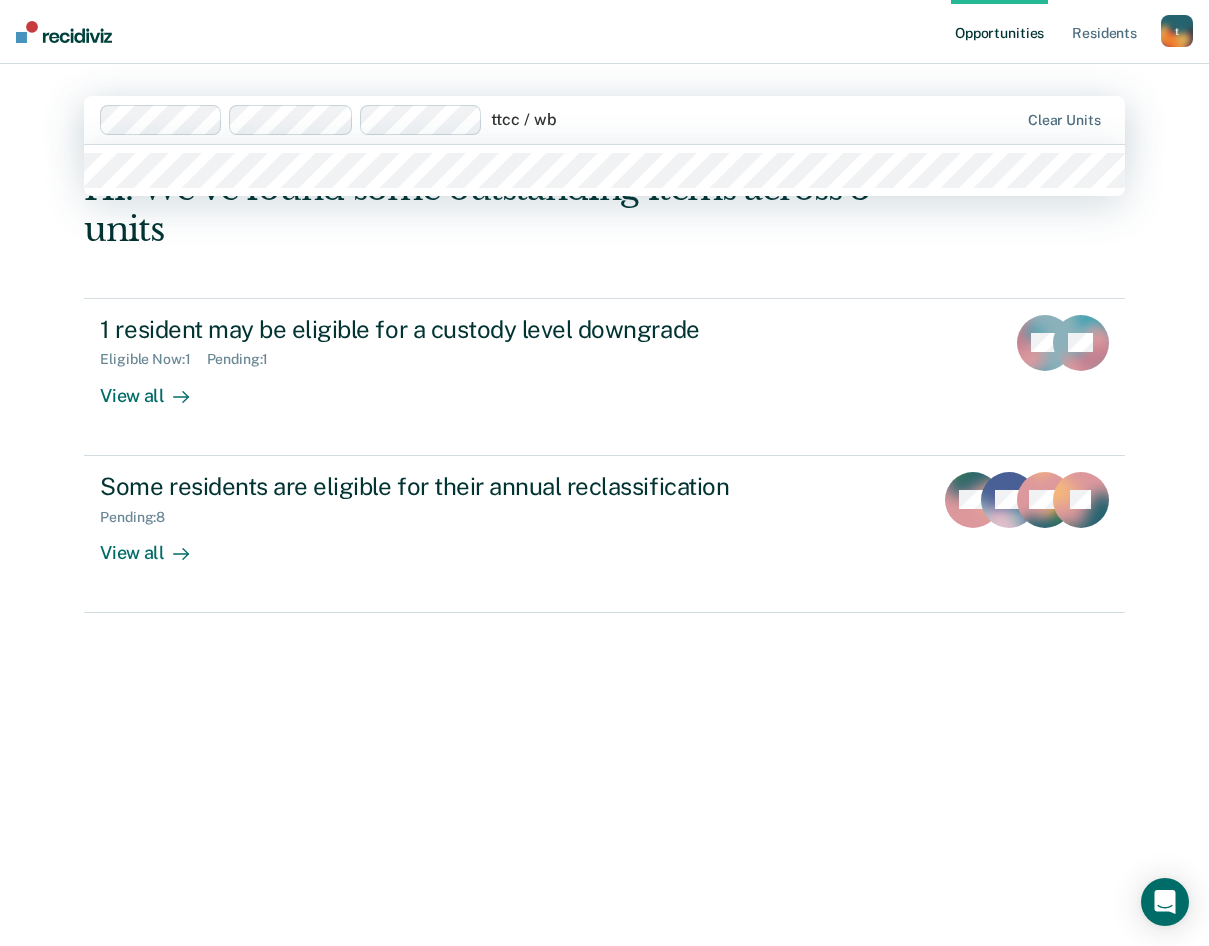type 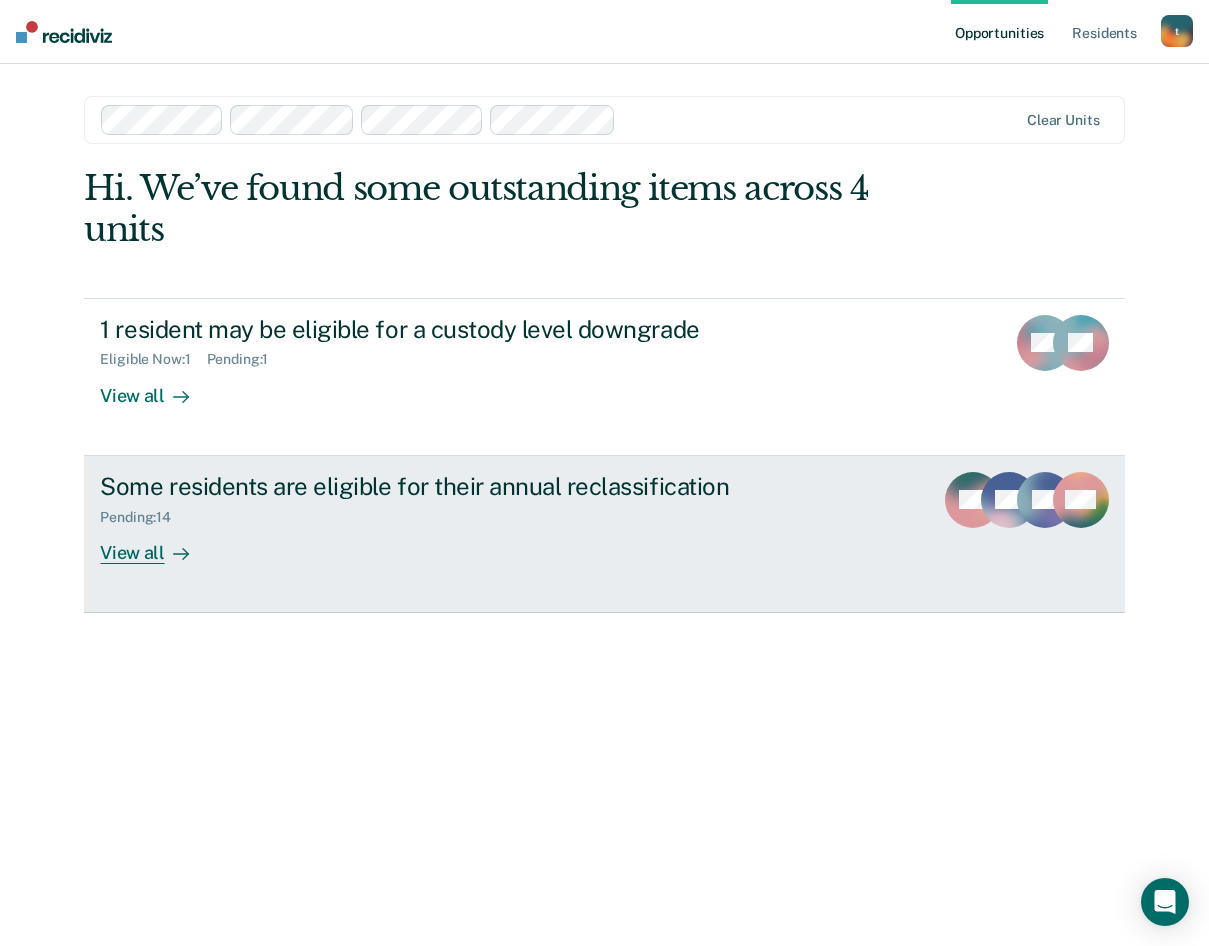 click on "View all" at bounding box center [156, 544] 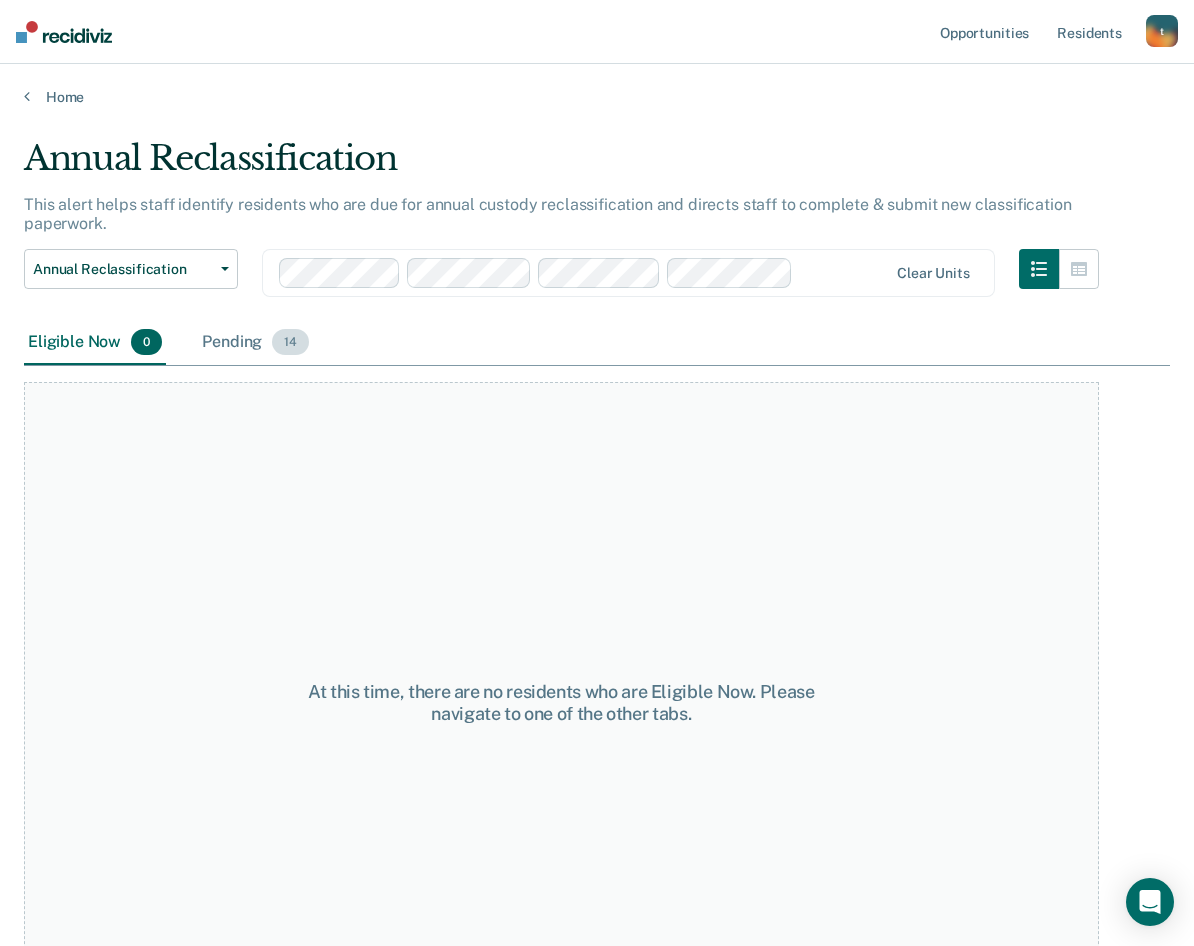 click on "Pending 14" at bounding box center [255, 343] 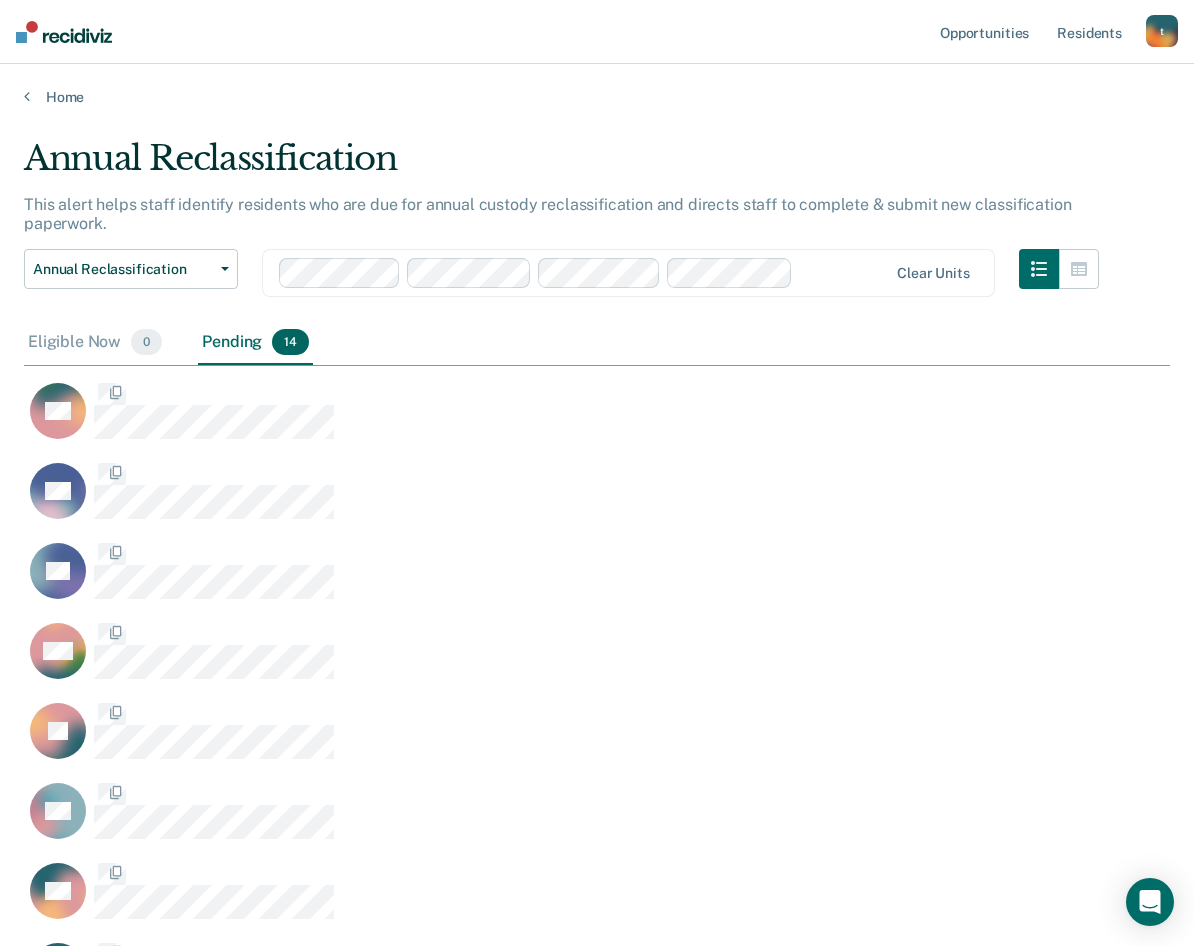 scroll, scrollTop: 16, scrollLeft: 16, axis: both 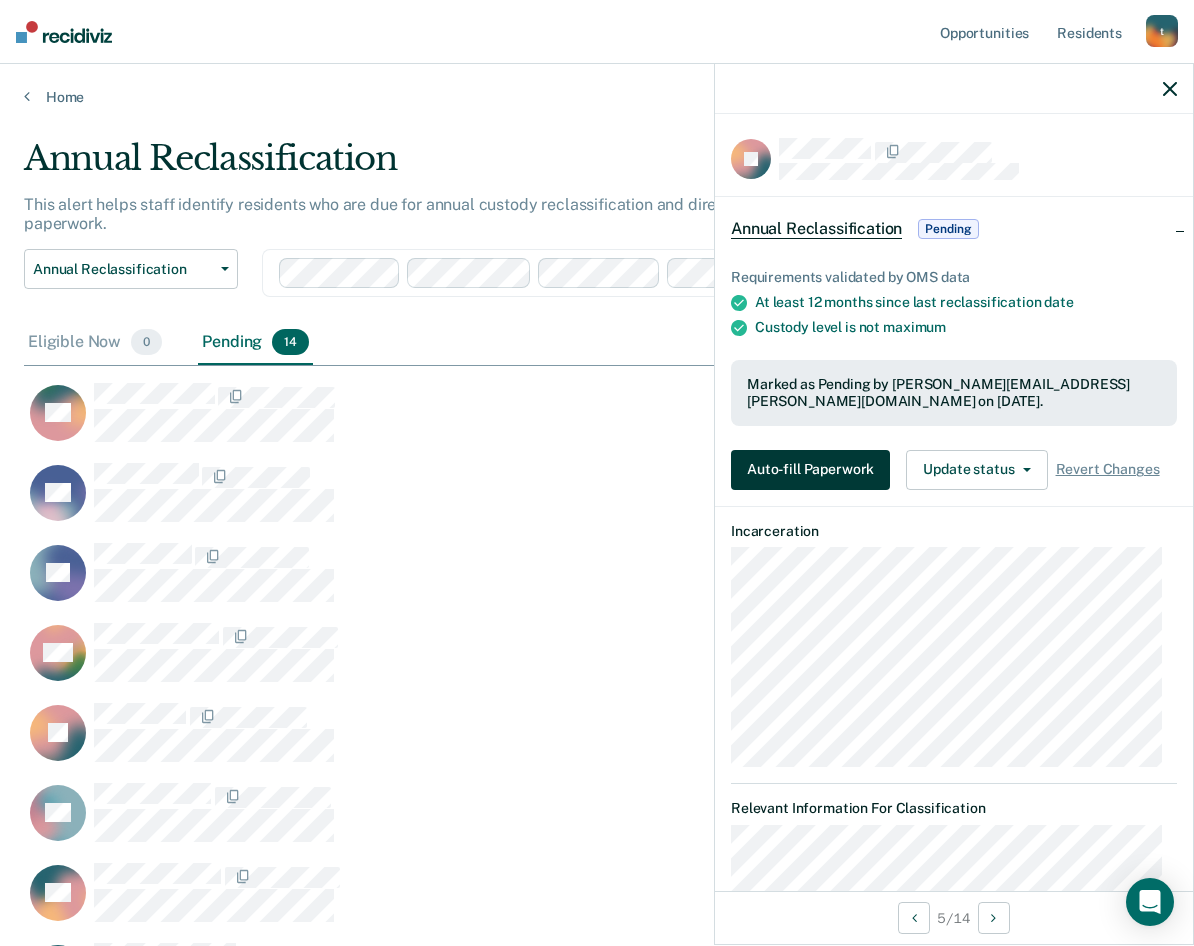 click on "Auto-fill Paperwork" at bounding box center (810, 470) 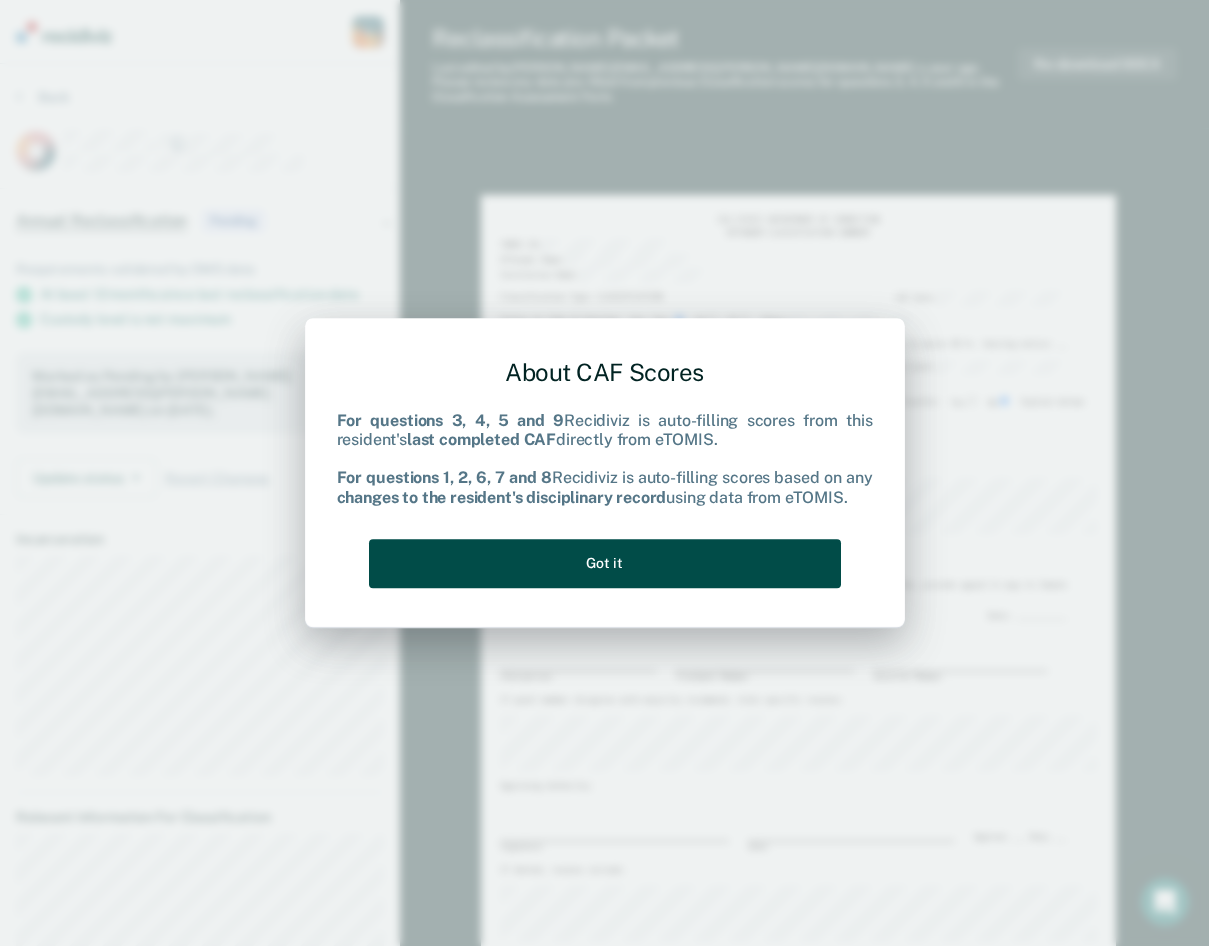 click on "Got it" at bounding box center [605, 563] 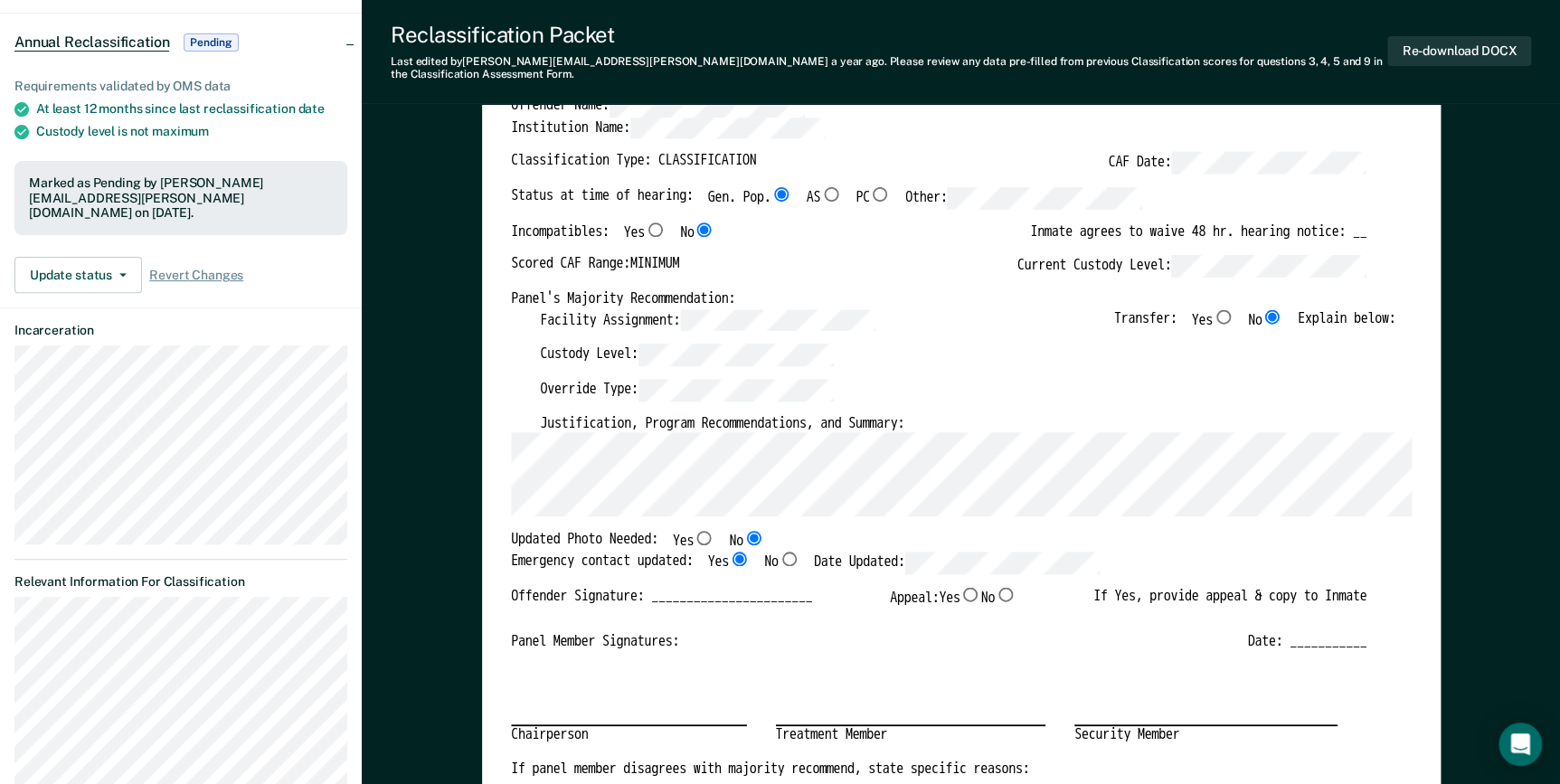 scroll, scrollTop: 164, scrollLeft: 0, axis: vertical 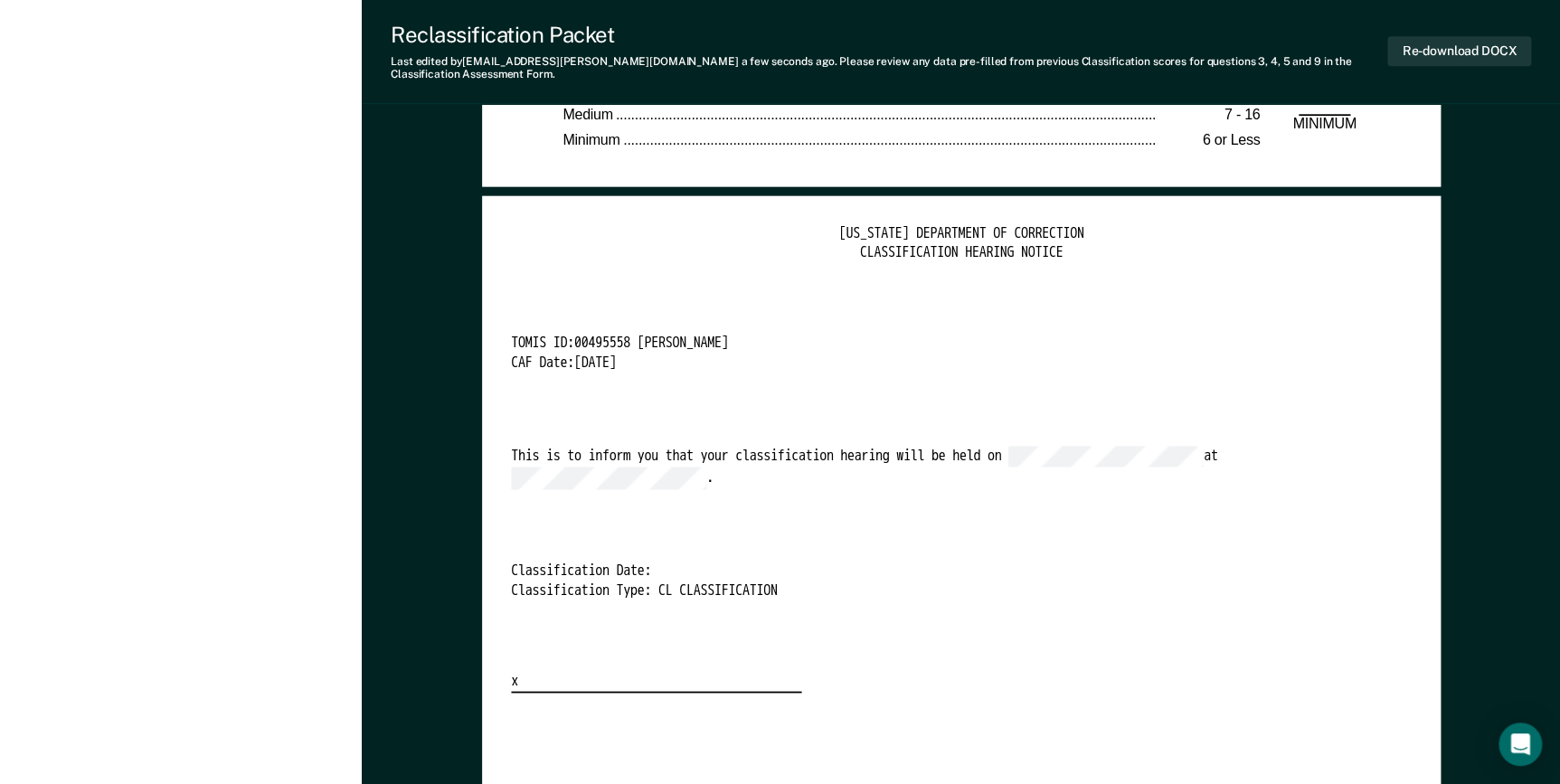 click on "[US_STATE] DEPARTMENT OF CORRECTION CLASSIFICATION HEARING NOTICE TOMIS ID:  00495558   [PERSON_NAME] CAF Date:  [DATE] This is to inform you that your classification hearing will be held on    at   . Classification Date: Classification Type: CL CLASSIFICATION x" at bounding box center [961, 819] 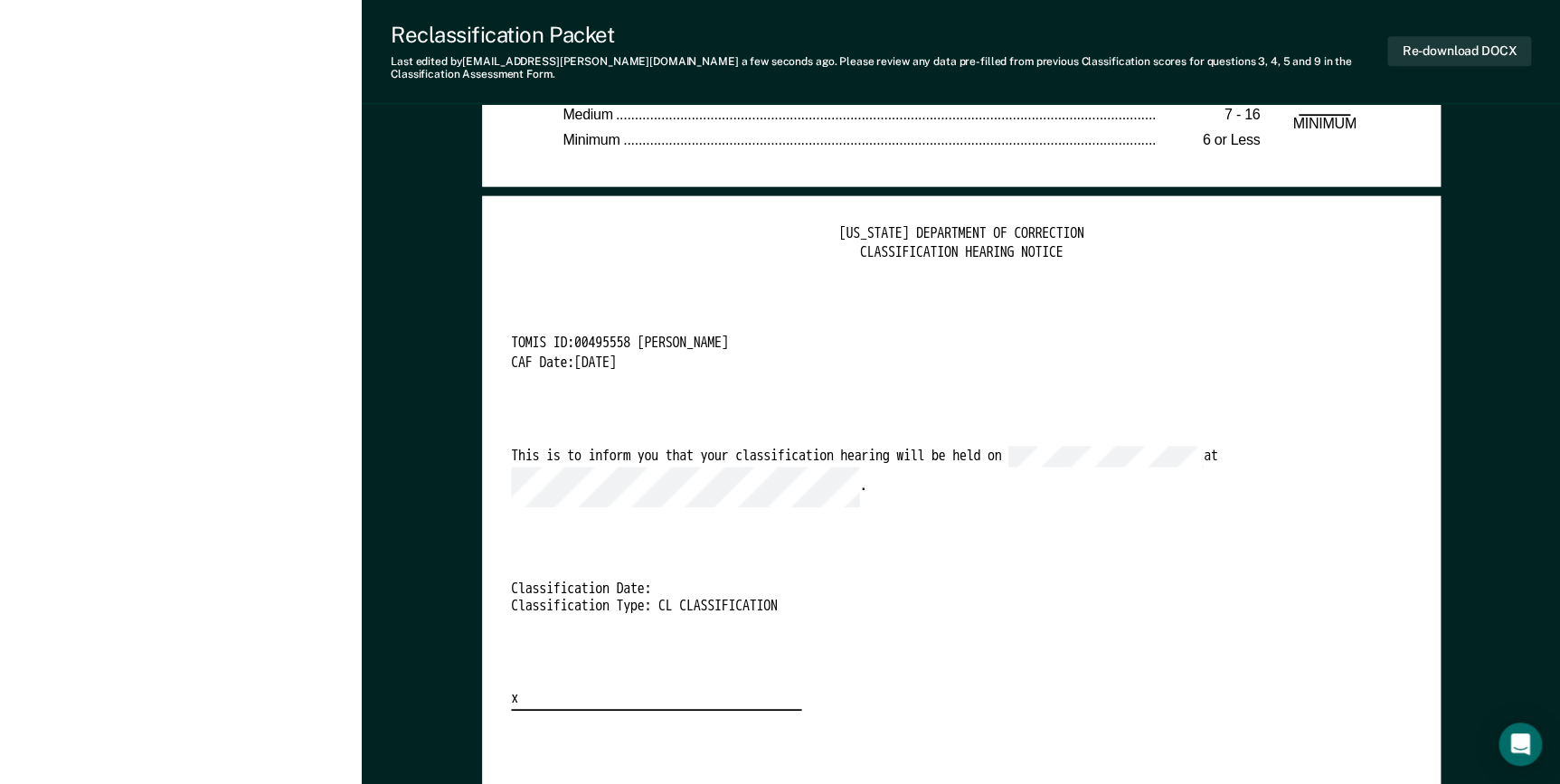 click on "This is to inform you that your classification hearing will be held on    at   ." at bounding box center (939, 476) 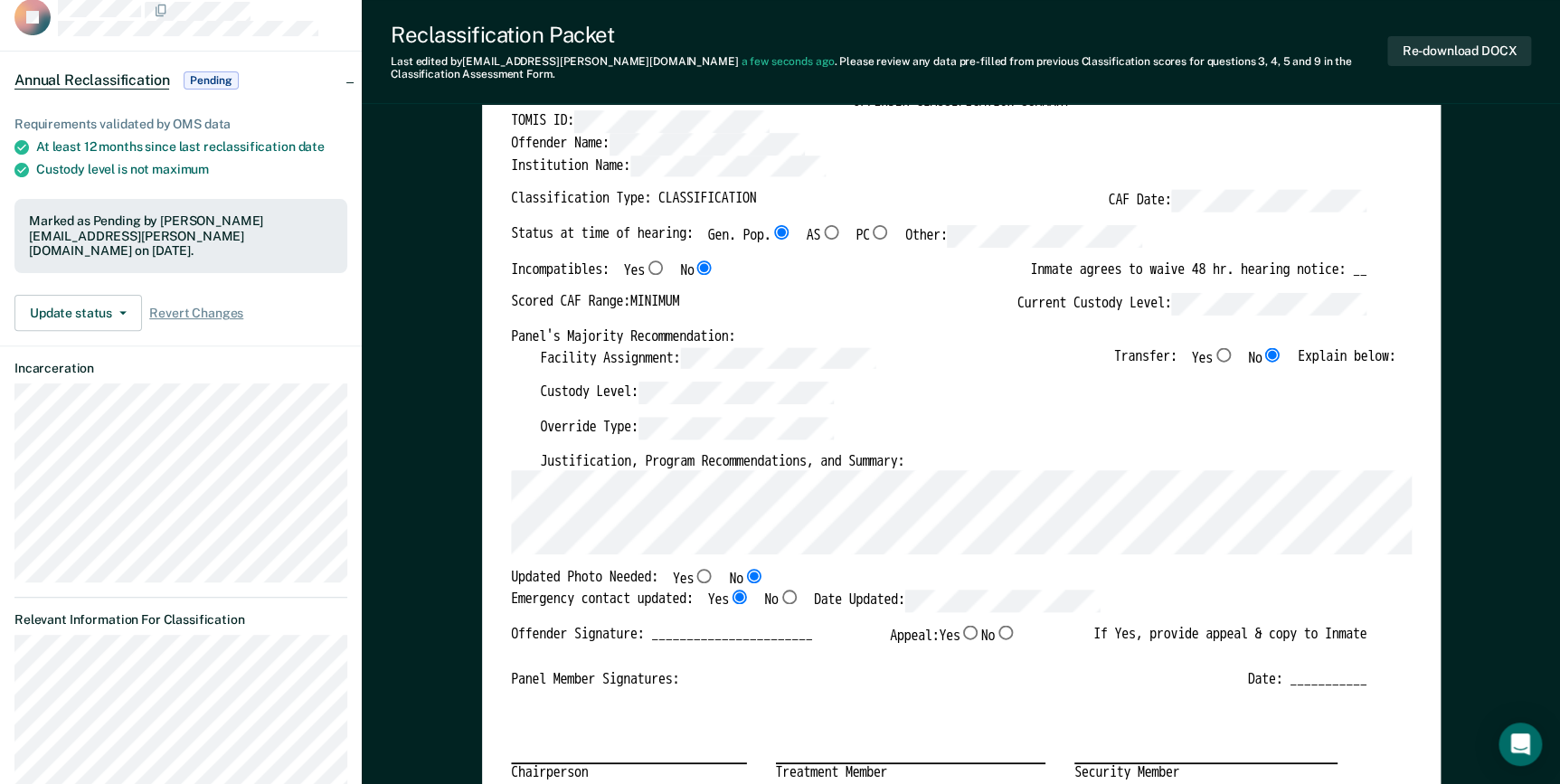 scroll, scrollTop: 0, scrollLeft: 0, axis: both 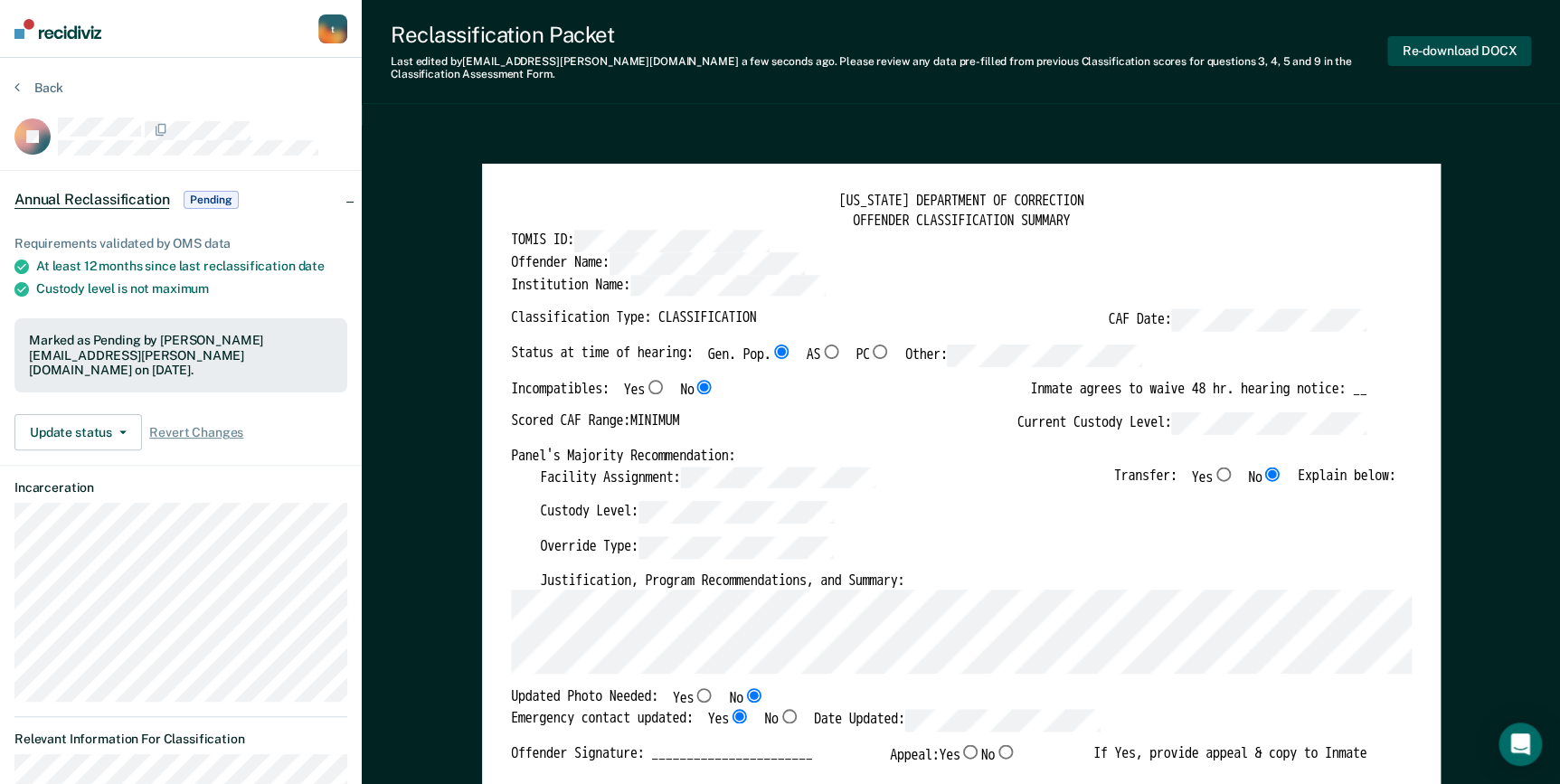 click on "Re-download DOCX" at bounding box center [1459, 51] 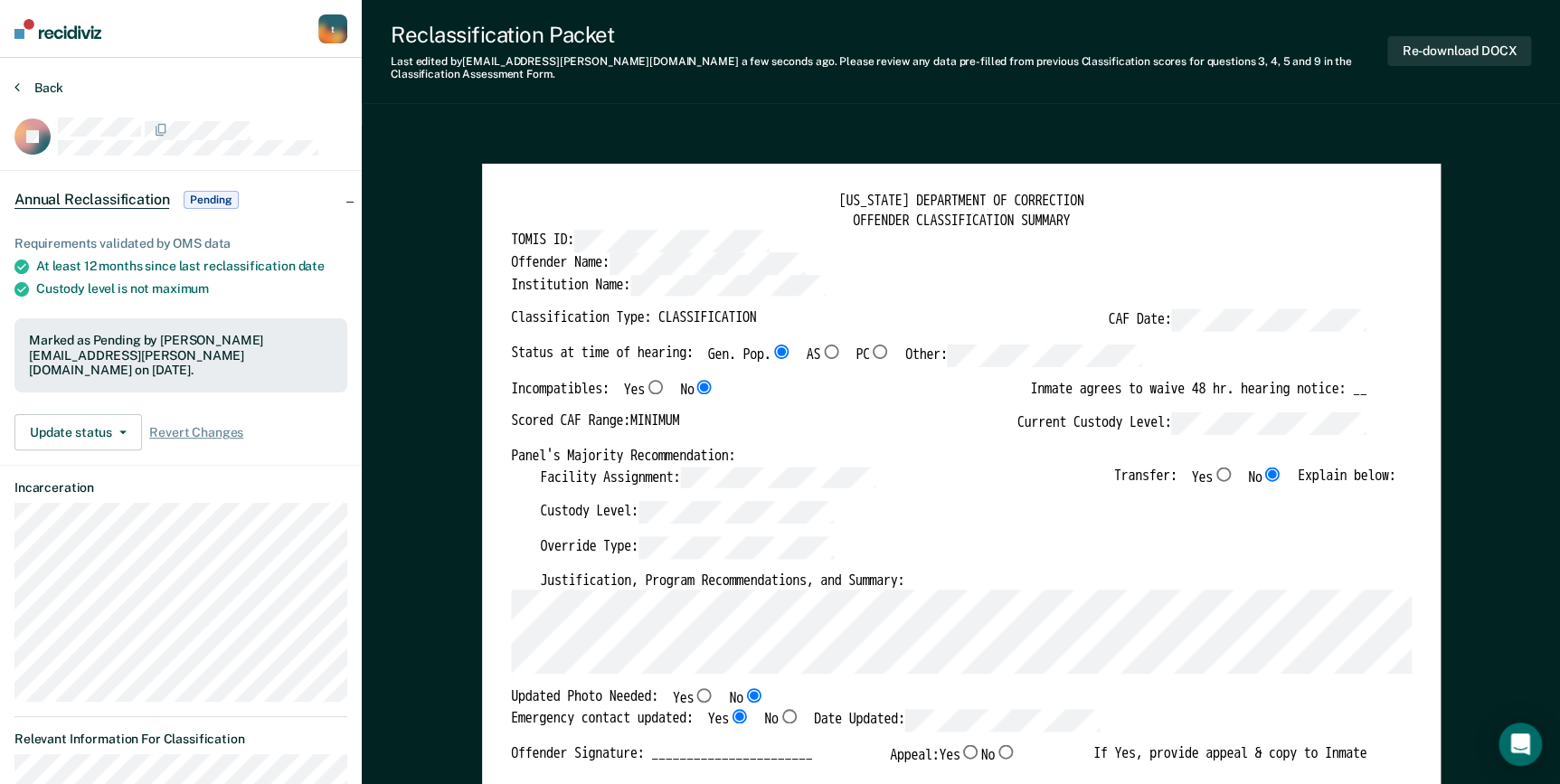 click on "Back" at bounding box center (39, 88) 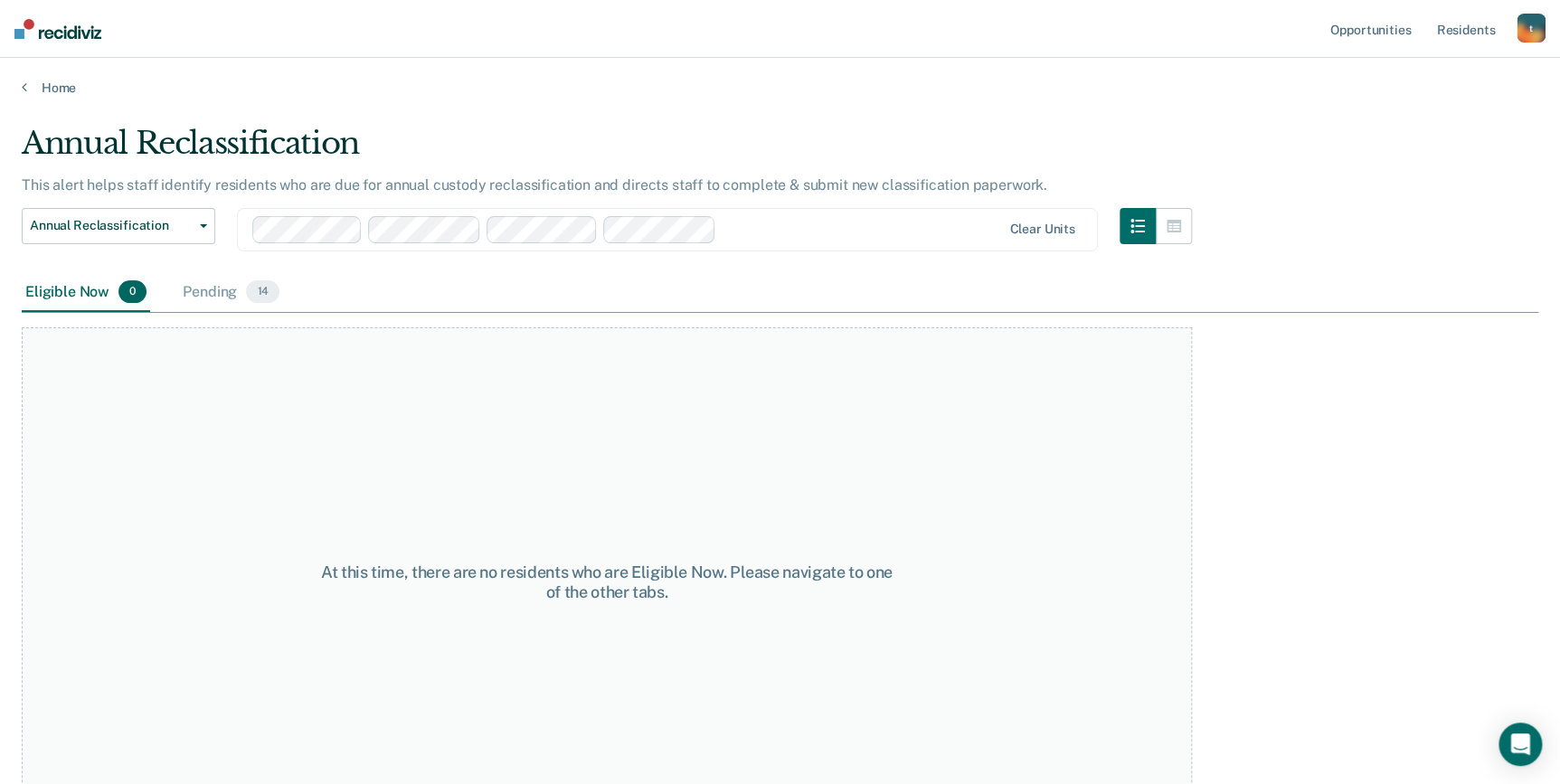 click on "At this time, there are no residents who are Eligible Now. Please navigate to one of the other tabs." at bounding box center [607, 581] 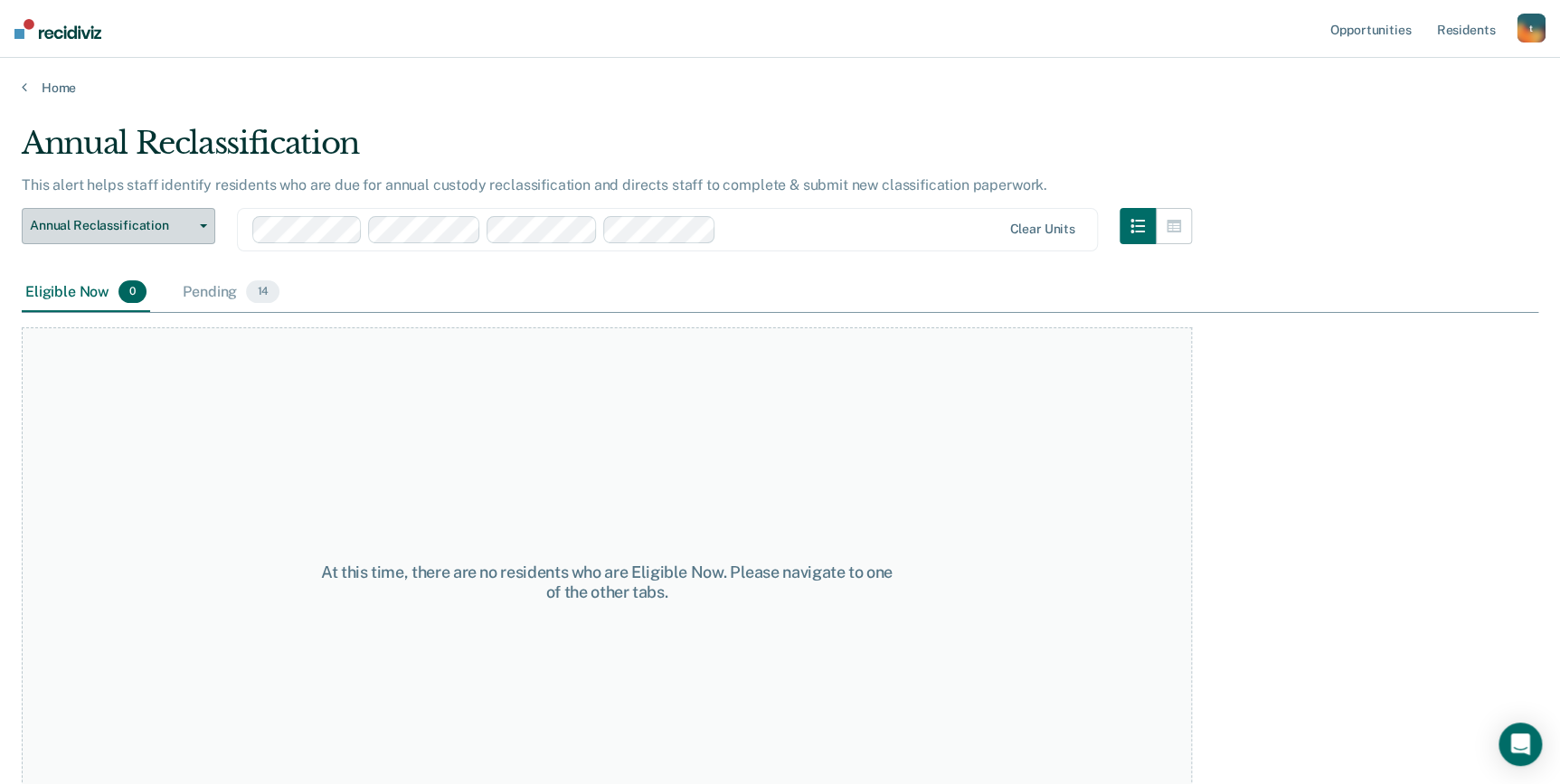 click on "Annual Reclassification" at bounding box center [111, 225] 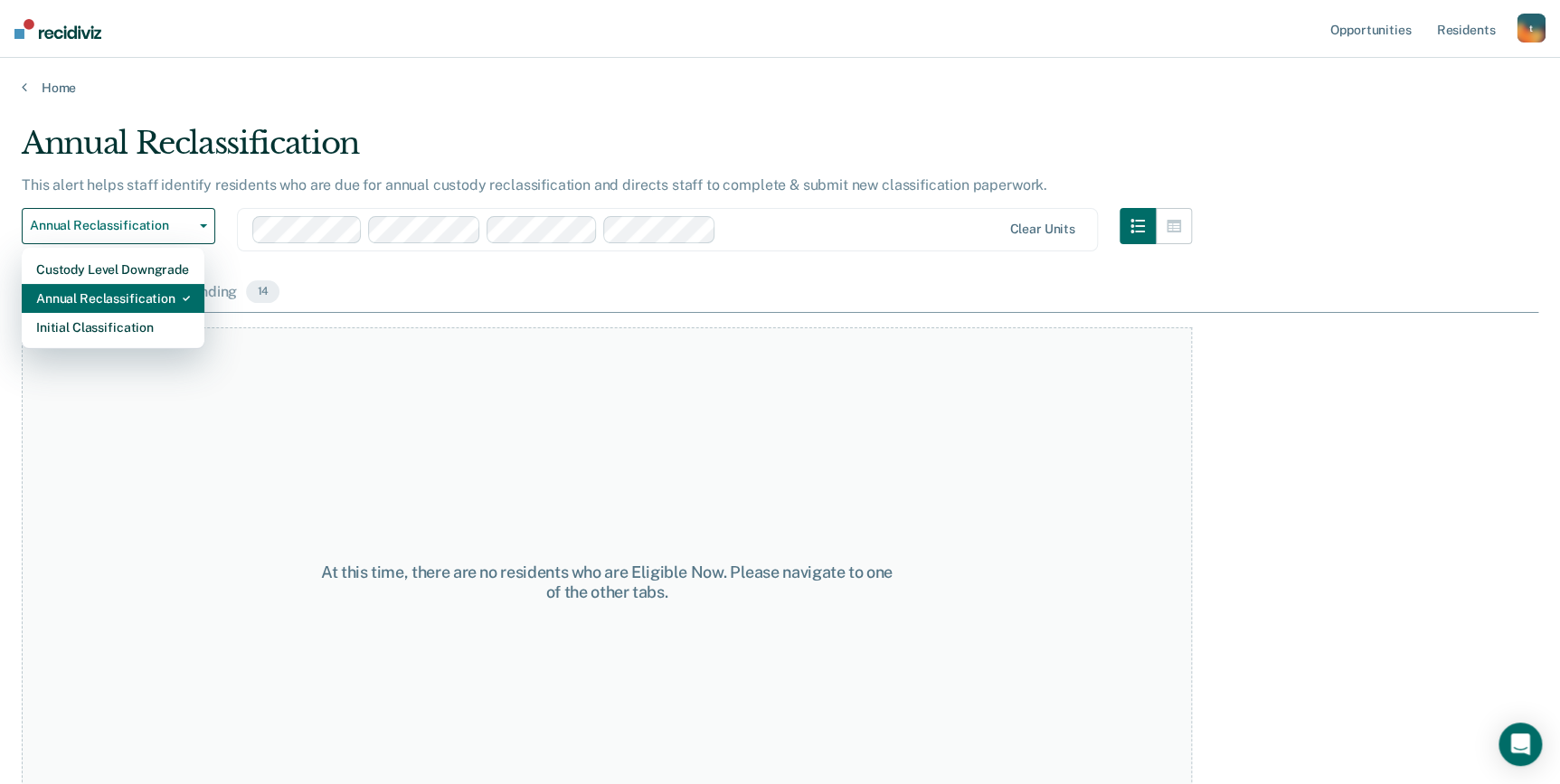 click on "Annual Reclassification" at bounding box center [113, 298] 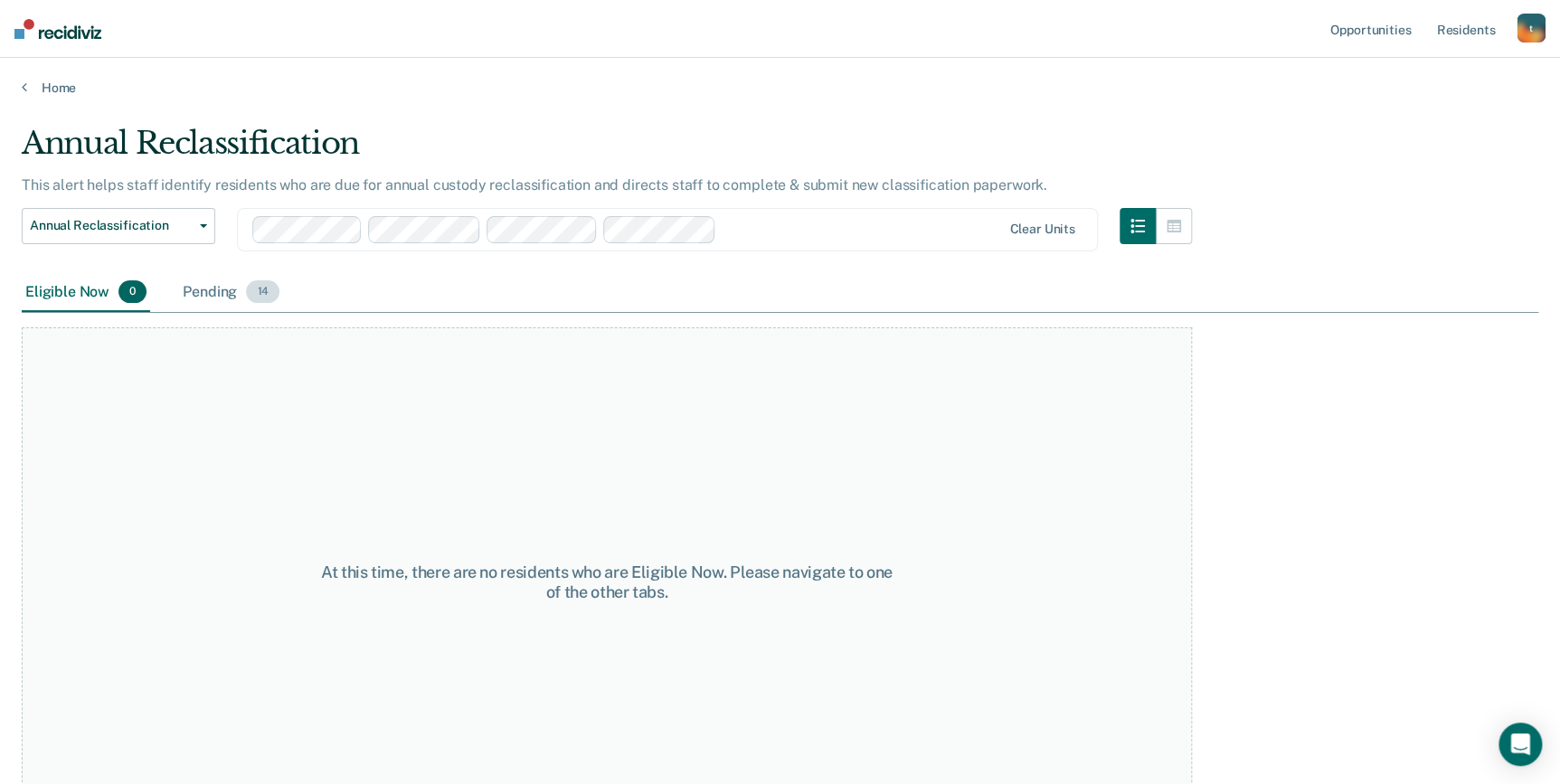 click on "Pending 14" at bounding box center [231, 293] 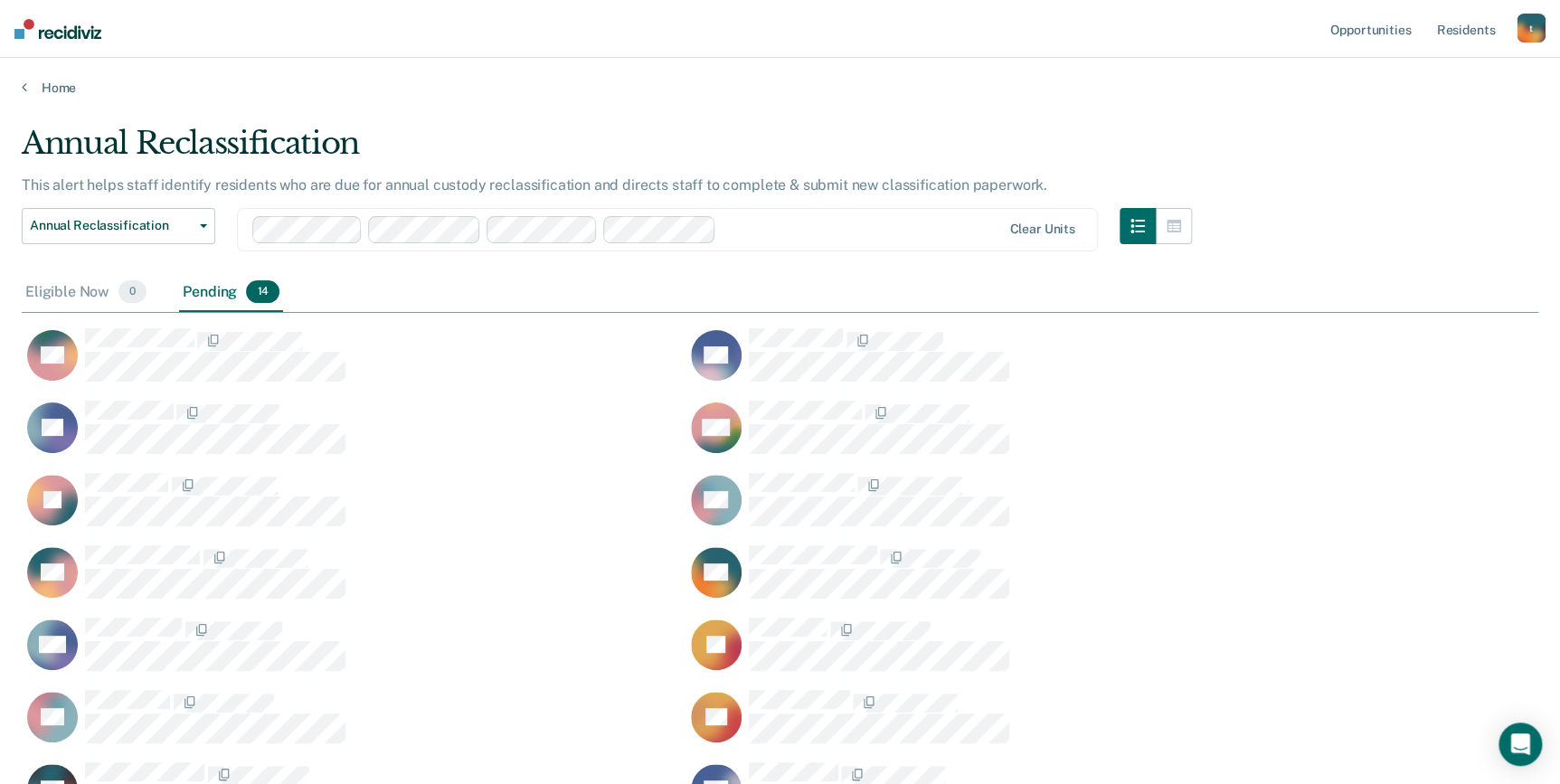 scroll, scrollTop: 13, scrollLeft: 14, axis: both 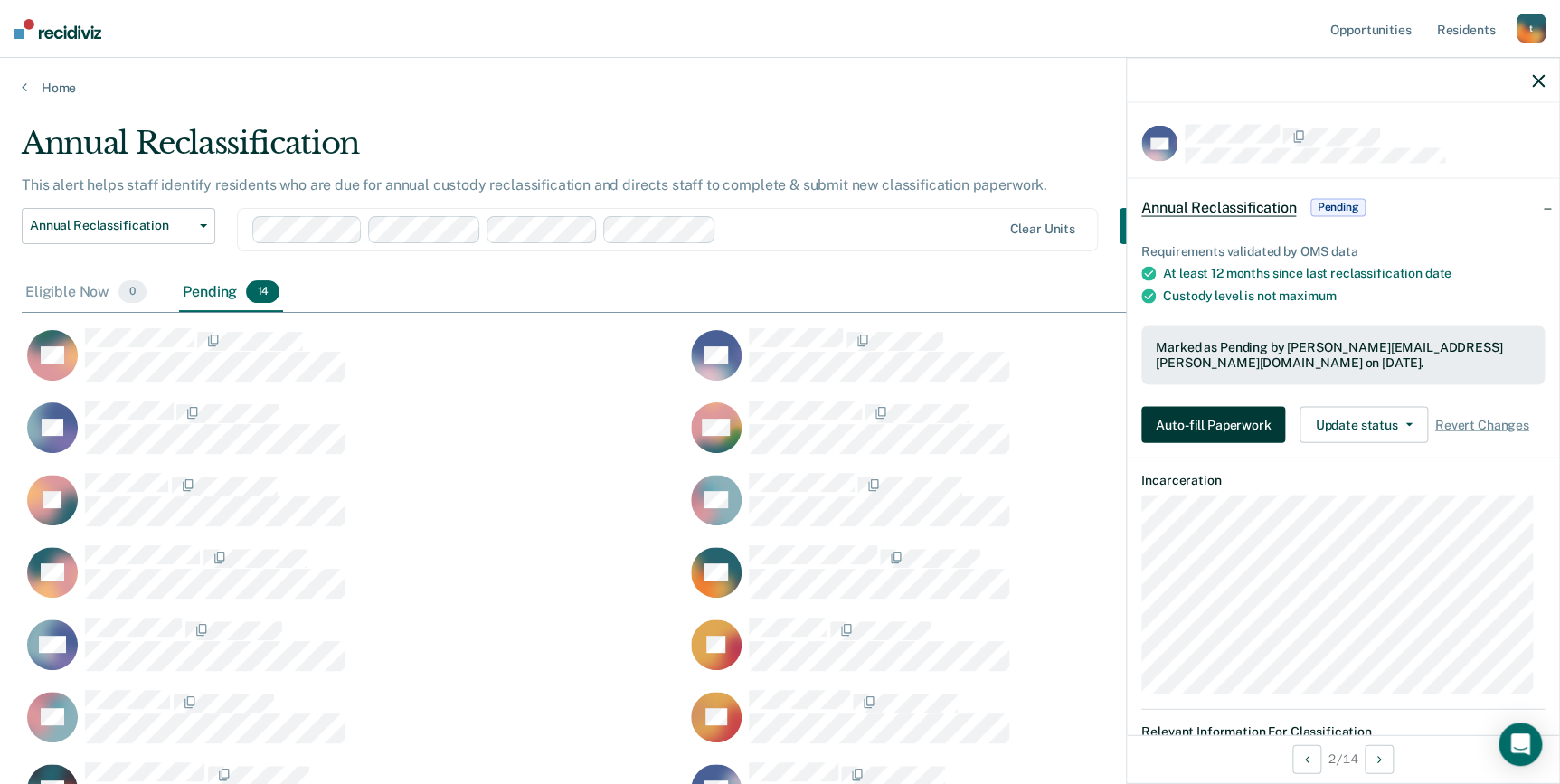click on "Auto-fill Paperwork" at bounding box center (1213, 424) 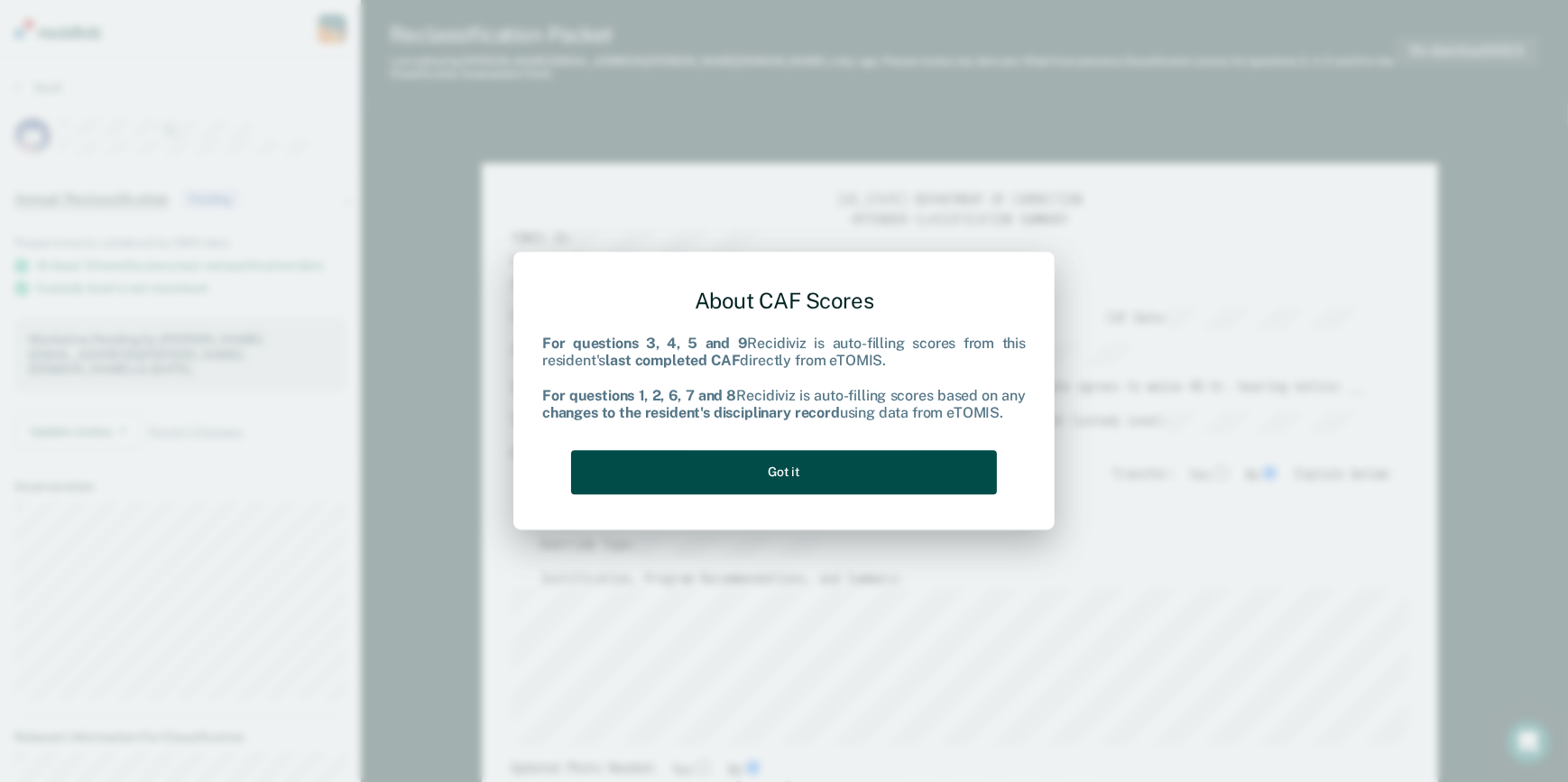 click on "Got it" at bounding box center [784, 472] 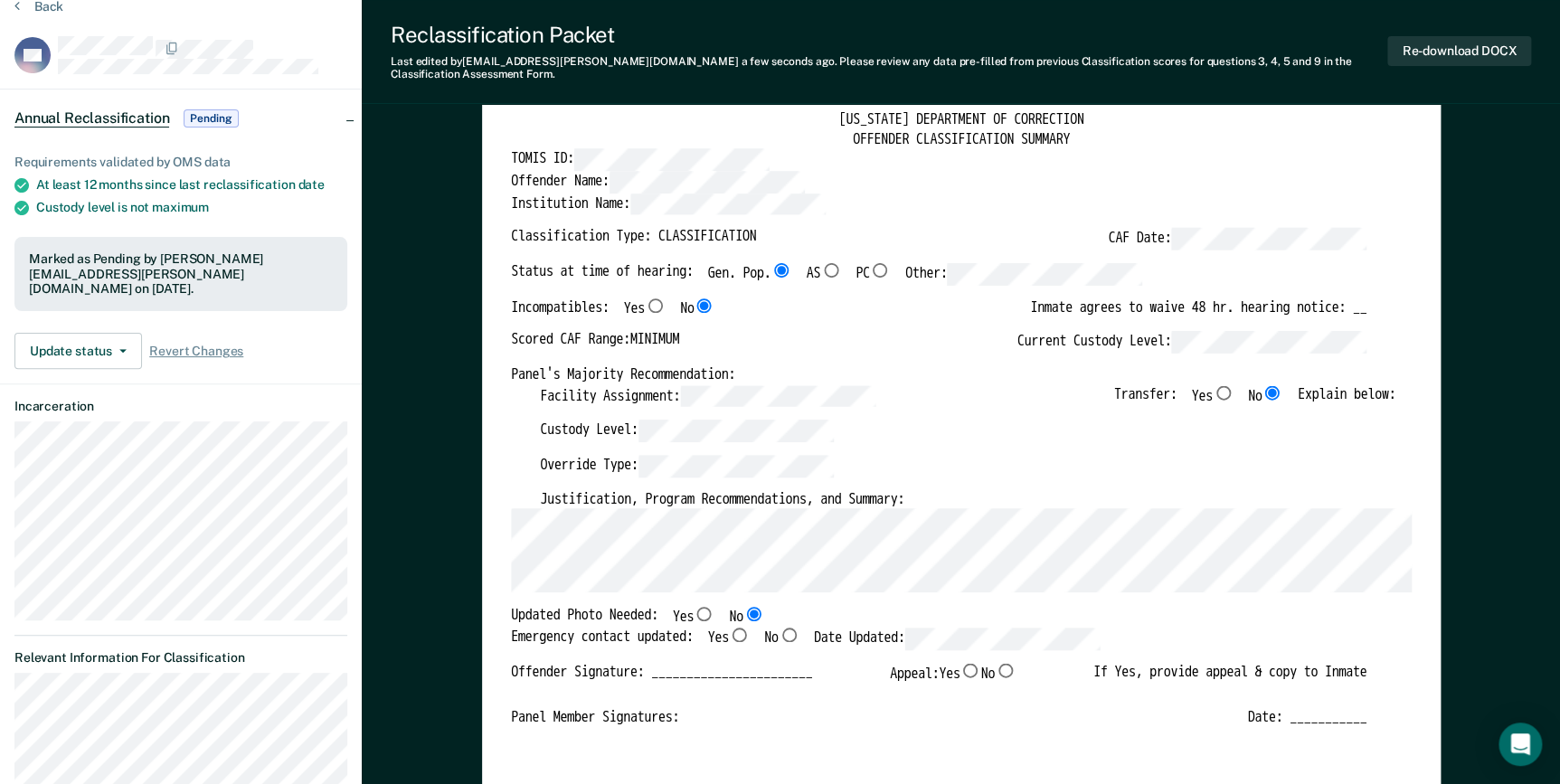 scroll, scrollTop: 81, scrollLeft: 0, axis: vertical 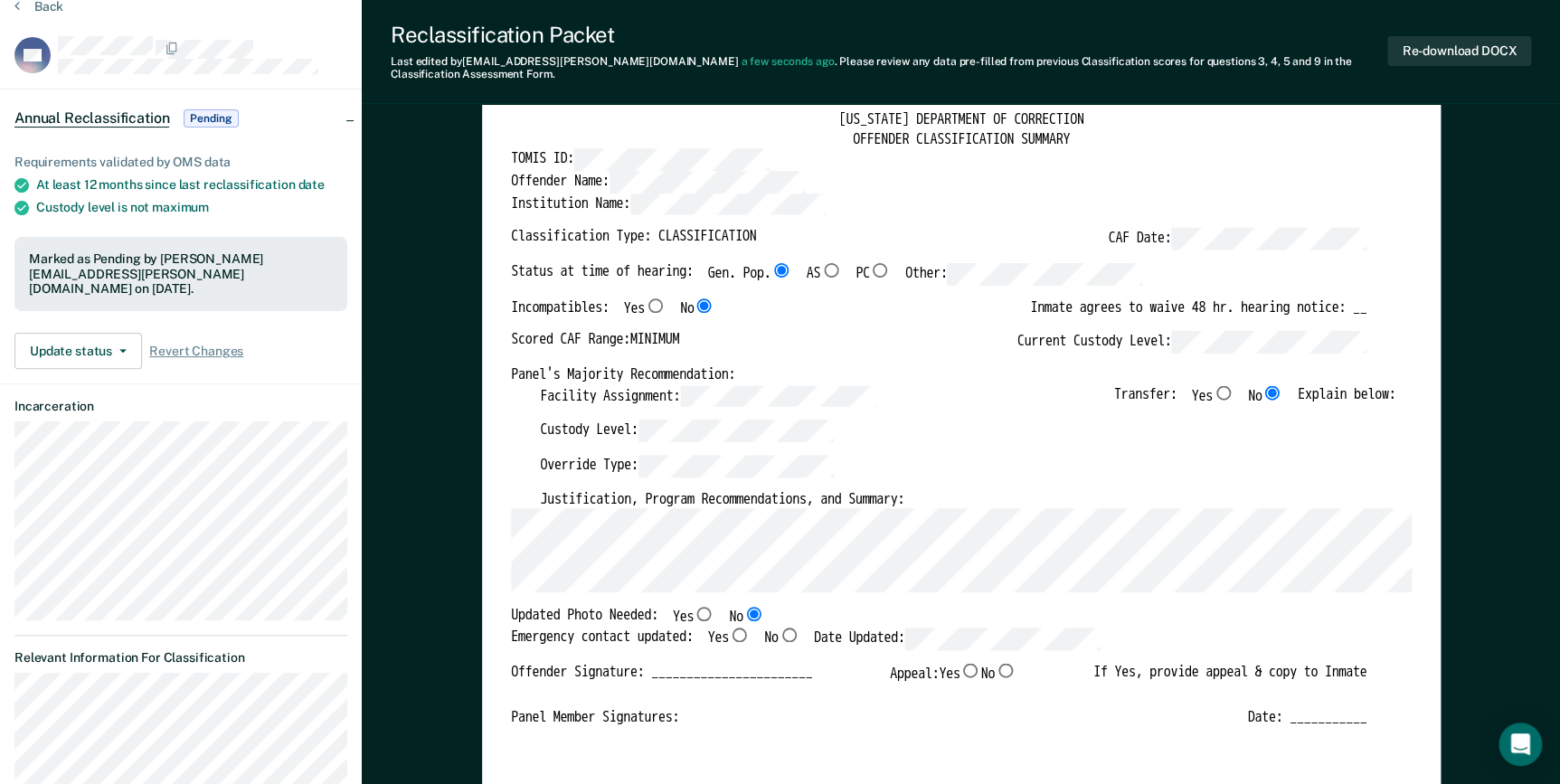 click on "Yes" at bounding box center [738, 635] 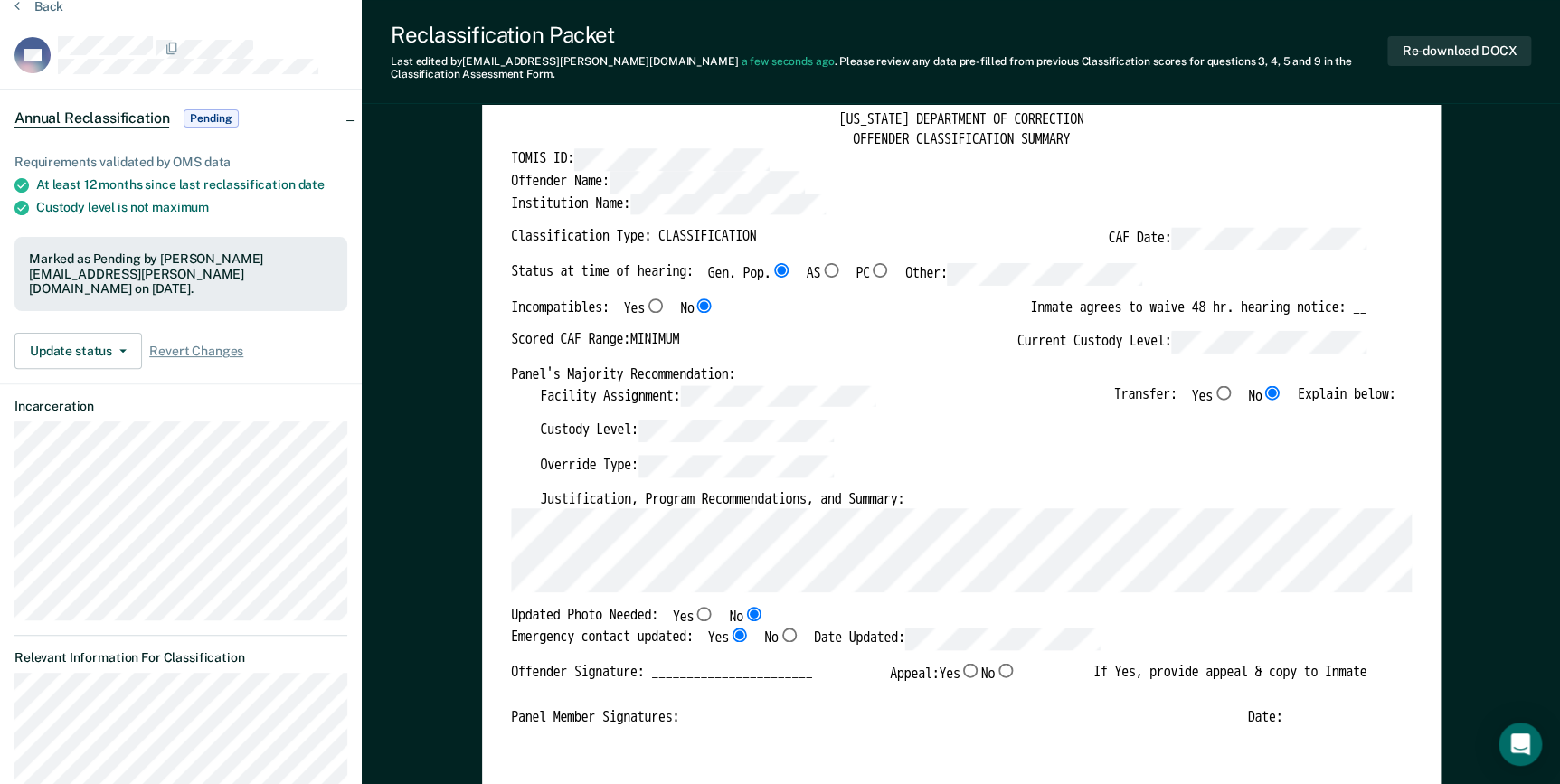 type on "x" 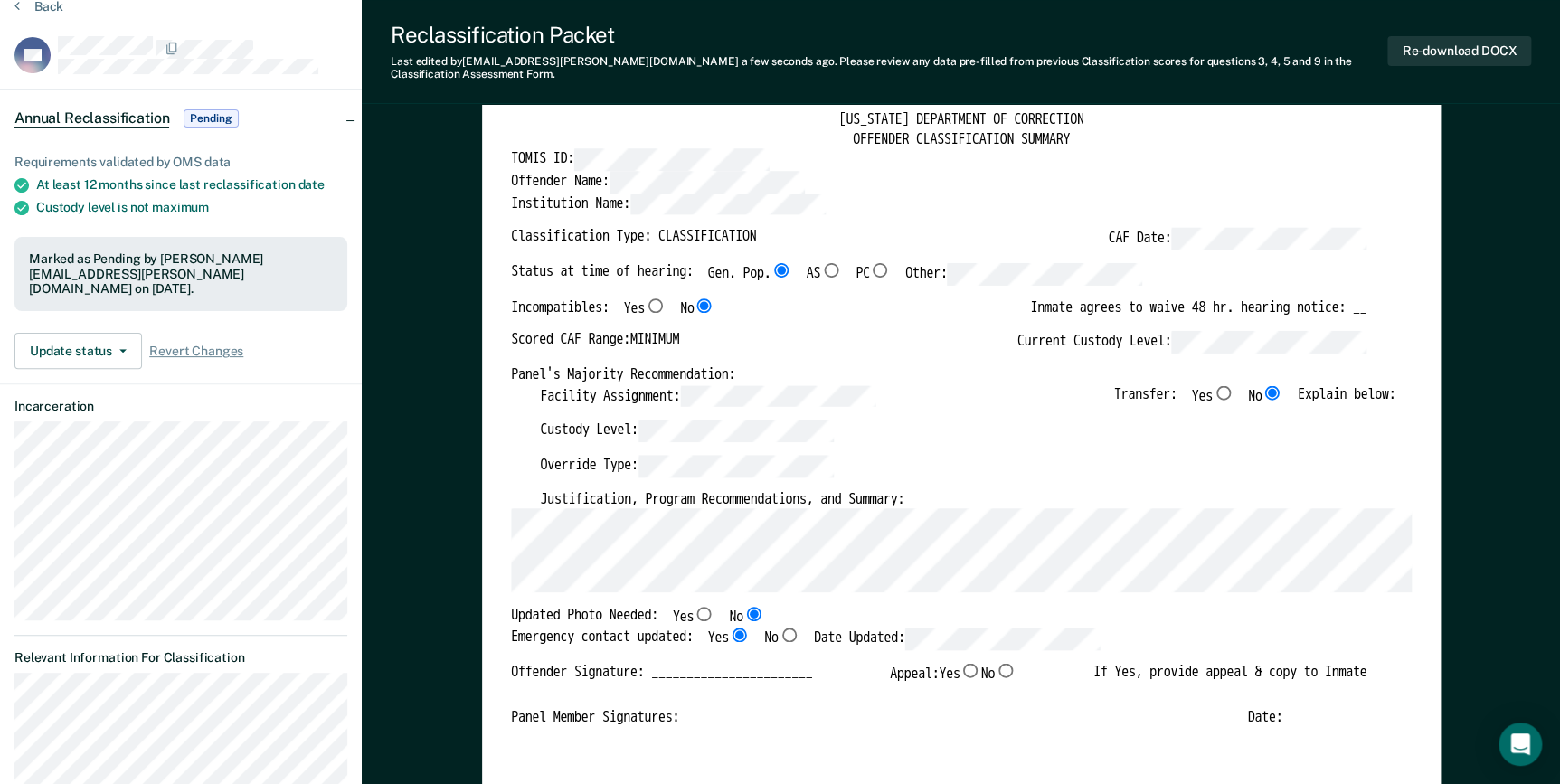 scroll, scrollTop: 164, scrollLeft: 0, axis: vertical 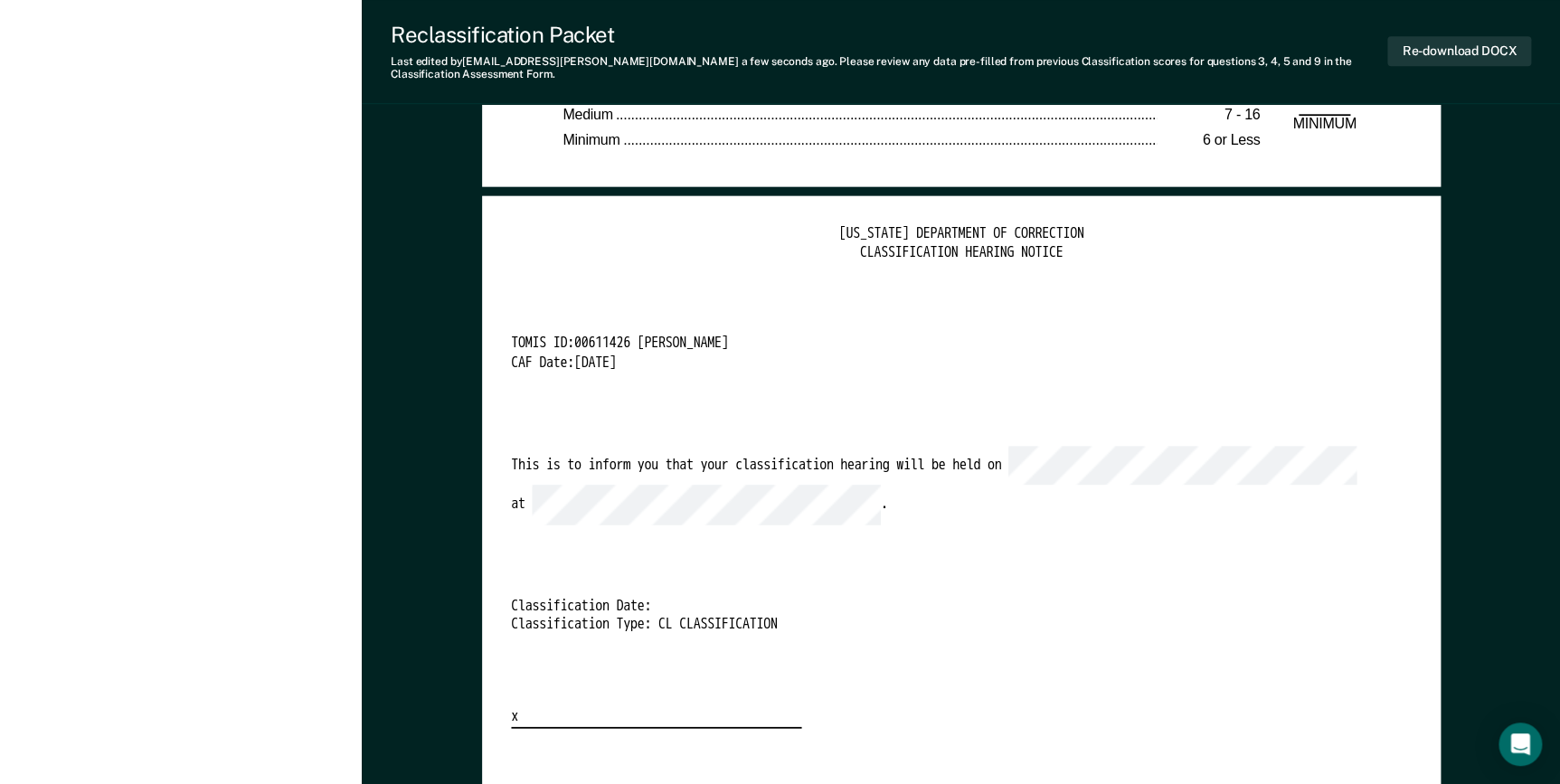click on "This is to inform you that your classification hearing will be held on    at   ." at bounding box center (939, 484) 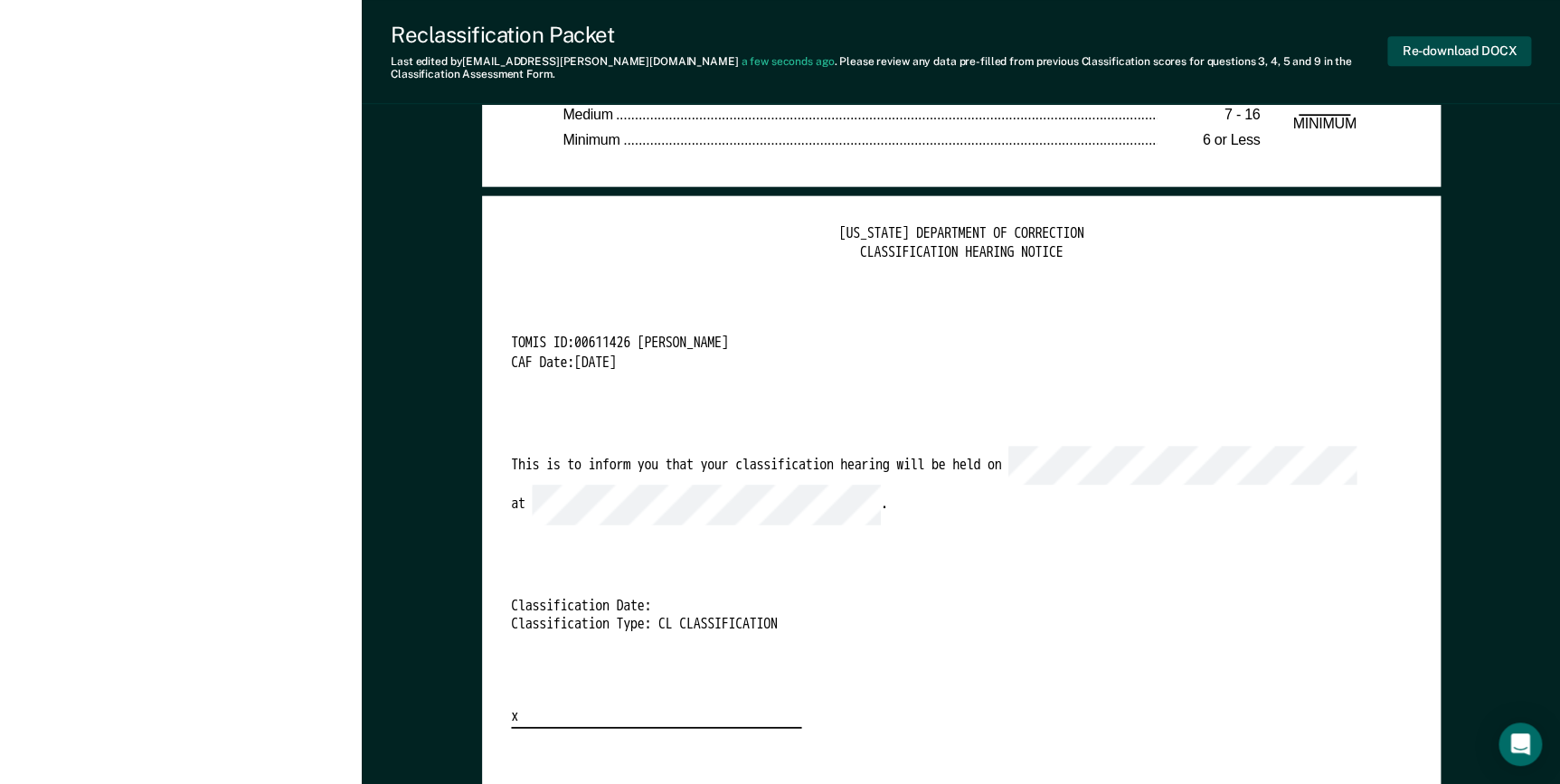 click on "Re-download DOCX" at bounding box center (1459, 51) 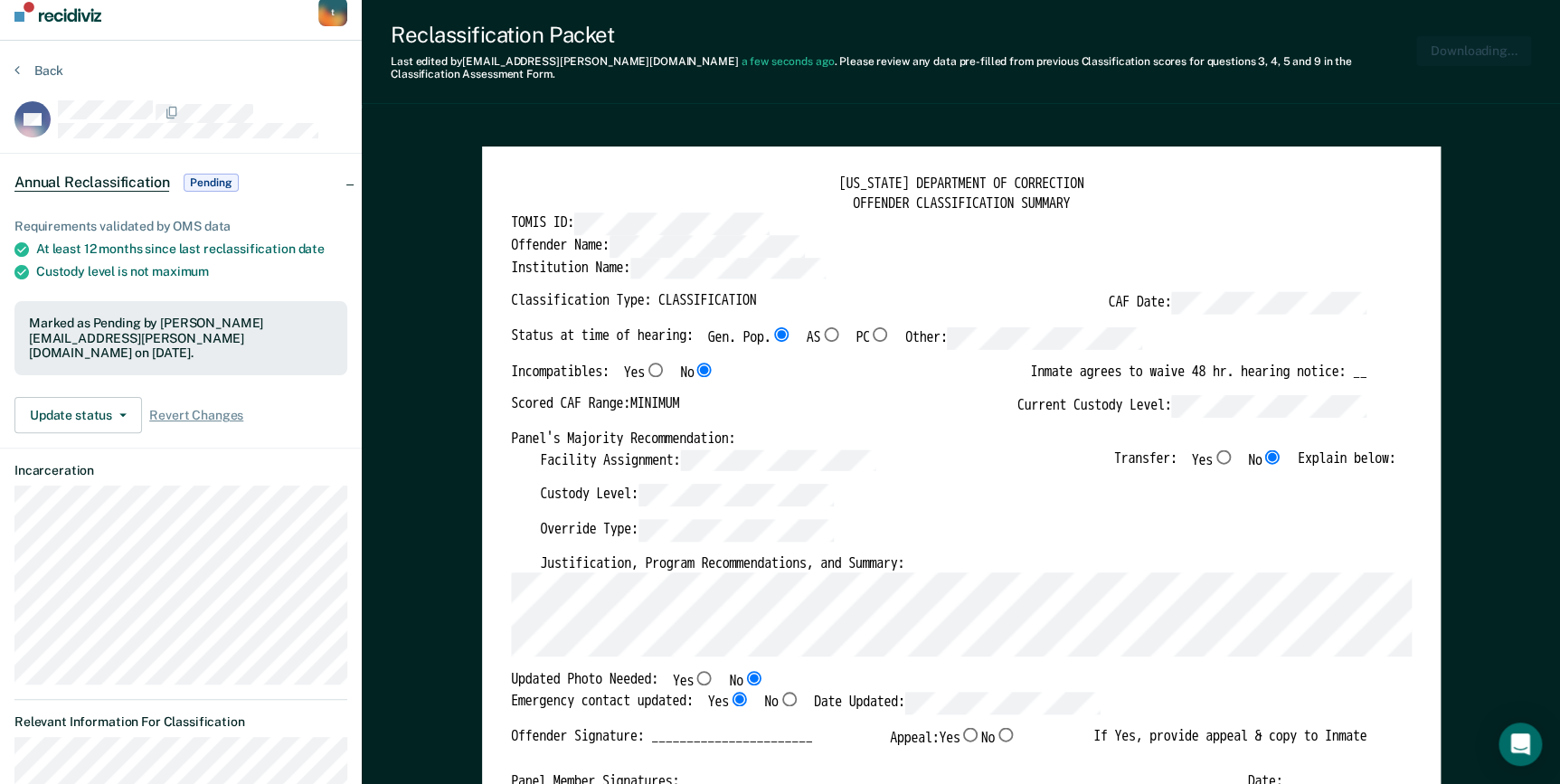 scroll, scrollTop: 0, scrollLeft: 0, axis: both 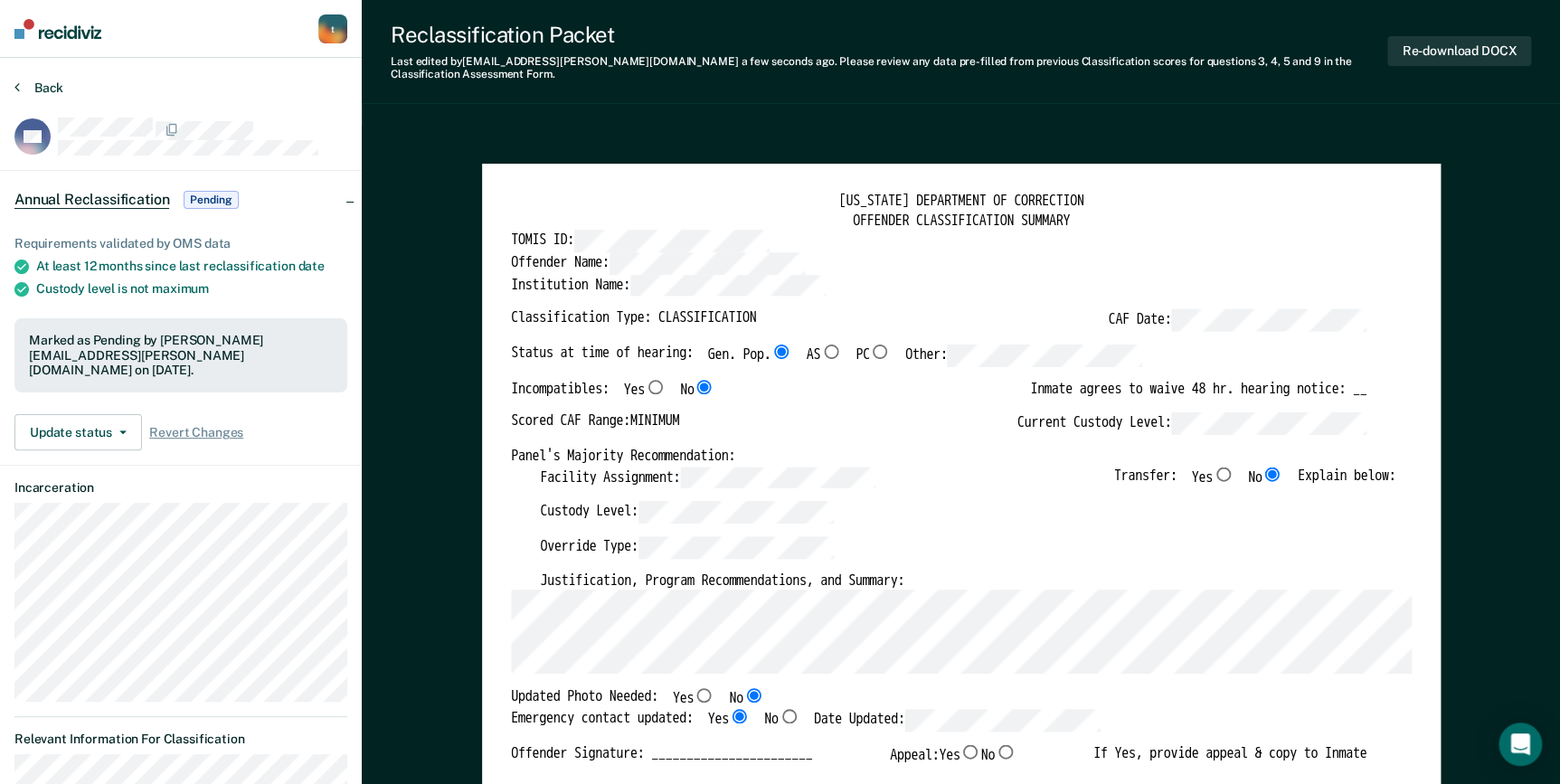 click on "Back" at bounding box center [39, 88] 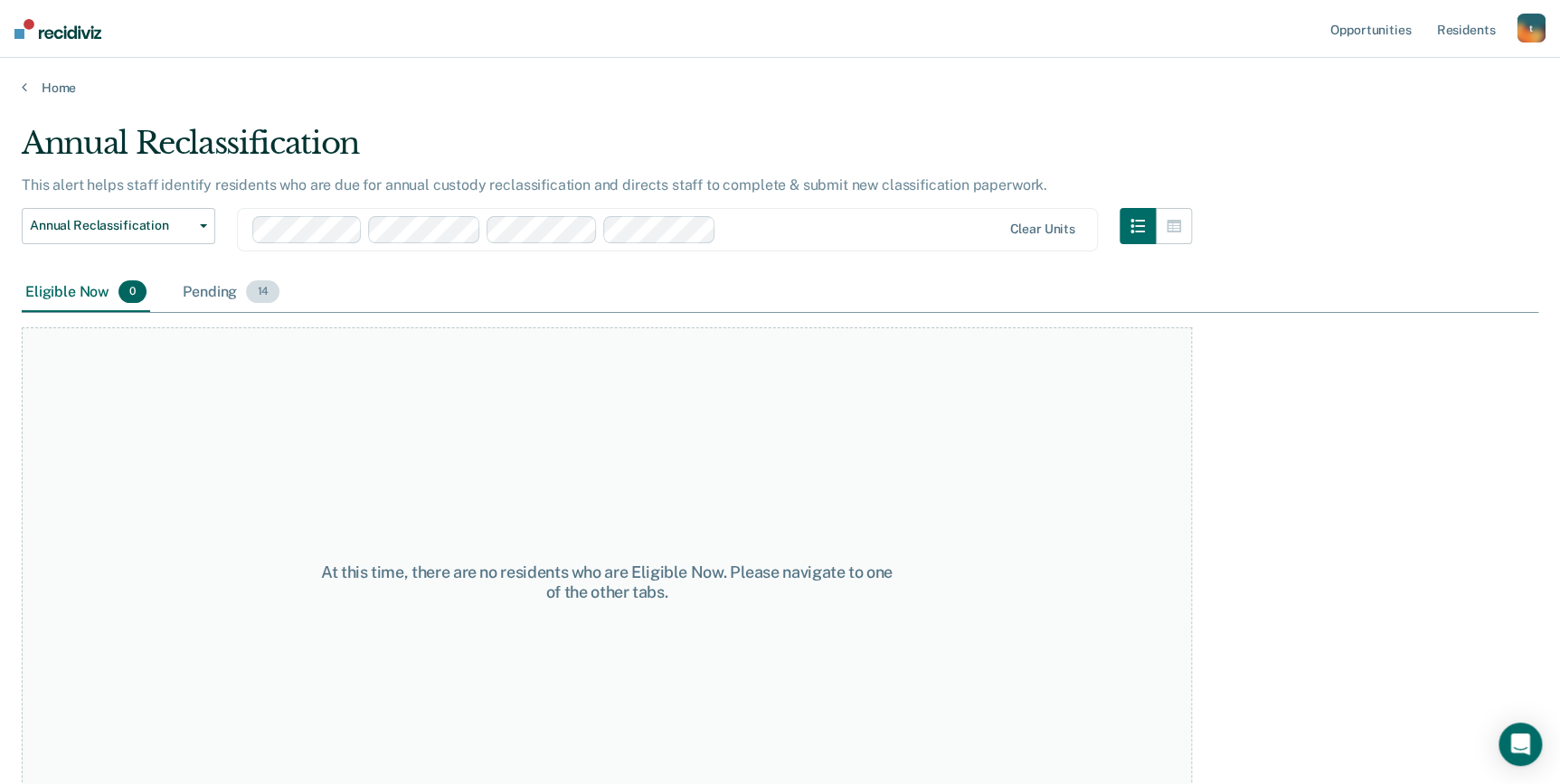 click on "Pending 14" at bounding box center [231, 293] 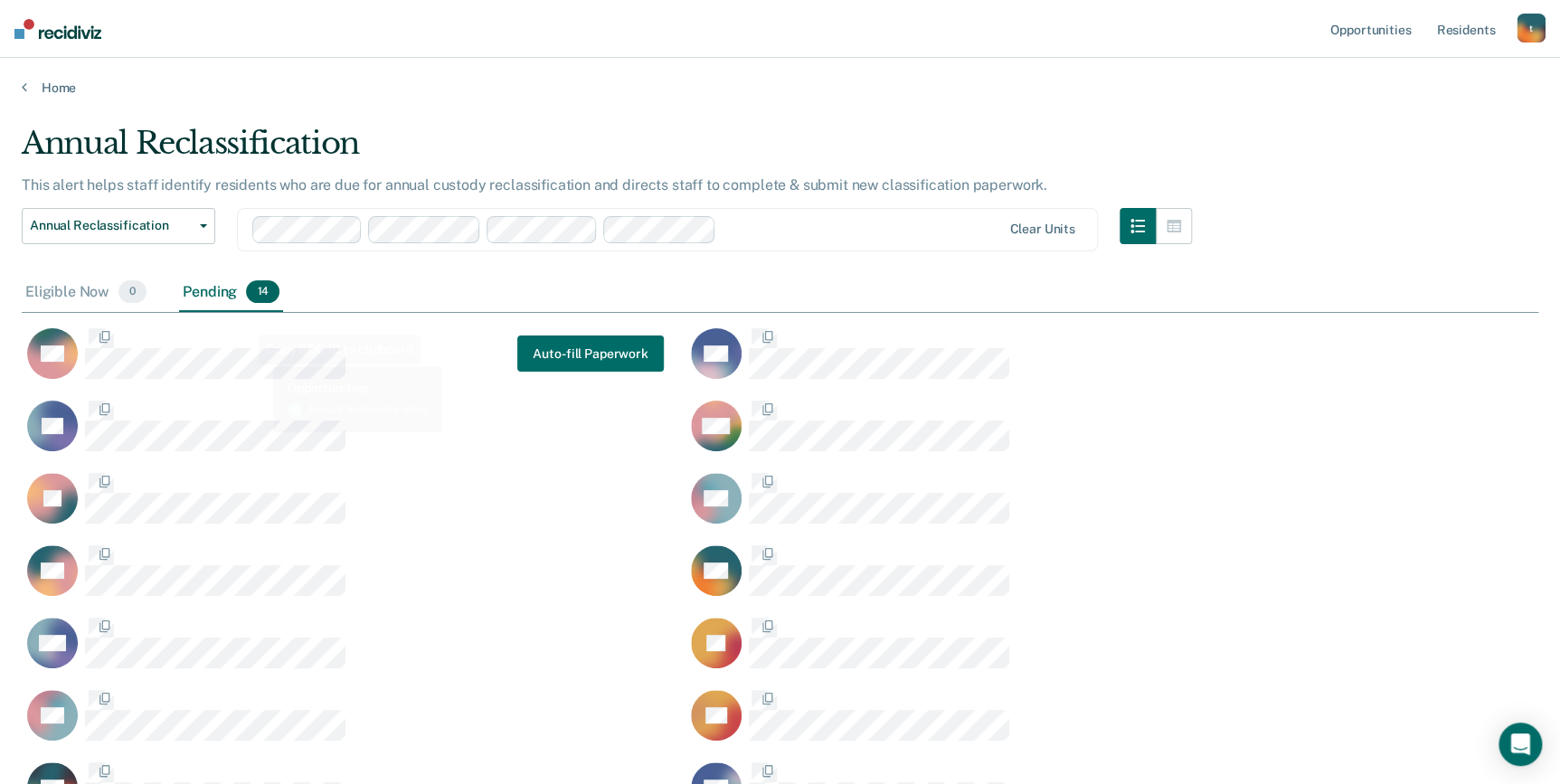scroll, scrollTop: 13, scrollLeft: 14, axis: both 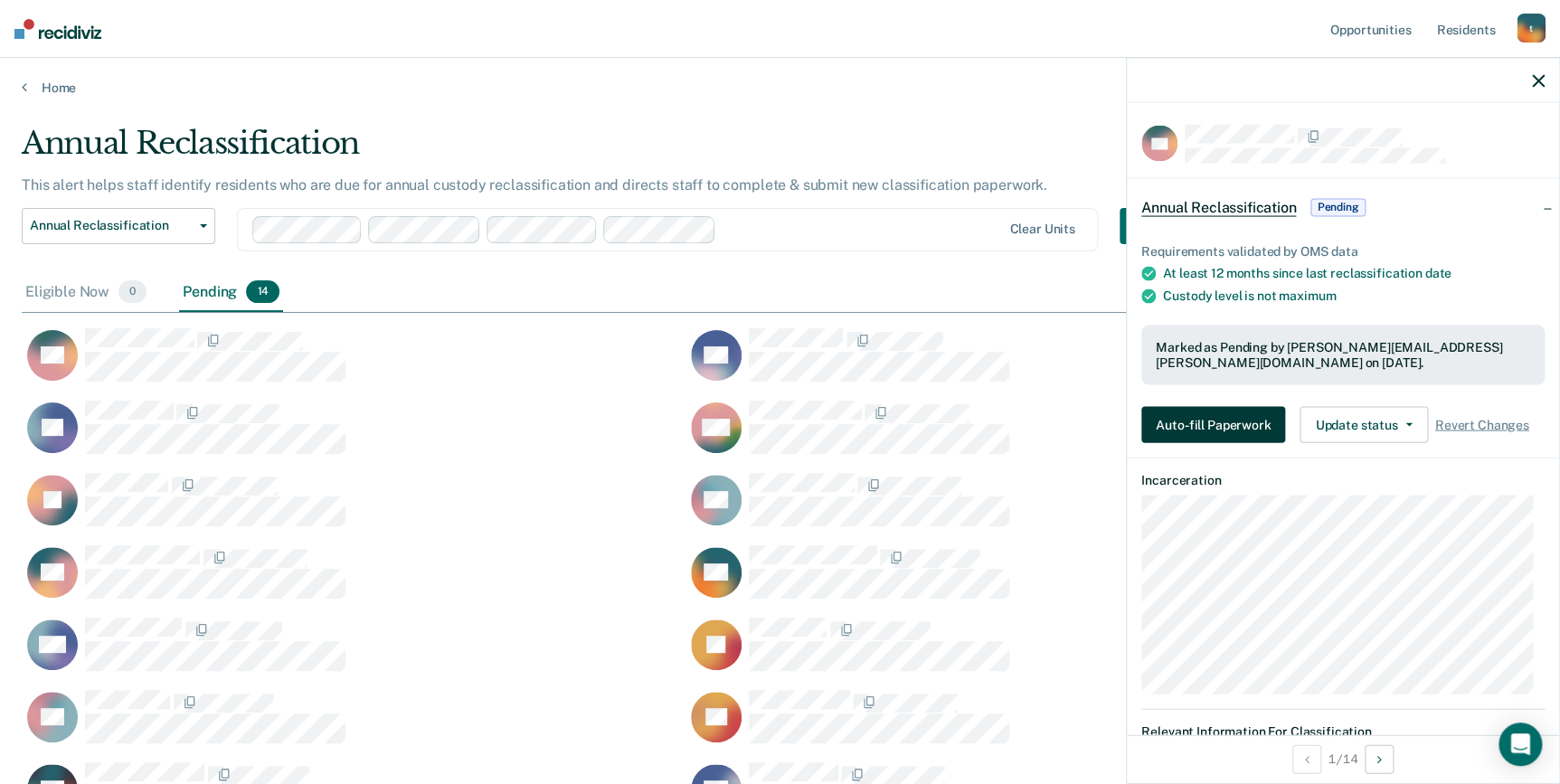 click on "Auto-fill Paperwork" at bounding box center [1213, 424] 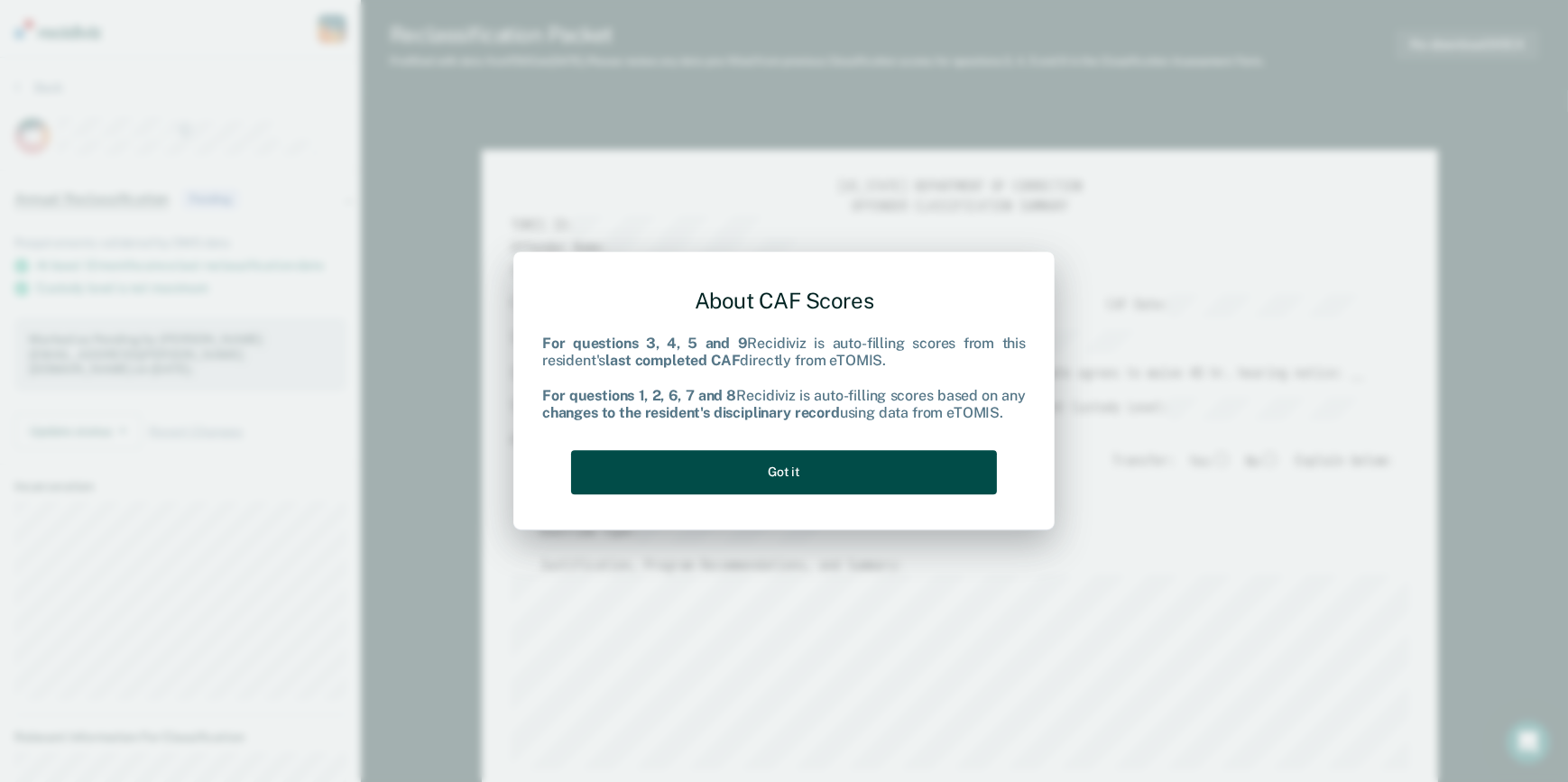 click on "Got it" at bounding box center (784, 472) 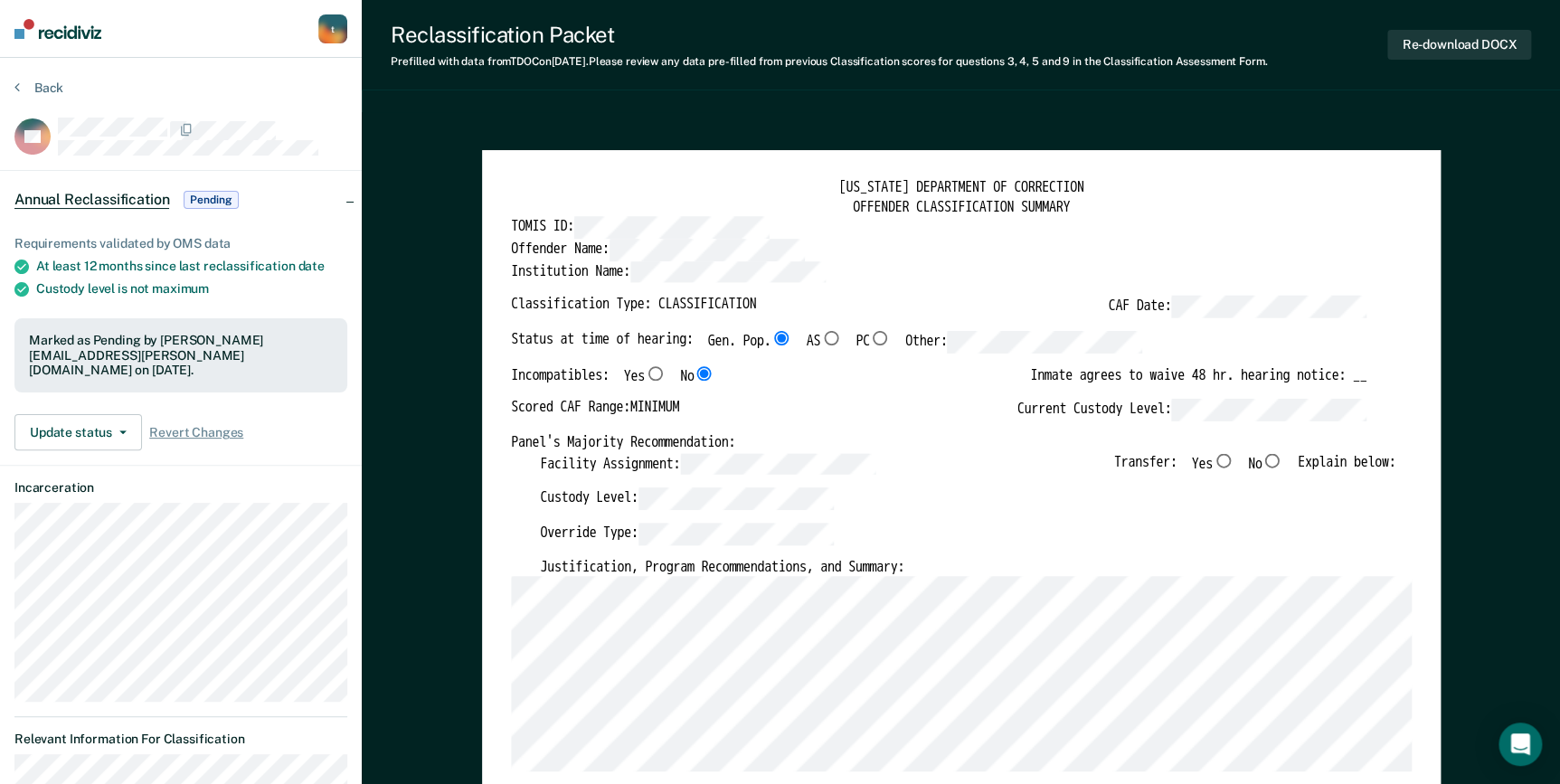click on "No" at bounding box center (1272, 460) 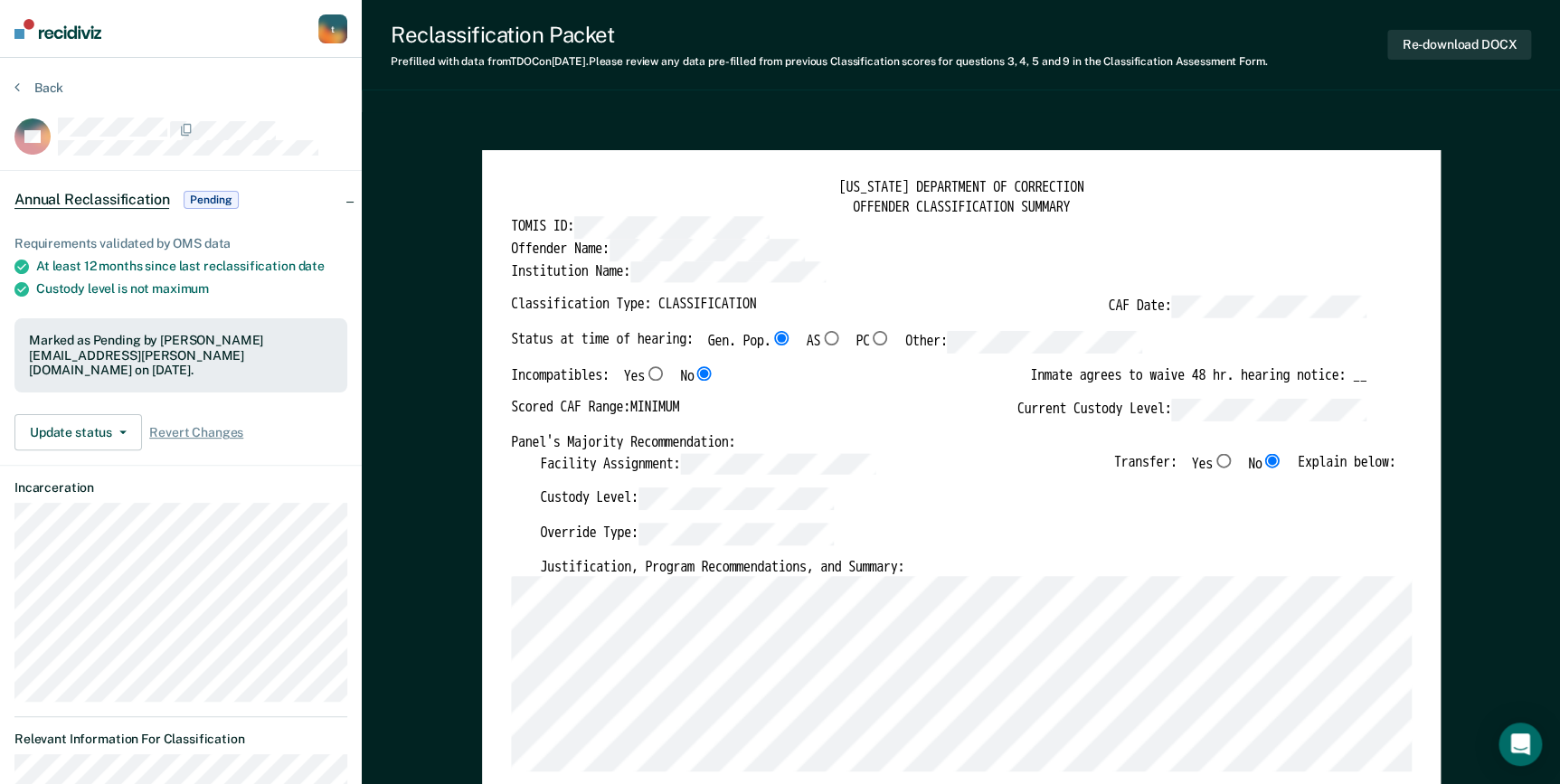 type on "x" 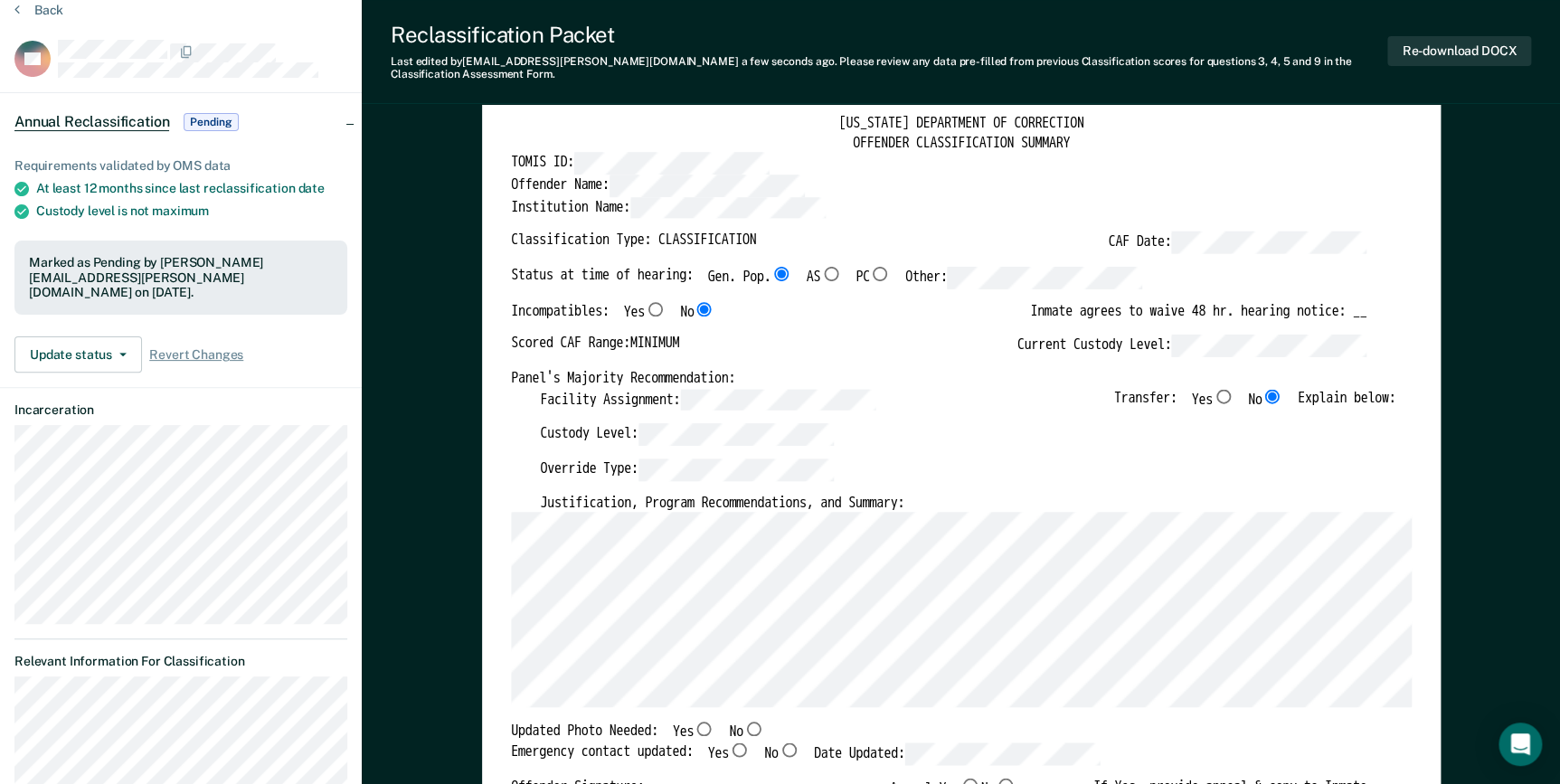 scroll, scrollTop: 246, scrollLeft: 0, axis: vertical 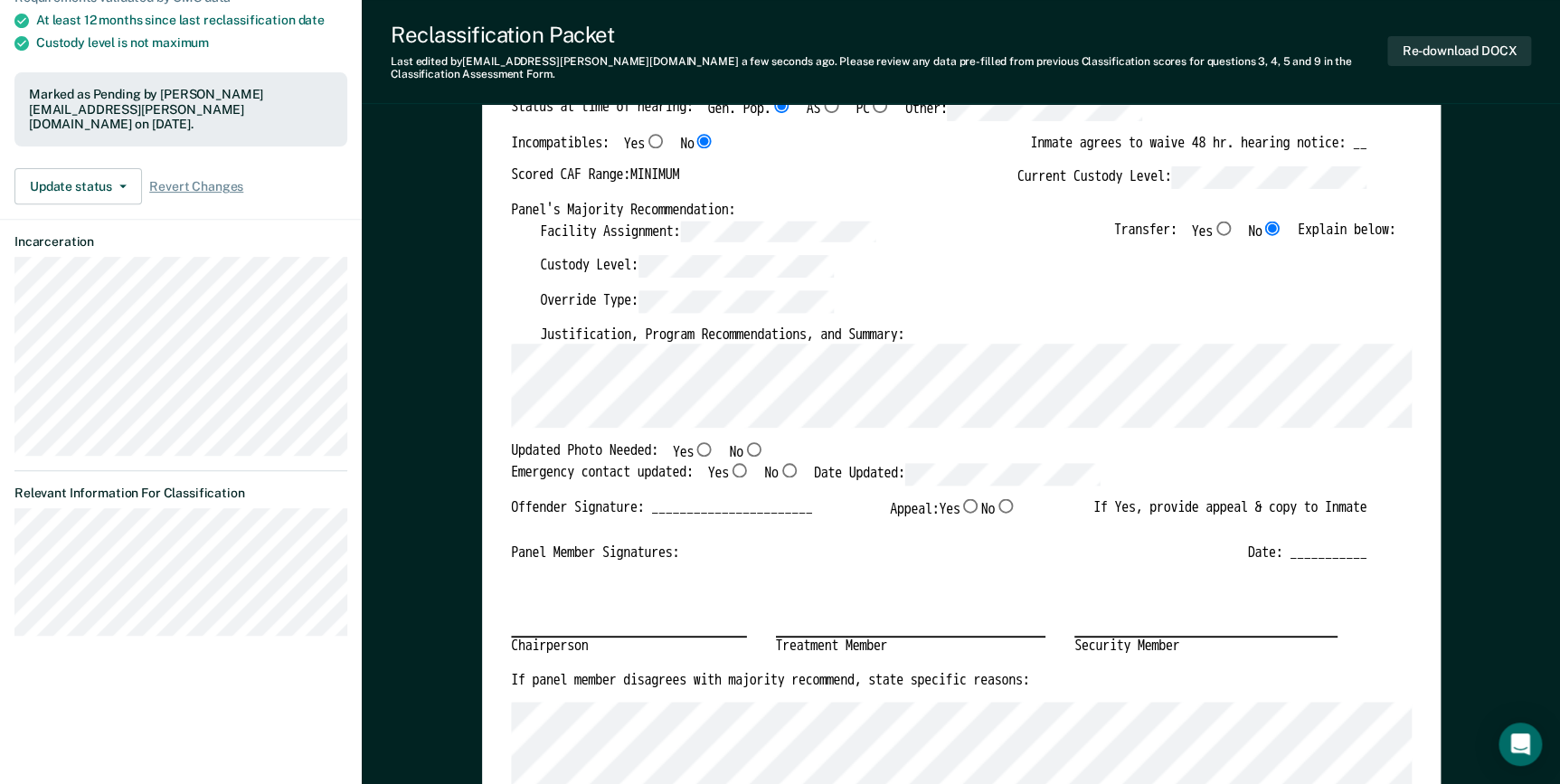 drag, startPoint x: 773, startPoint y: 433, endPoint x: 769, endPoint y: 442, distance: 9.84886 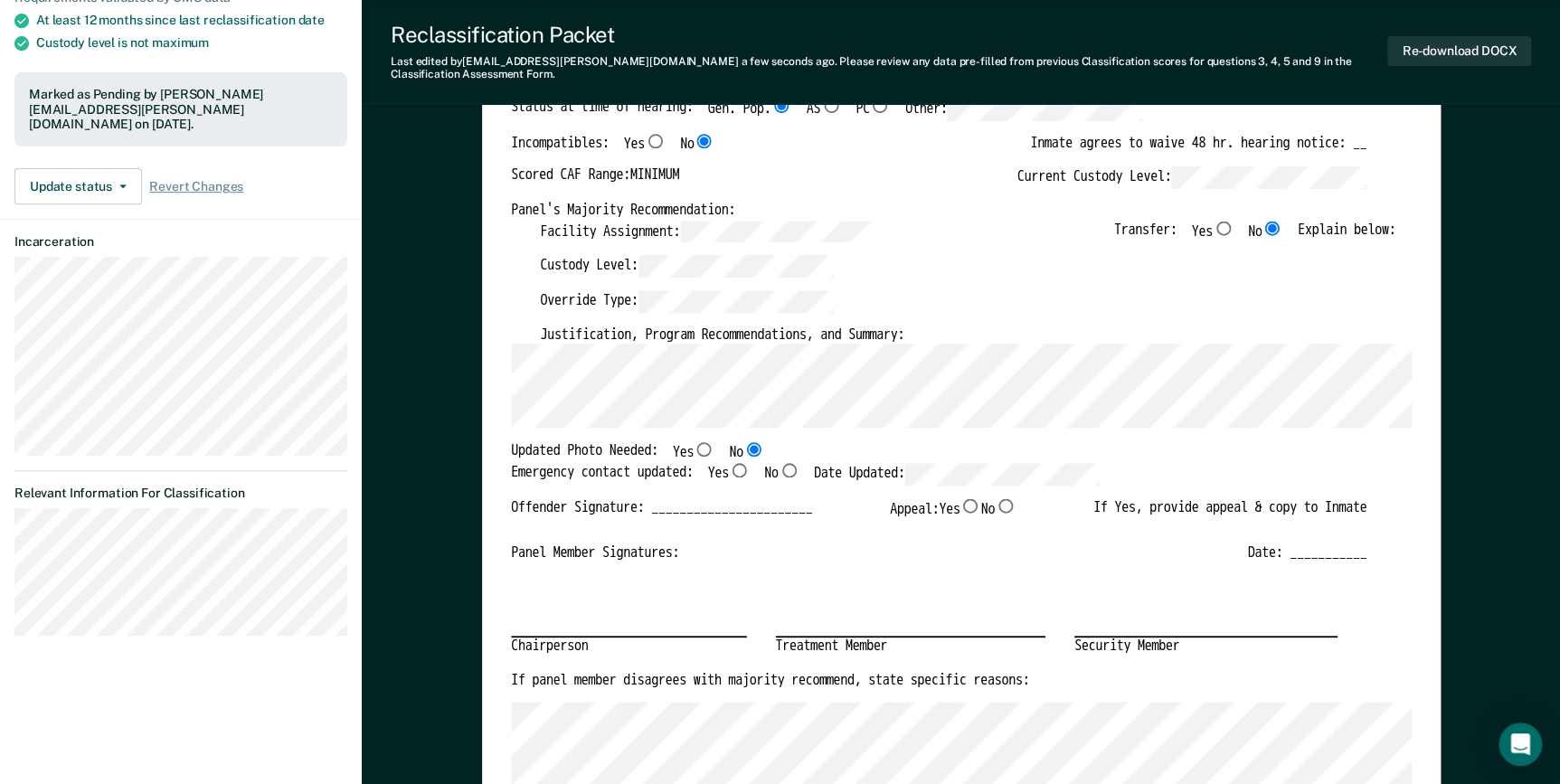 type on "x" 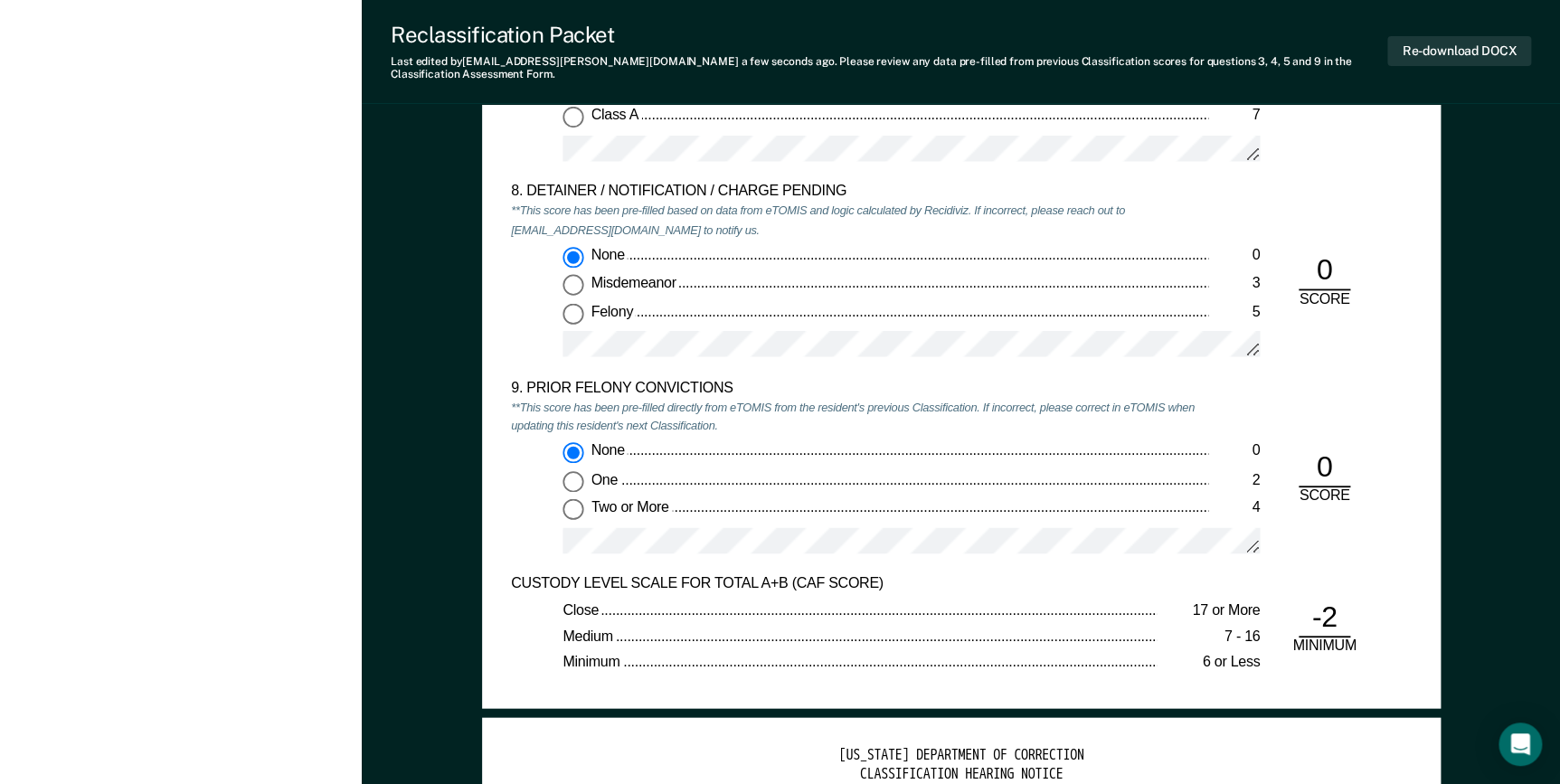 scroll, scrollTop: 3781, scrollLeft: 0, axis: vertical 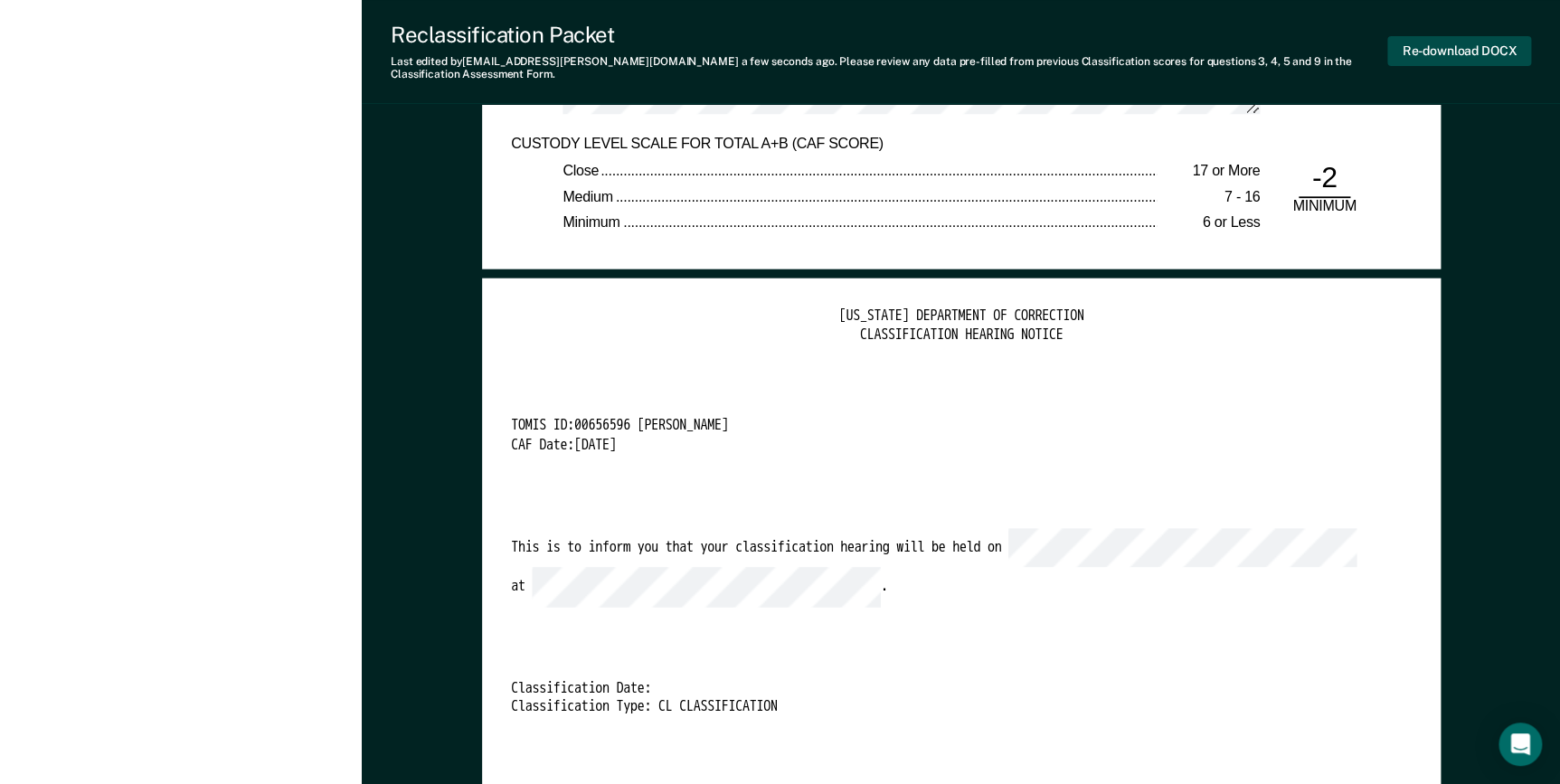 click on "Re-download DOCX" at bounding box center (1459, 51) 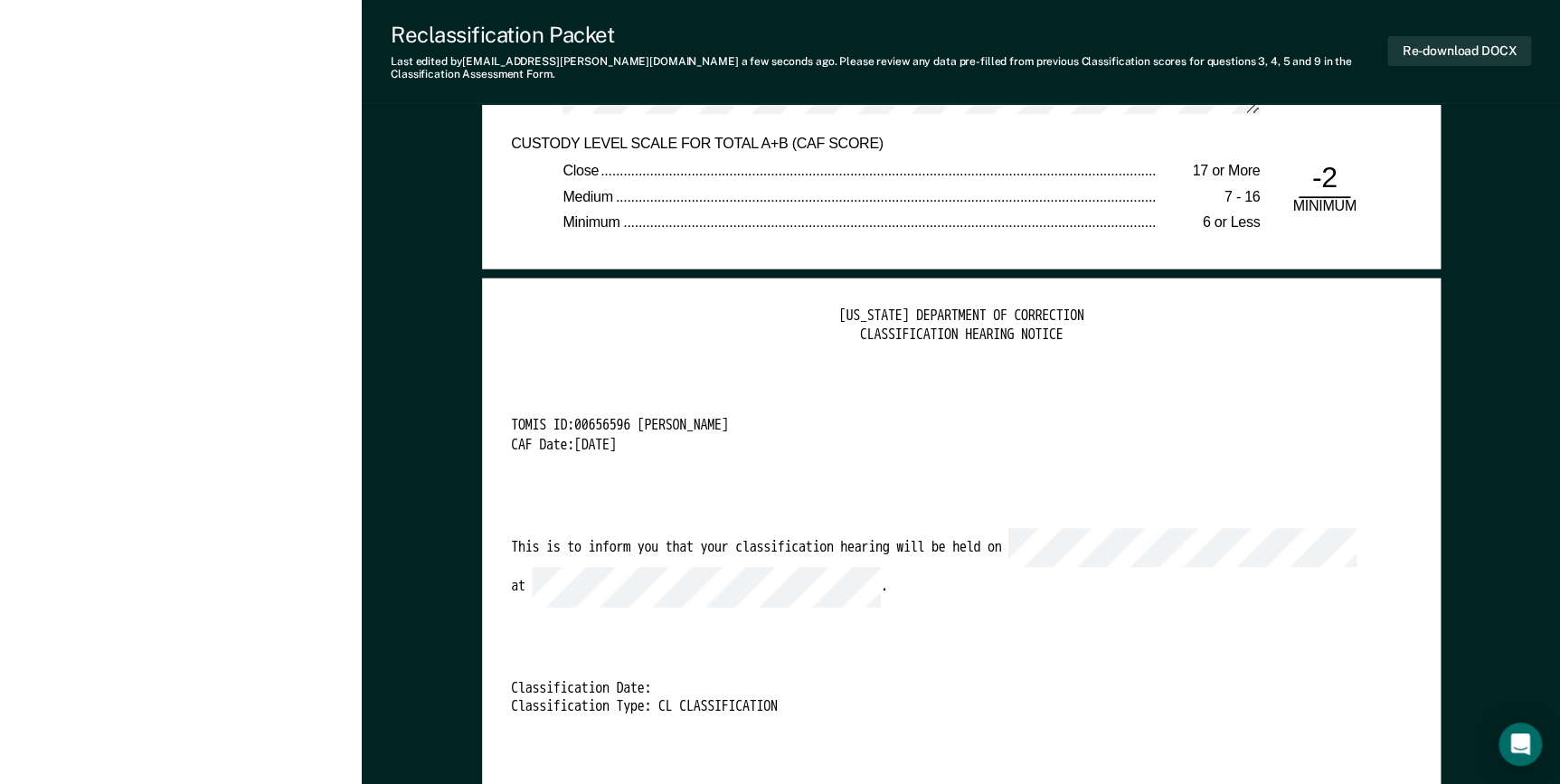 type on "x" 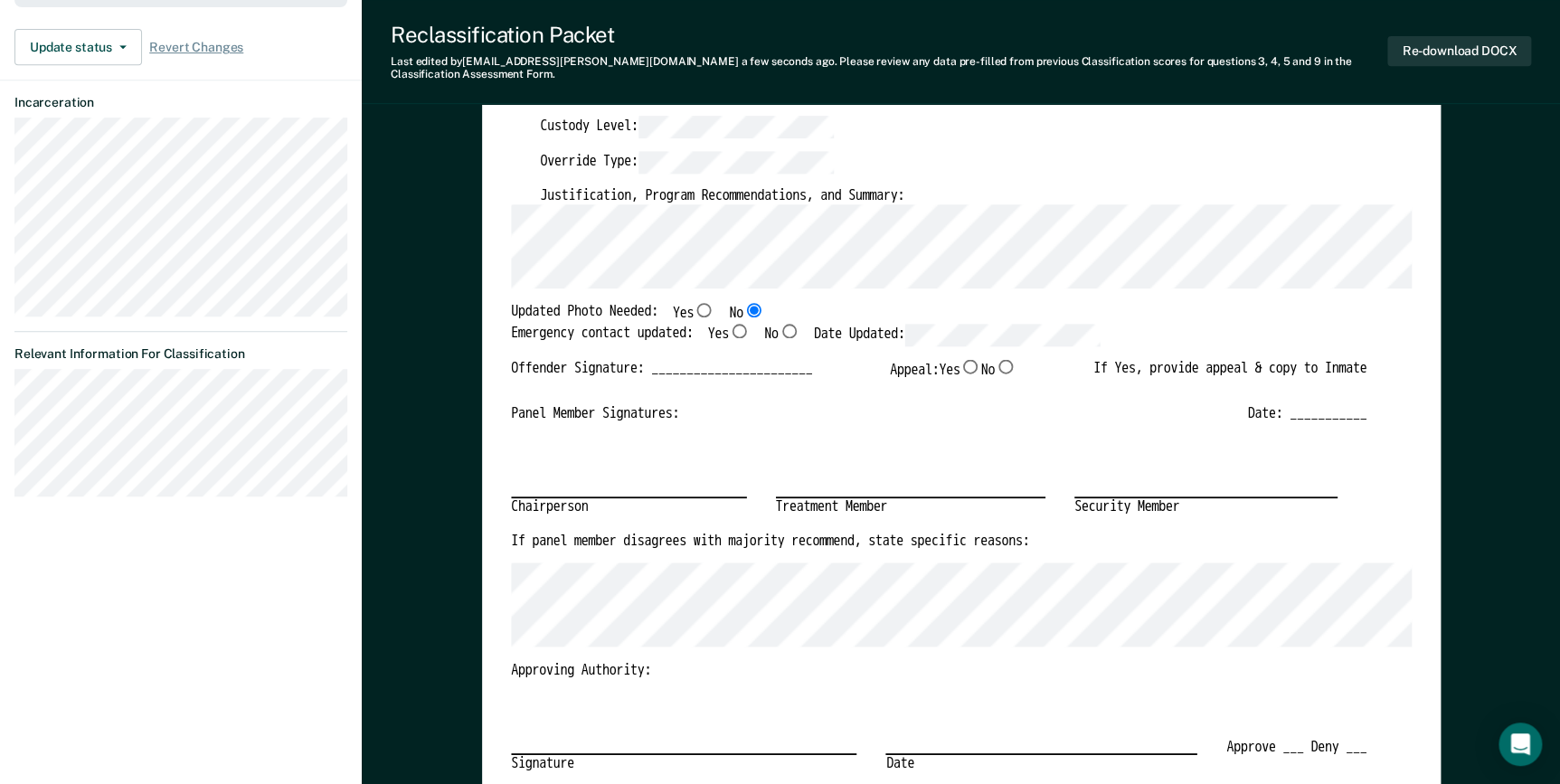 scroll, scrollTop: 0, scrollLeft: 0, axis: both 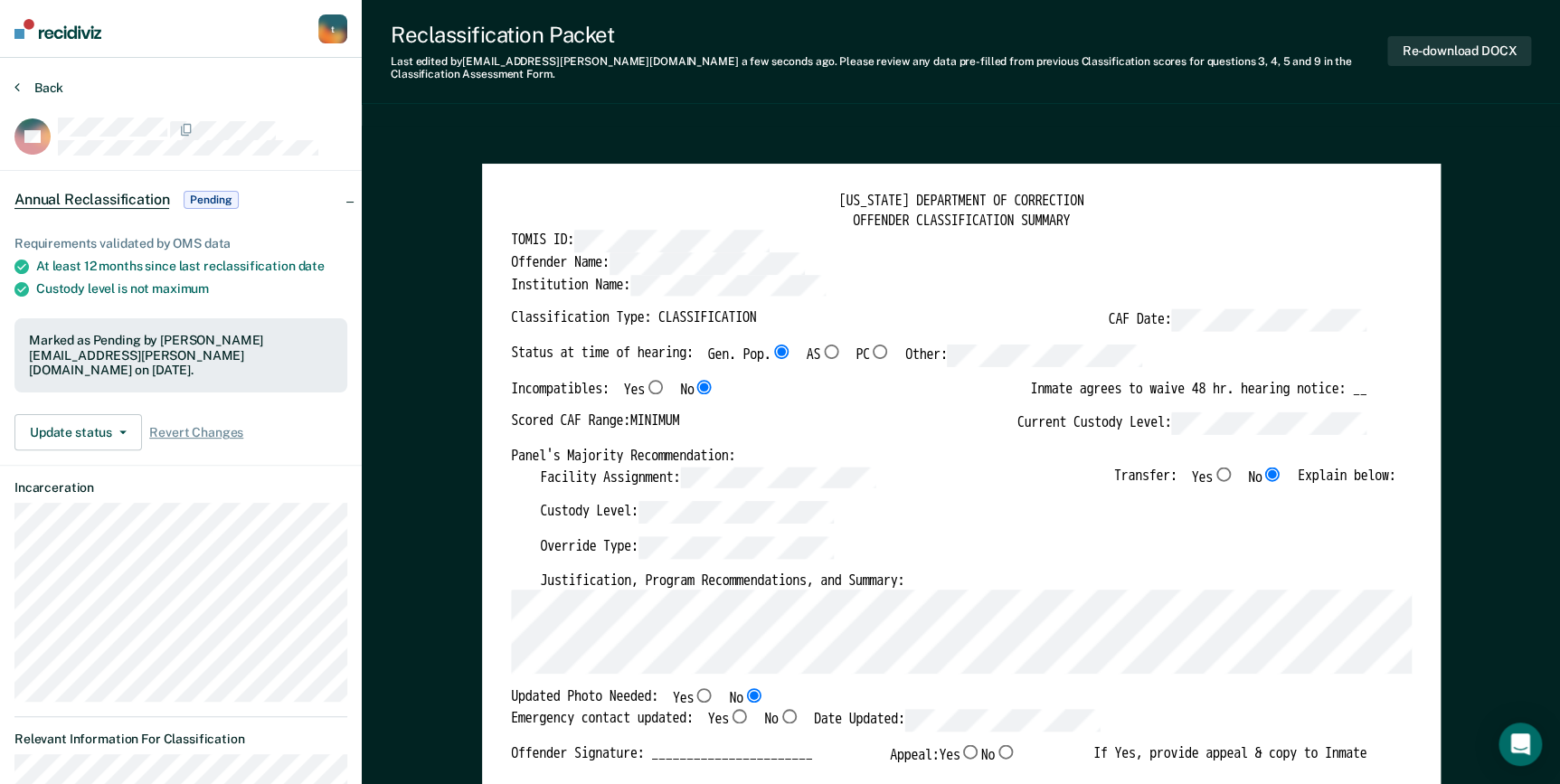click on "Back" at bounding box center (39, 88) 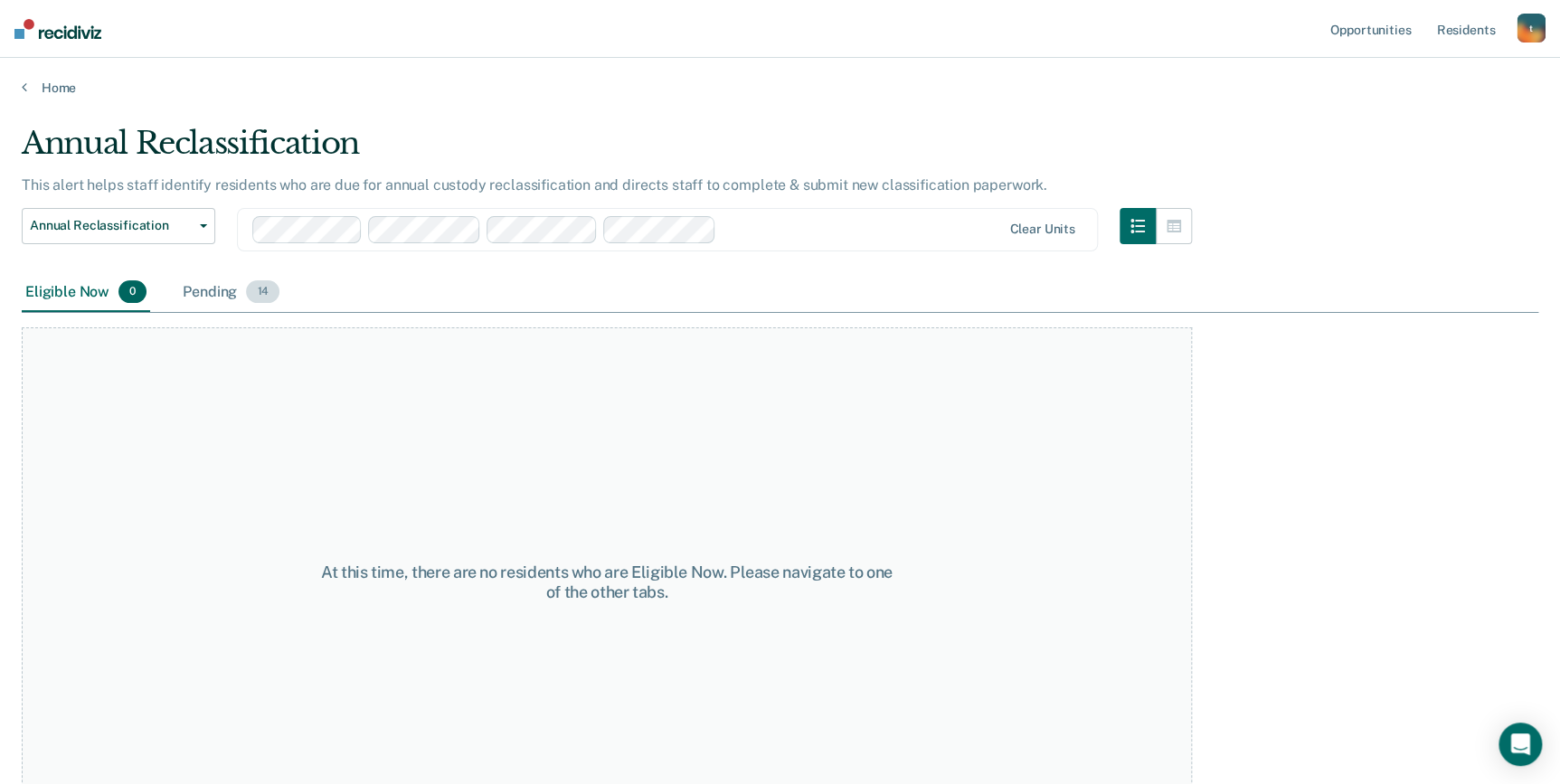 click on "Pending 14" at bounding box center [231, 293] 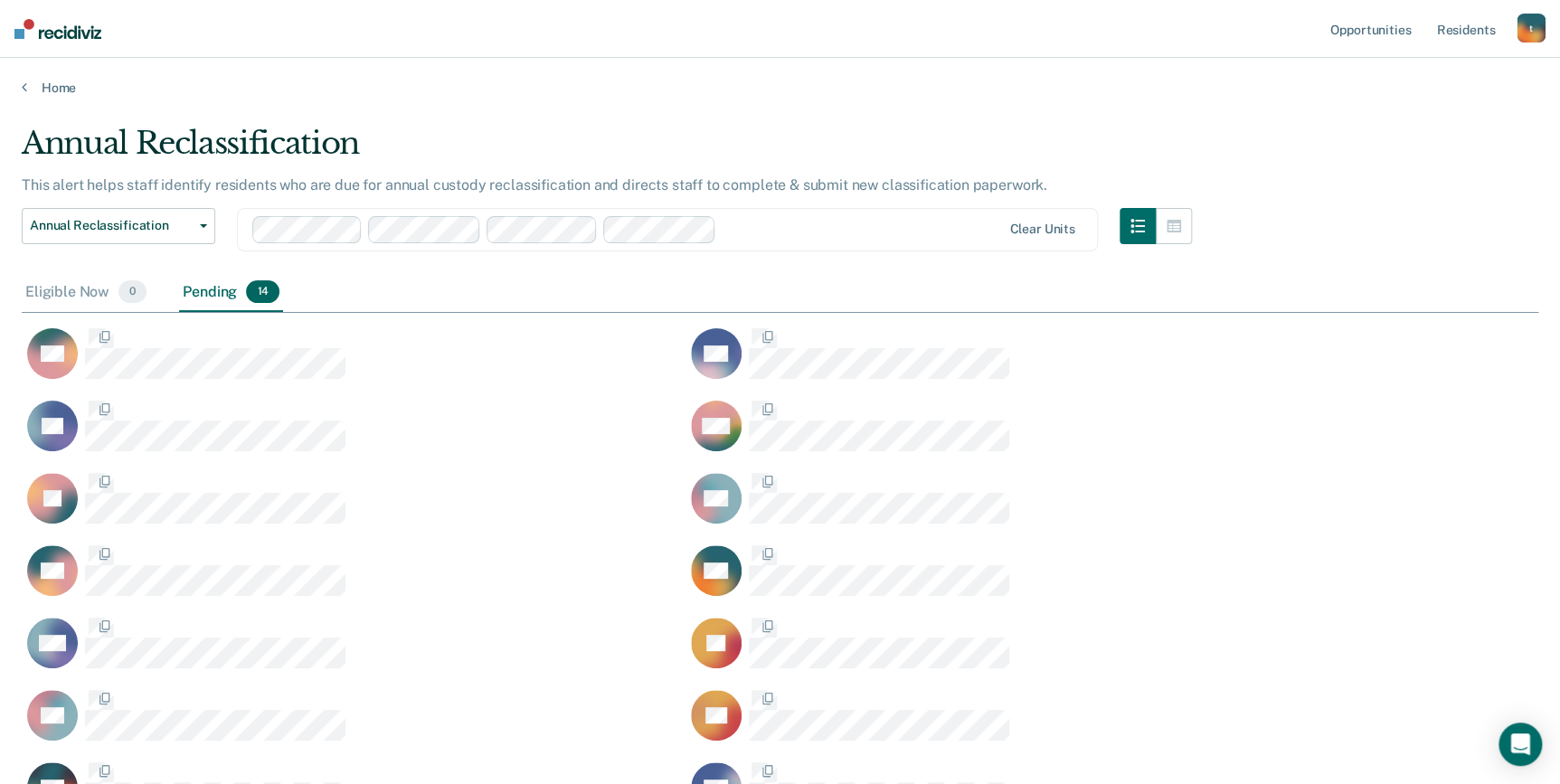 scroll, scrollTop: 13, scrollLeft: 14, axis: both 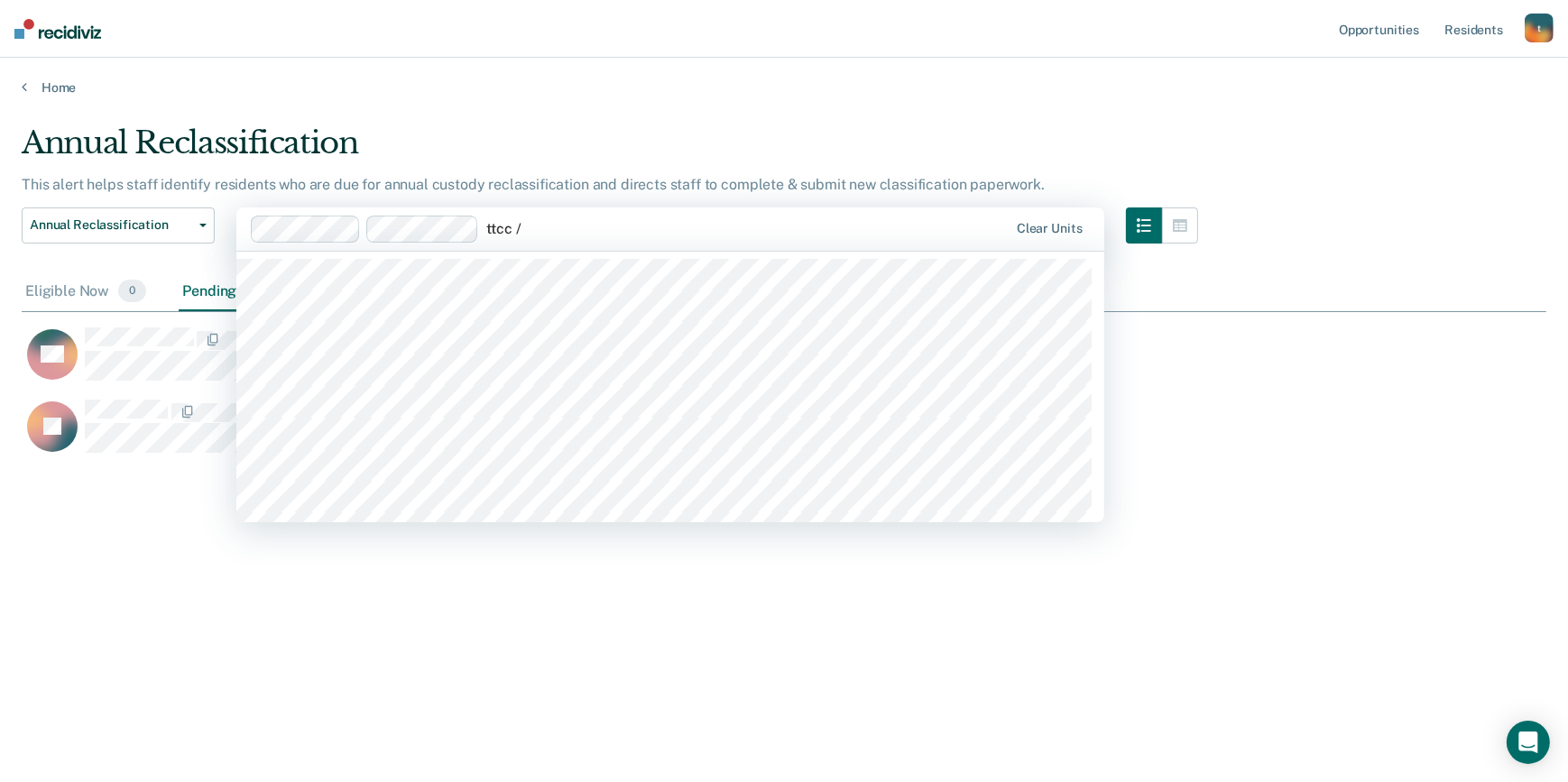 type on "ttcc / w" 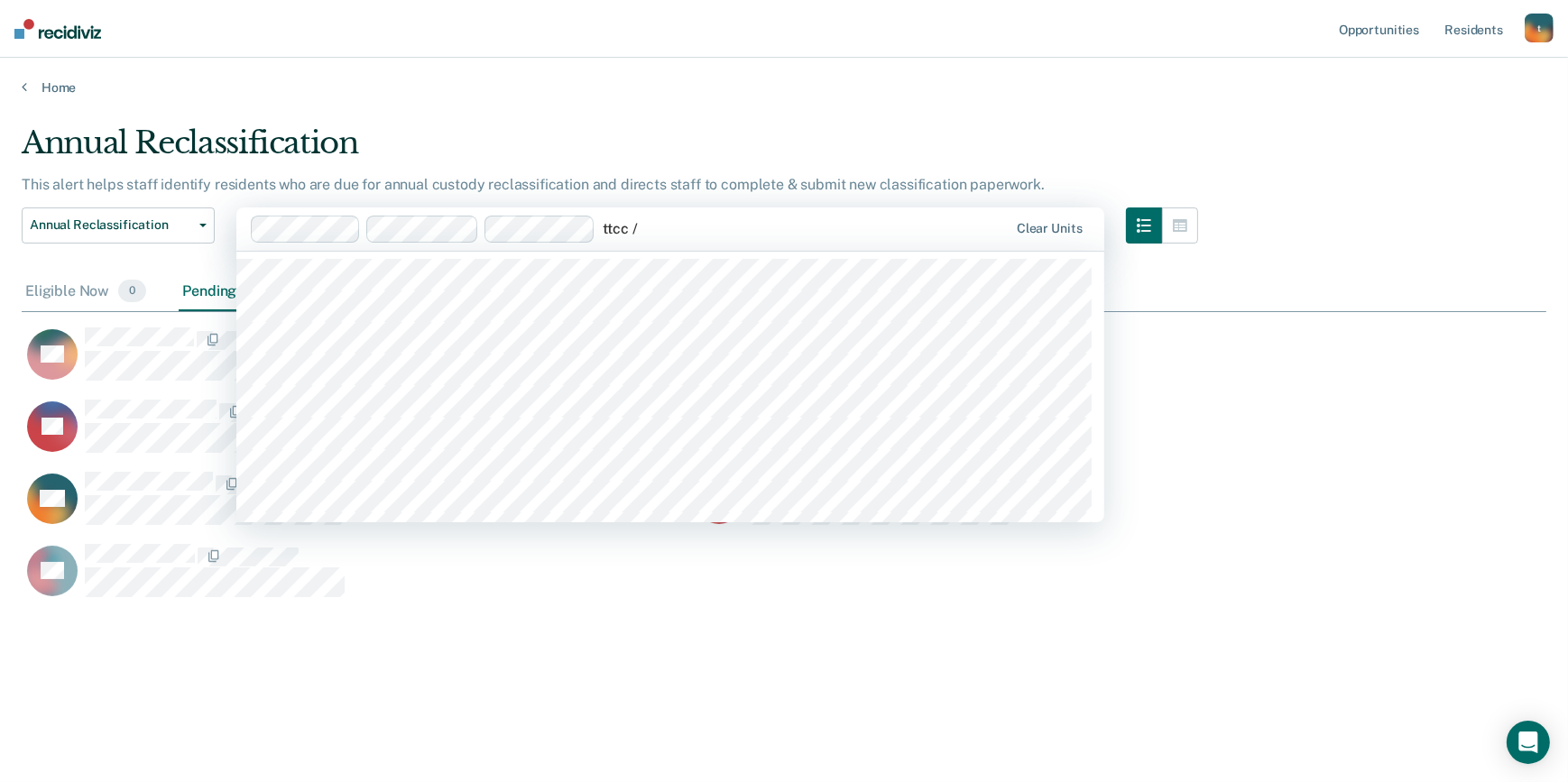 type on "ttcc / w" 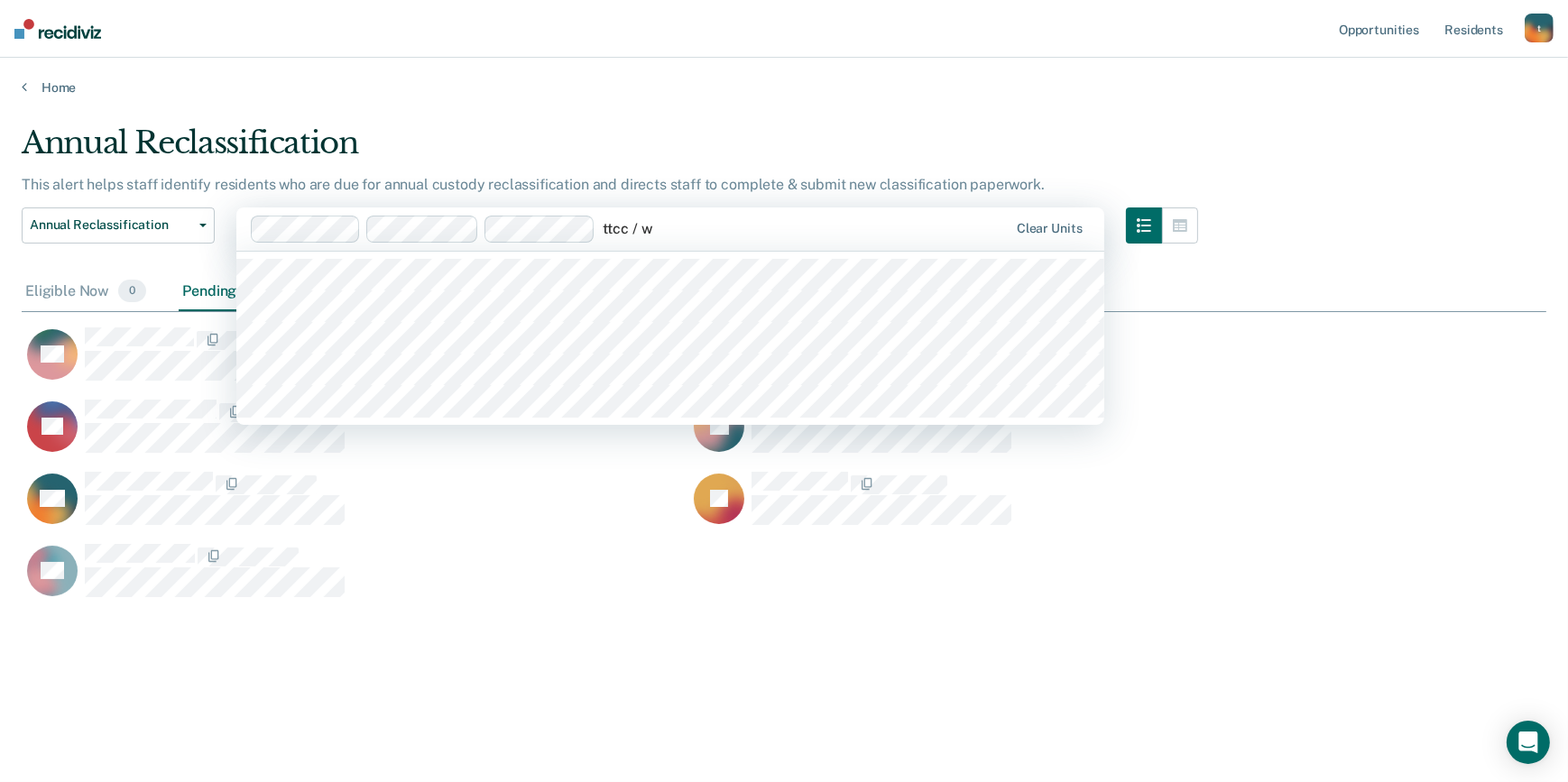 type 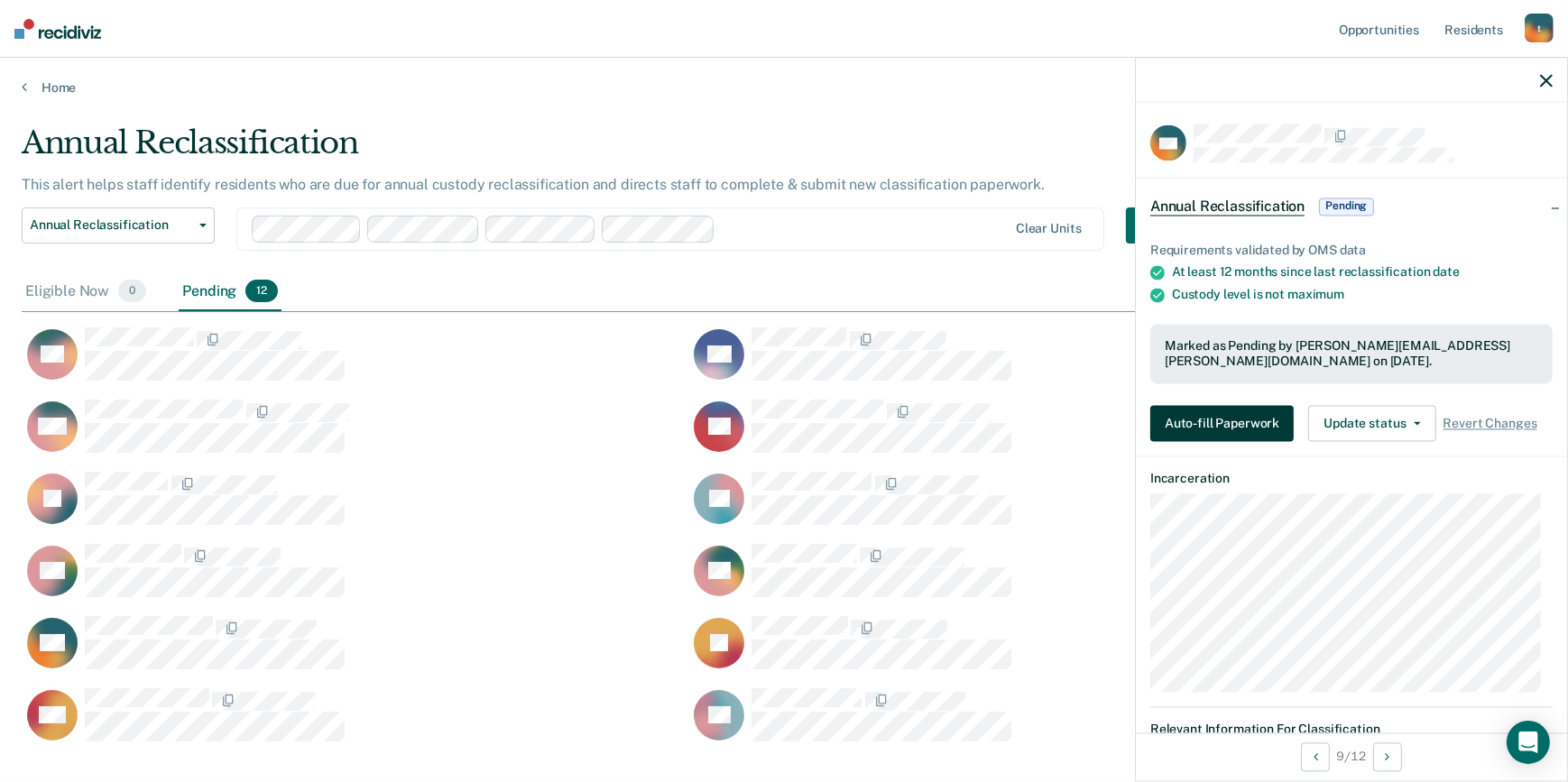 click on "Auto-fill Paperwork" at bounding box center [1222, 423] 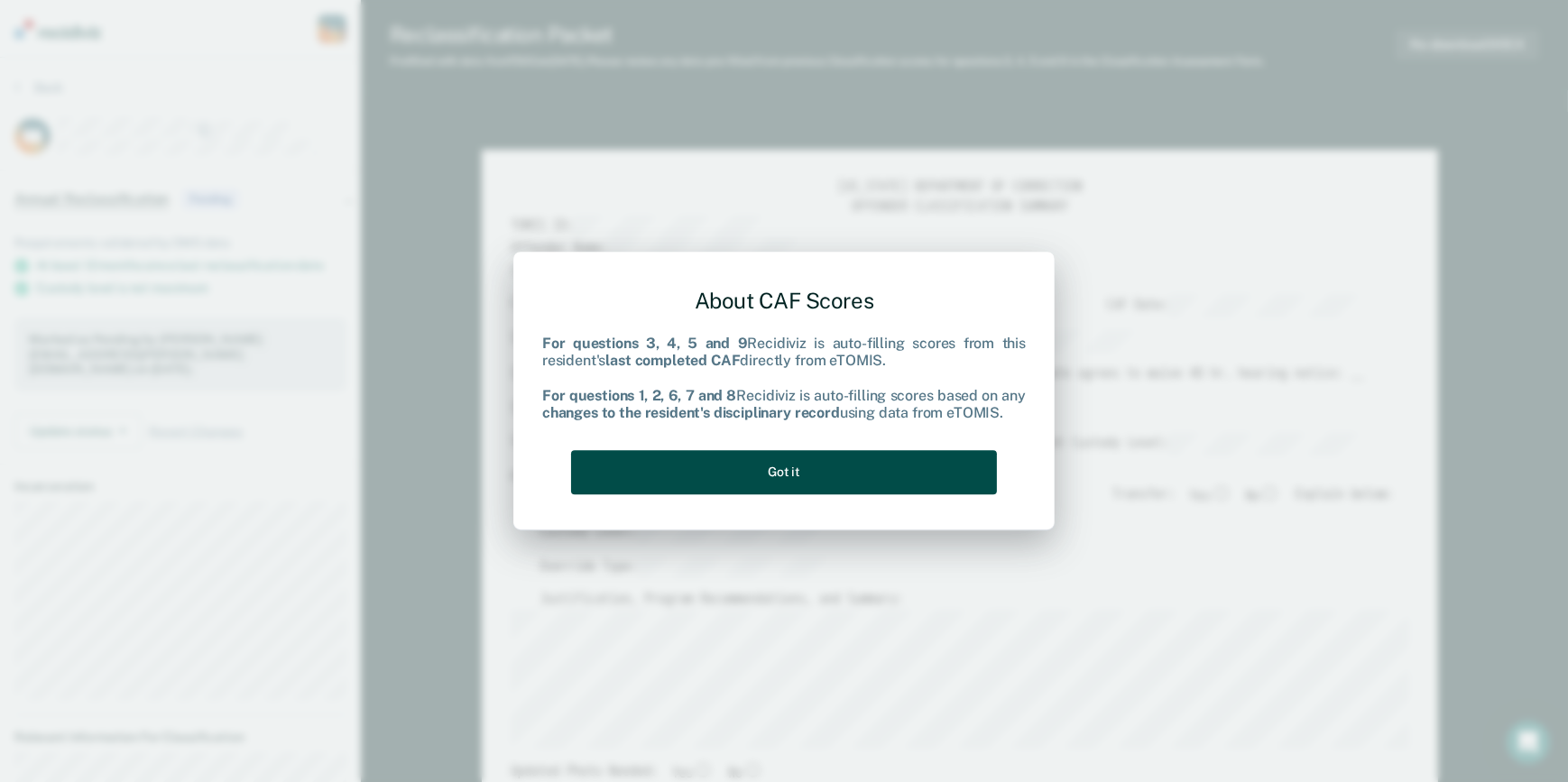 click on "Got it" at bounding box center [784, 472] 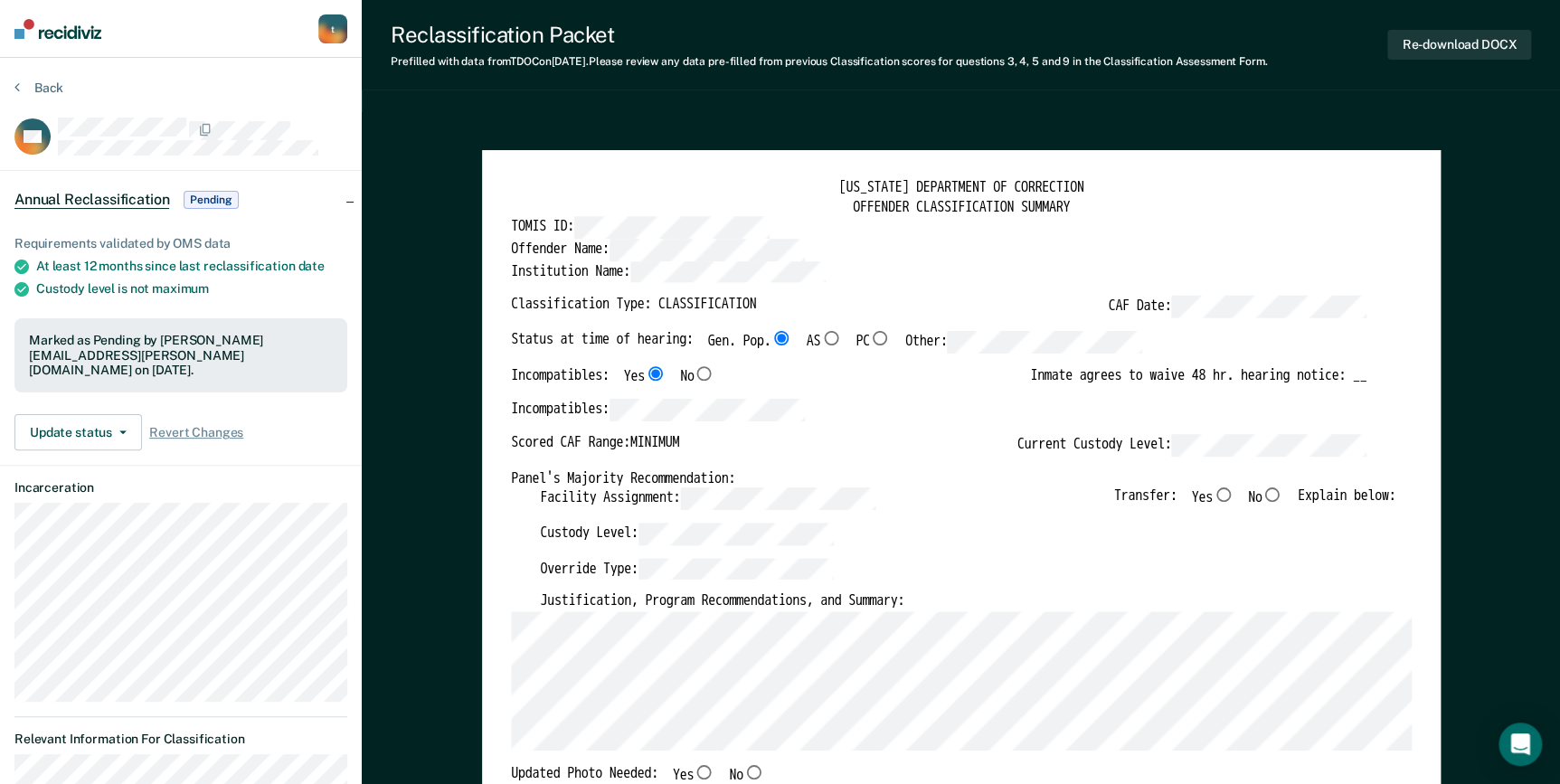 click on "No" at bounding box center (1272, 496) 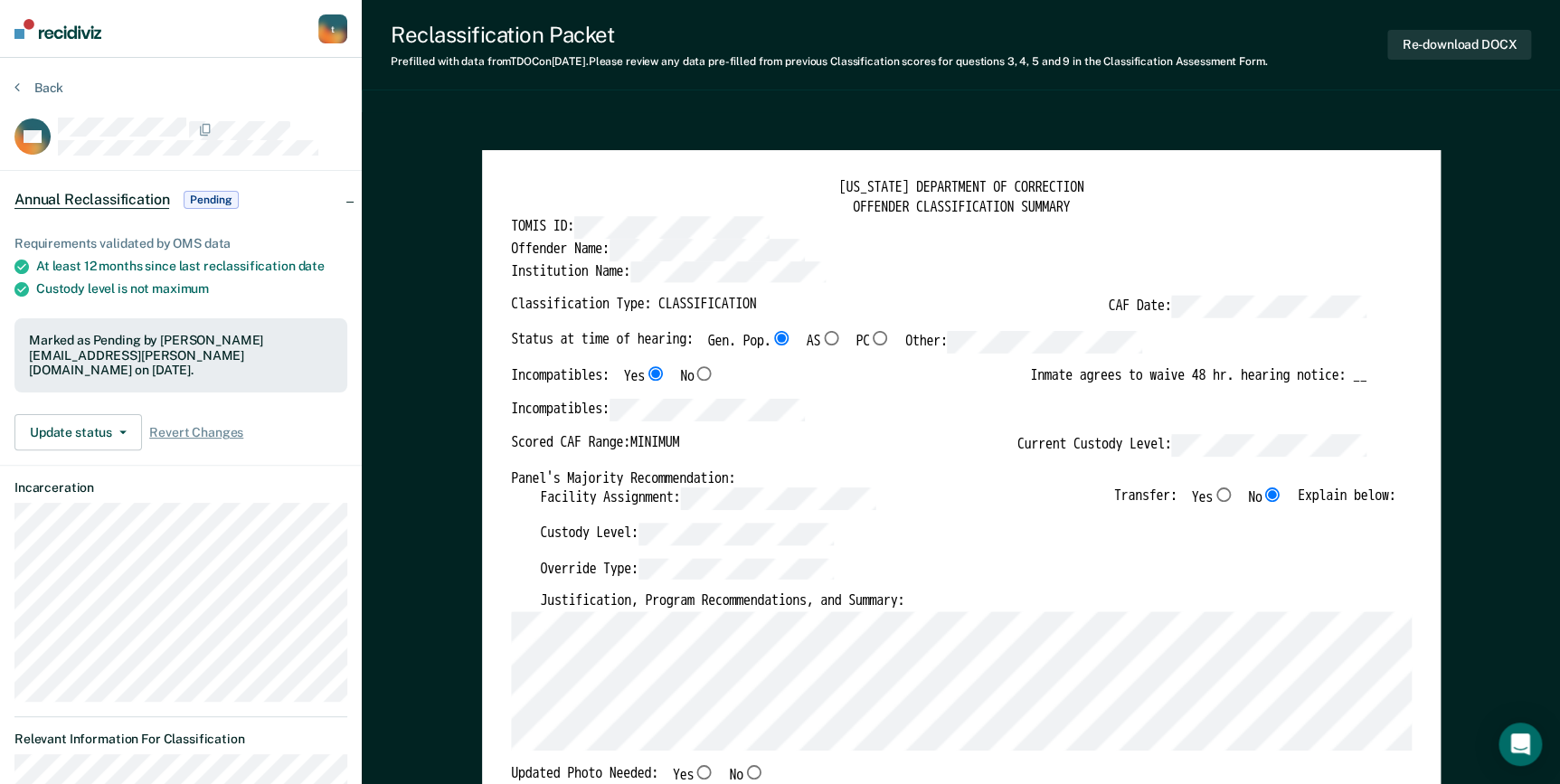 type on "x" 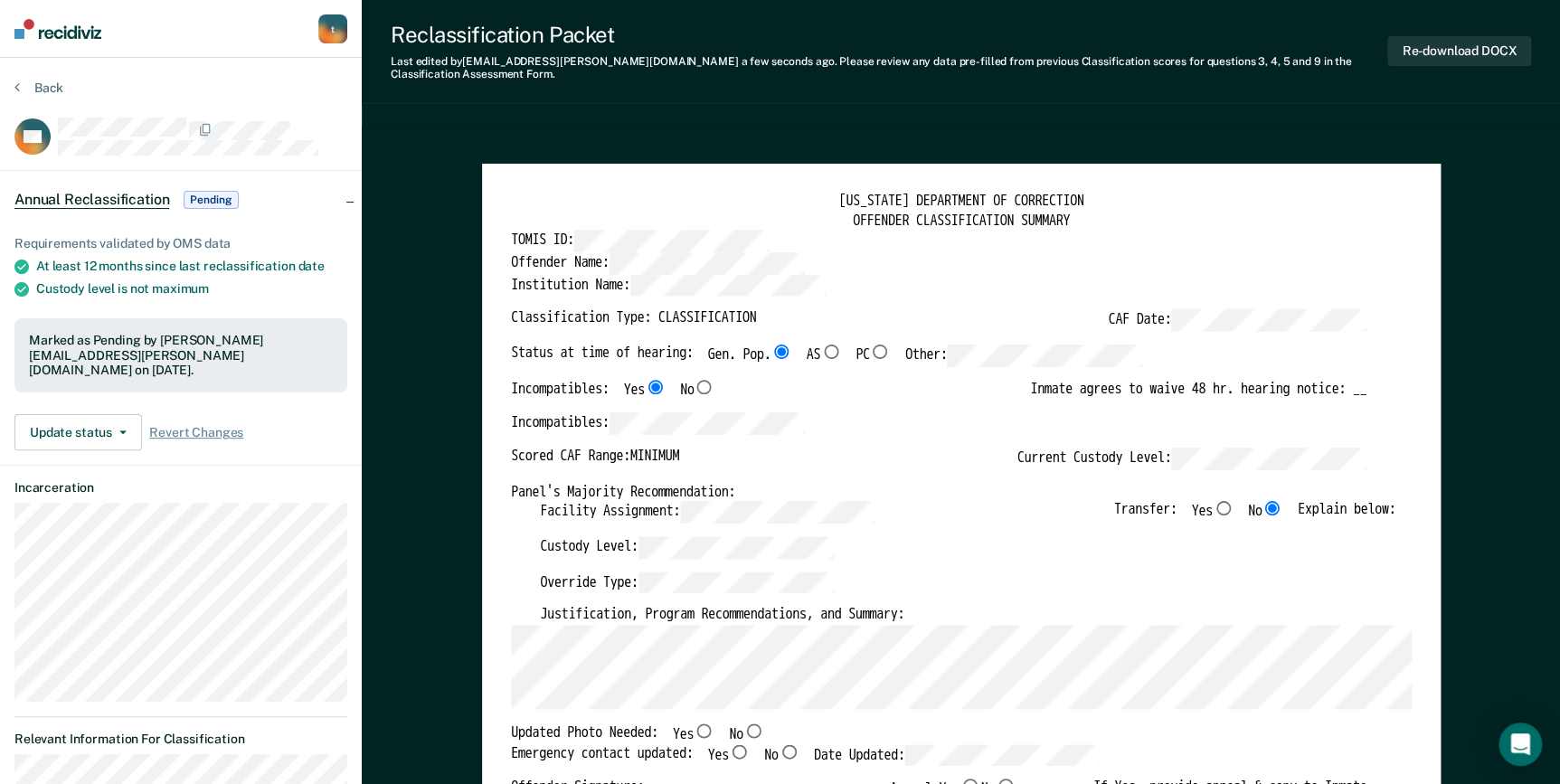 click on "[US_STATE] DEPARTMENT OF CORRECTION OFFENDER CLASSIFICATION SUMMARY TOMIS ID:  Offender Name:  Institution Name:  Classification Type: CLASSIFICATION CAF Date:  Status at time of hearing: Gen. Pop. AS PC Other:   Incompatibles: Yes No Inmate agrees to waive 48 hr. hearing notice: __ Incompatibles:  Scored CAF Range: MINIMUM Current Custody Level:  Panel's Majority Recommendation: Facility Assignment: Transfer: Yes No Explain below: Custody Level:  Override Type:  Justification, Program Recommendations, and Summary: Updated Photo Needed: Yes No Emergency contact updated: Yes No Date Updated:  Offender Signature: _______________________ Appeal: Yes No If Yes, provide appeal & copy to Inmate Panel Member Signatures: Date: ___________ Chairperson Treatment Member Security Member If panel member disagrees with majority recommend, state specific reasons: Approving Authority: Signature Date Approve ___ Deny ___ If denied, reasons include: [US_STATE] DEPARTMENT OF CORRECTION  CLASSIFICATION CUSTODY ASSESSMENT    Name:" at bounding box center [960, 2793] 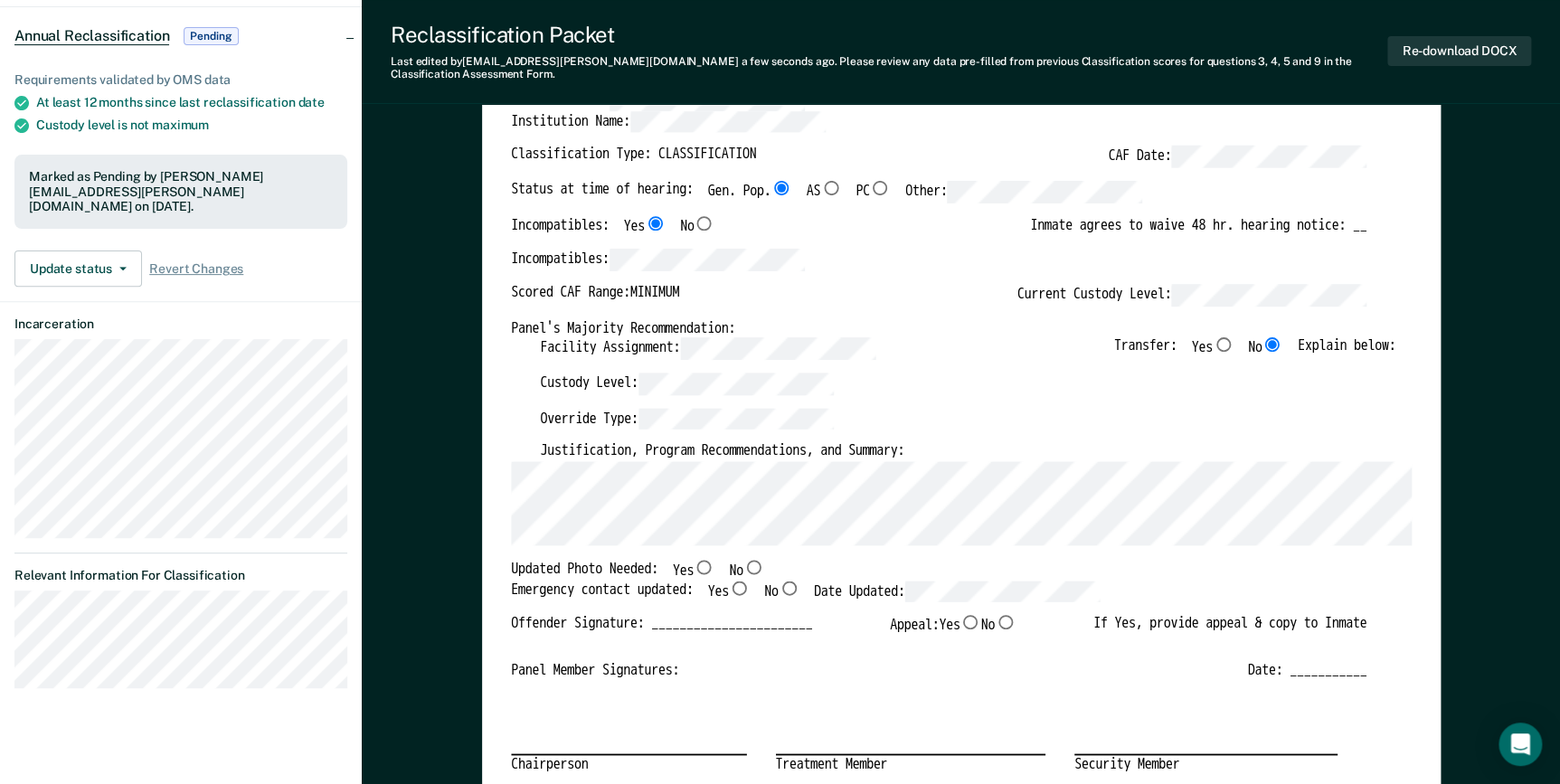 click on "Yes" at bounding box center (704, 567) 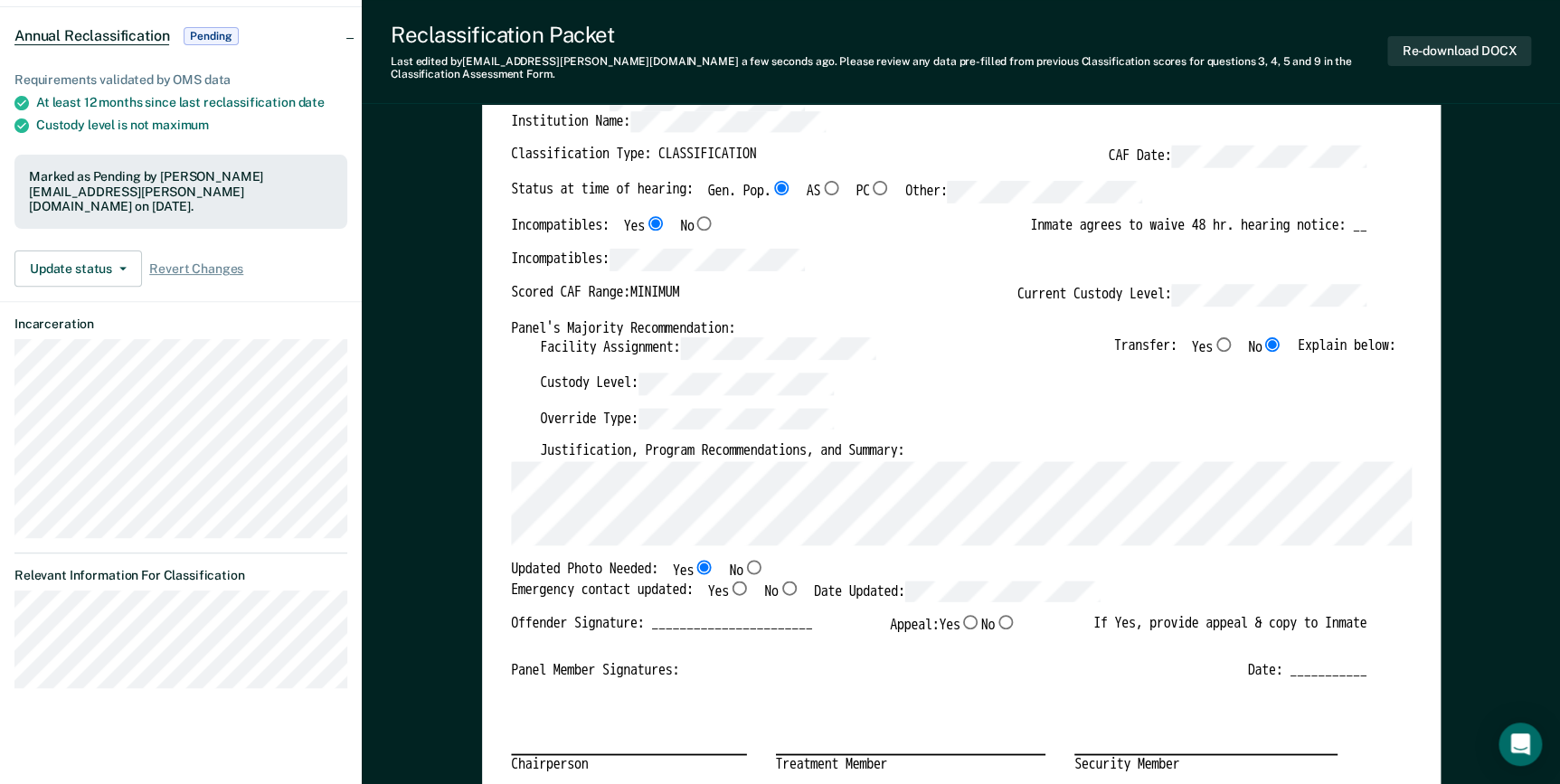 type on "x" 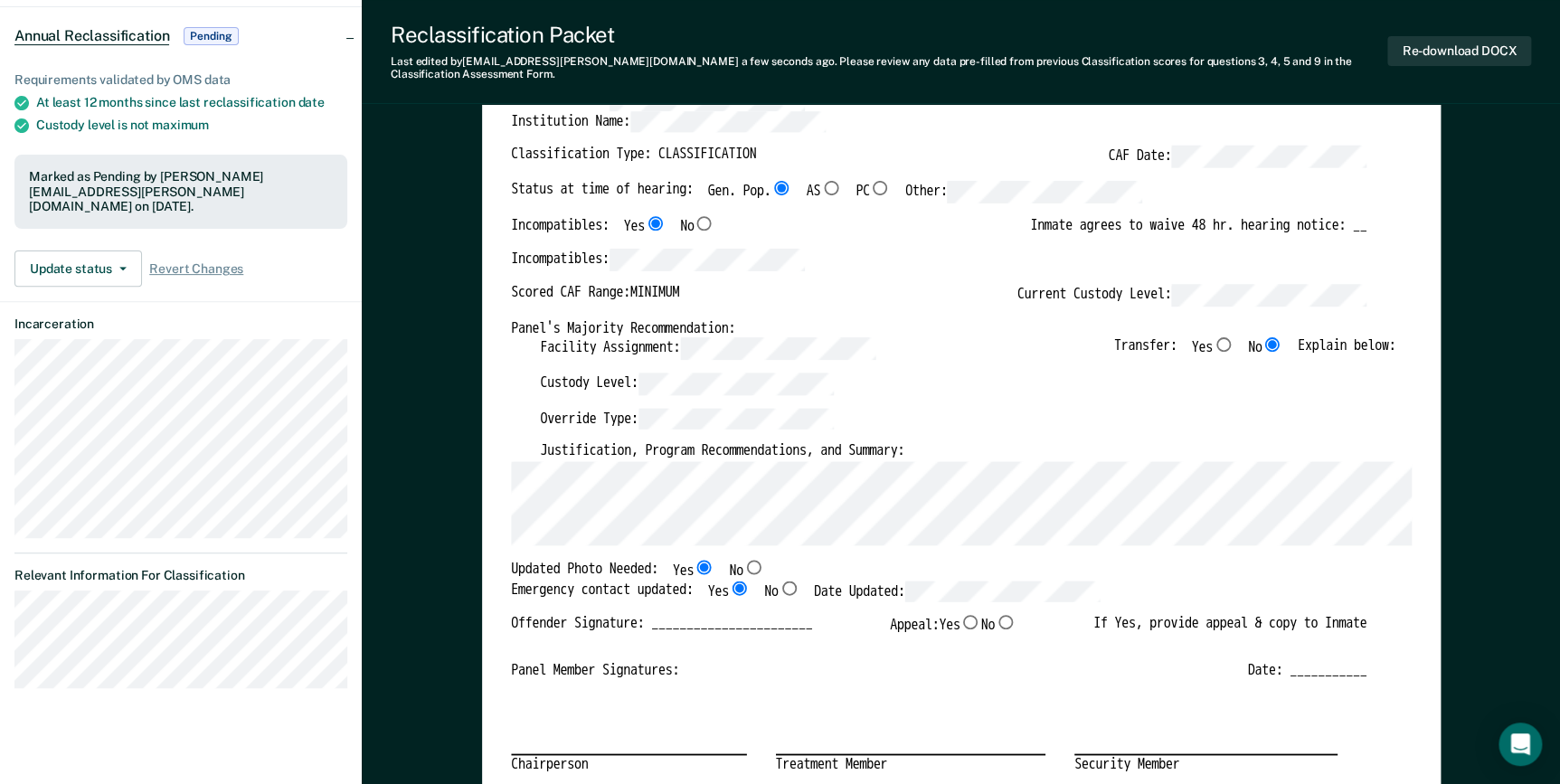 type on "x" 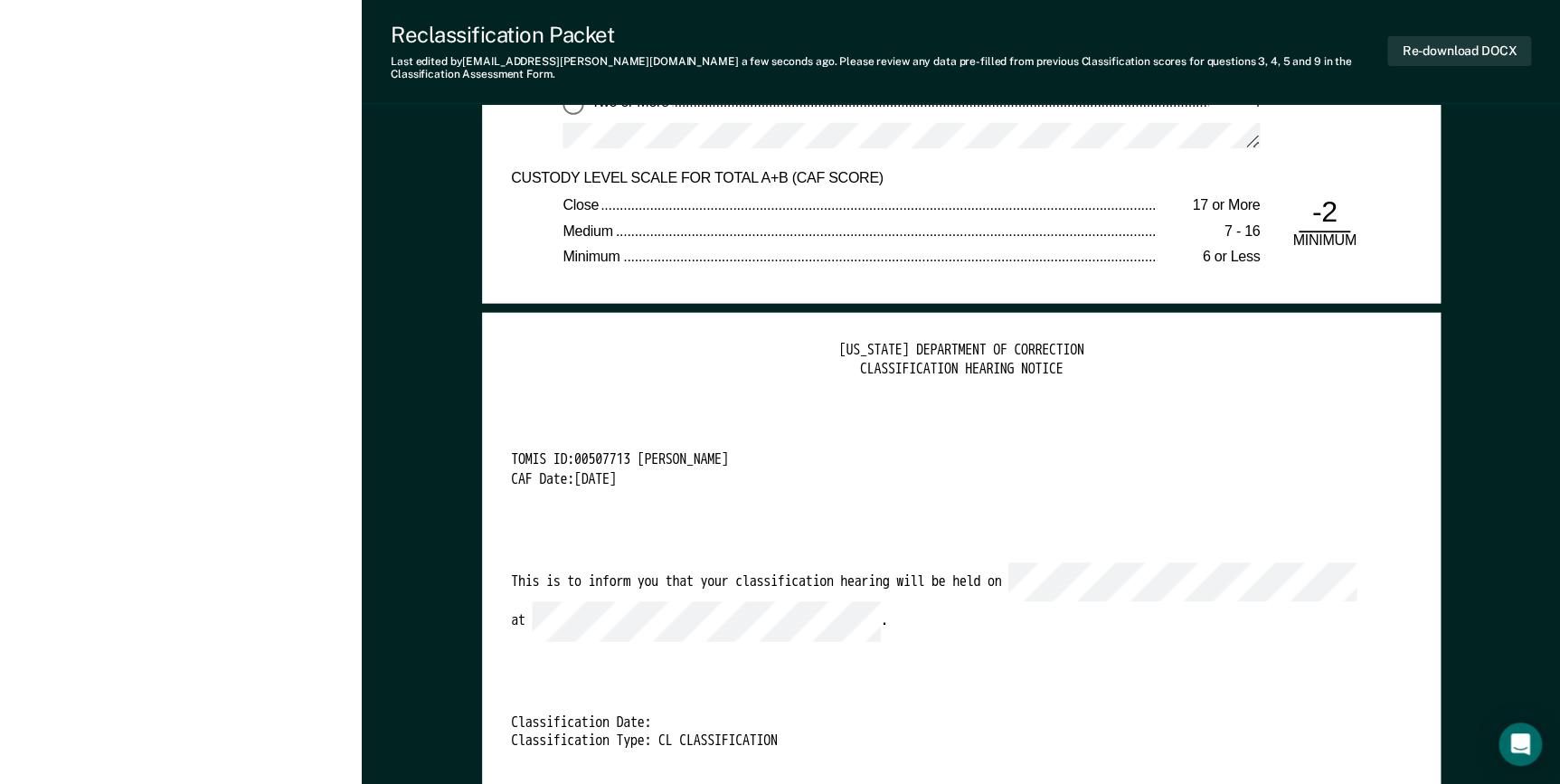 scroll, scrollTop: 3863, scrollLeft: 0, axis: vertical 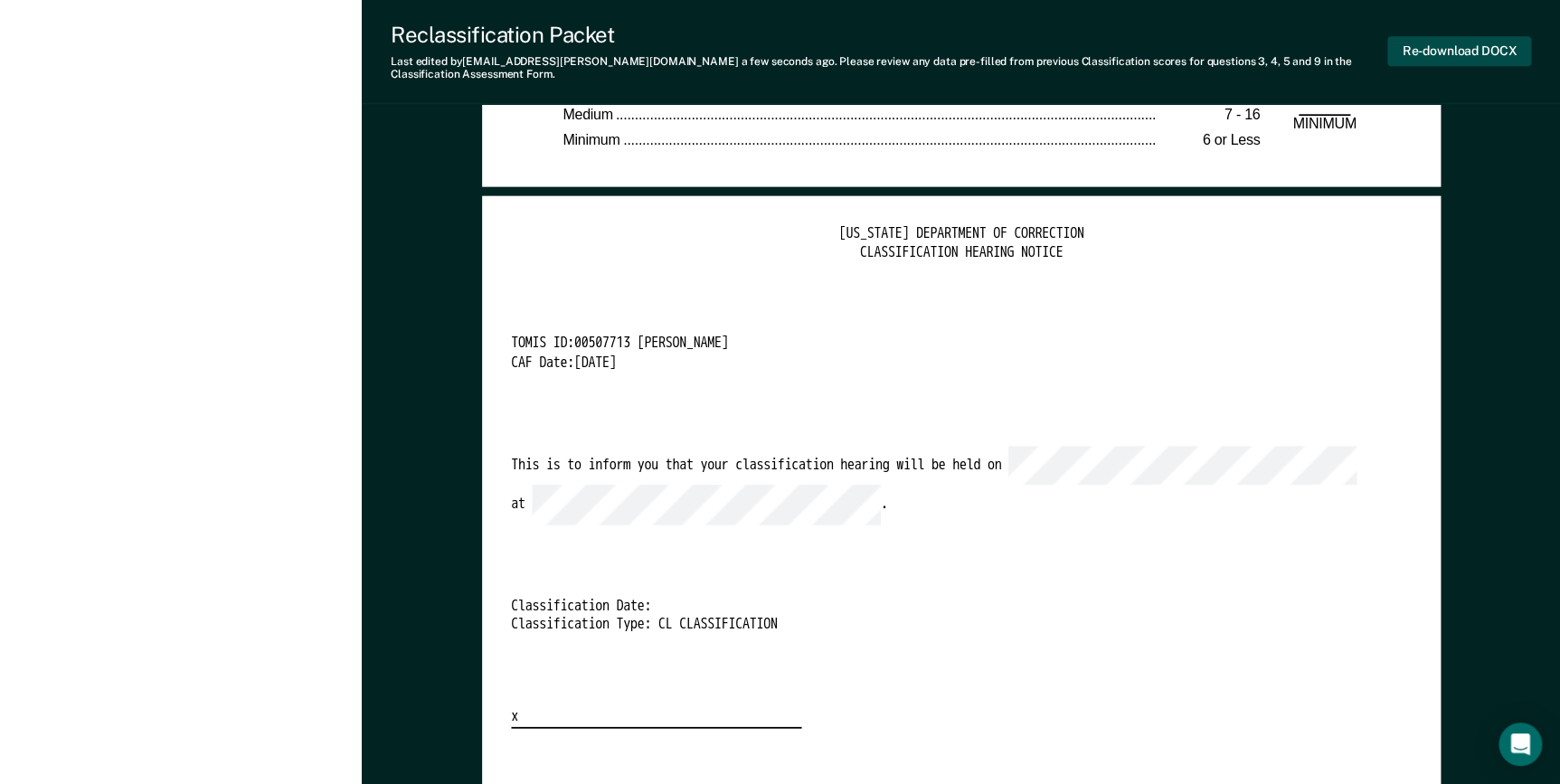 click on "Re-download DOCX" at bounding box center (1459, 51) 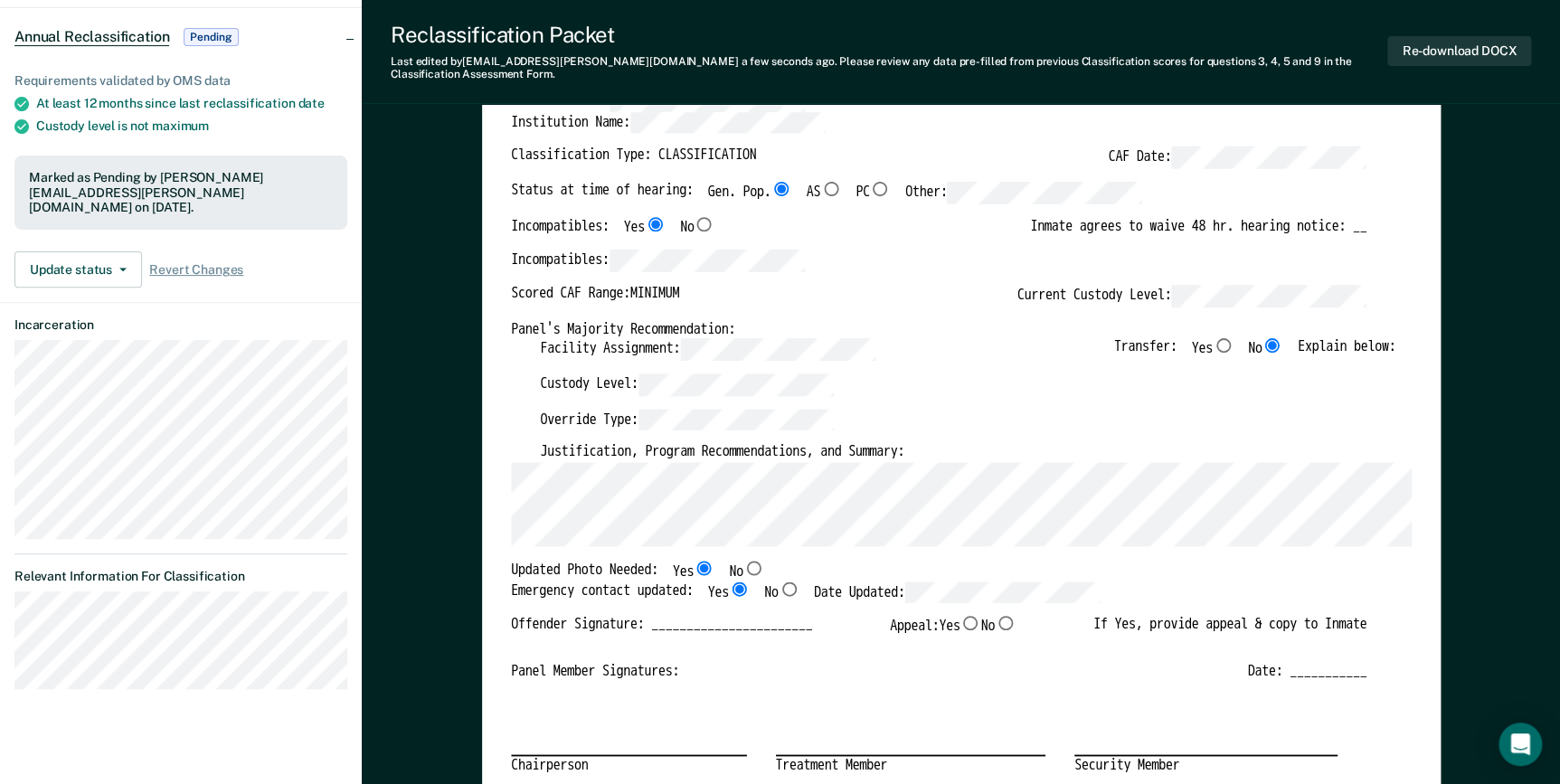 scroll, scrollTop: 0, scrollLeft: 0, axis: both 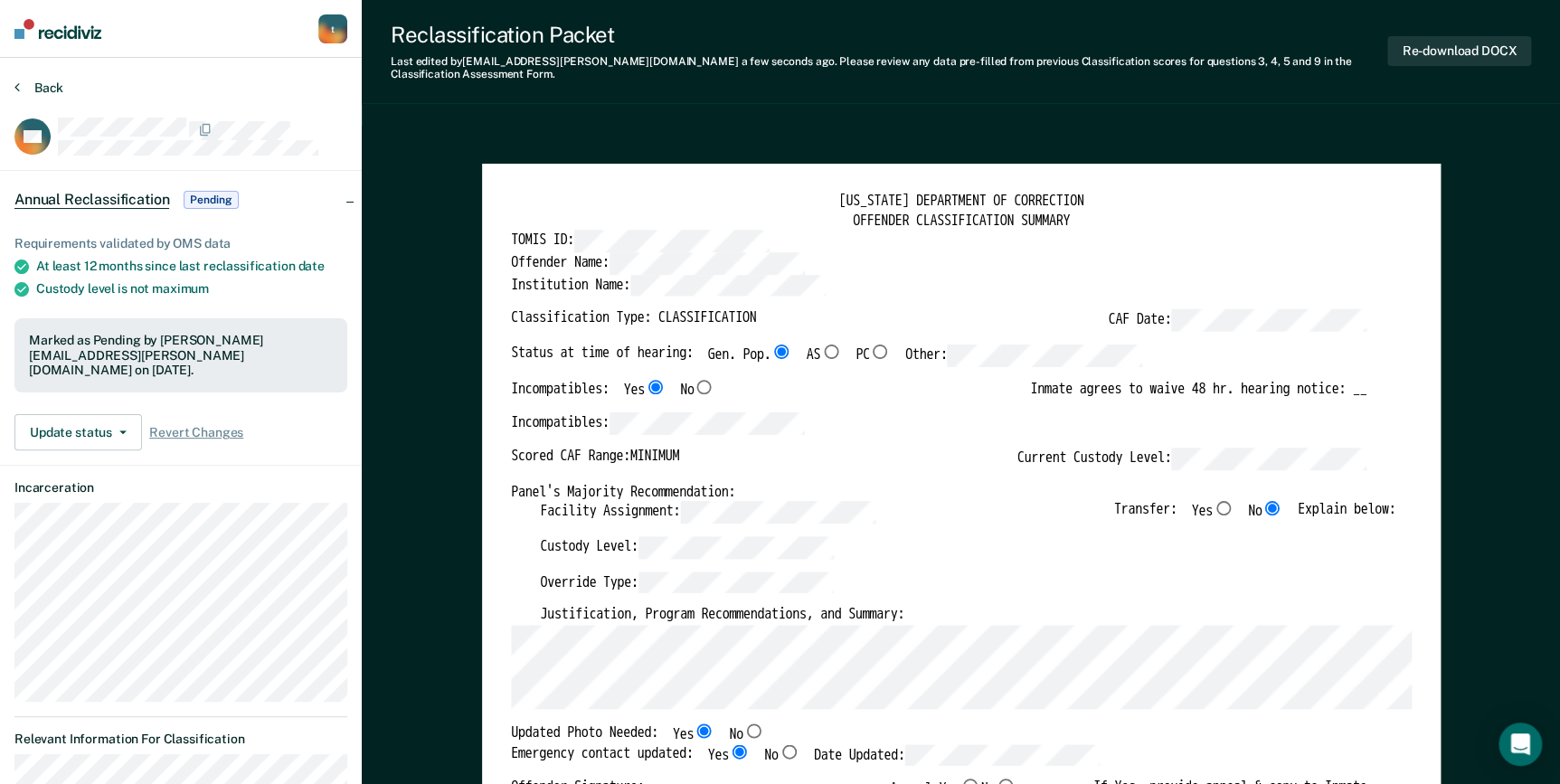 click on "Back" at bounding box center [39, 88] 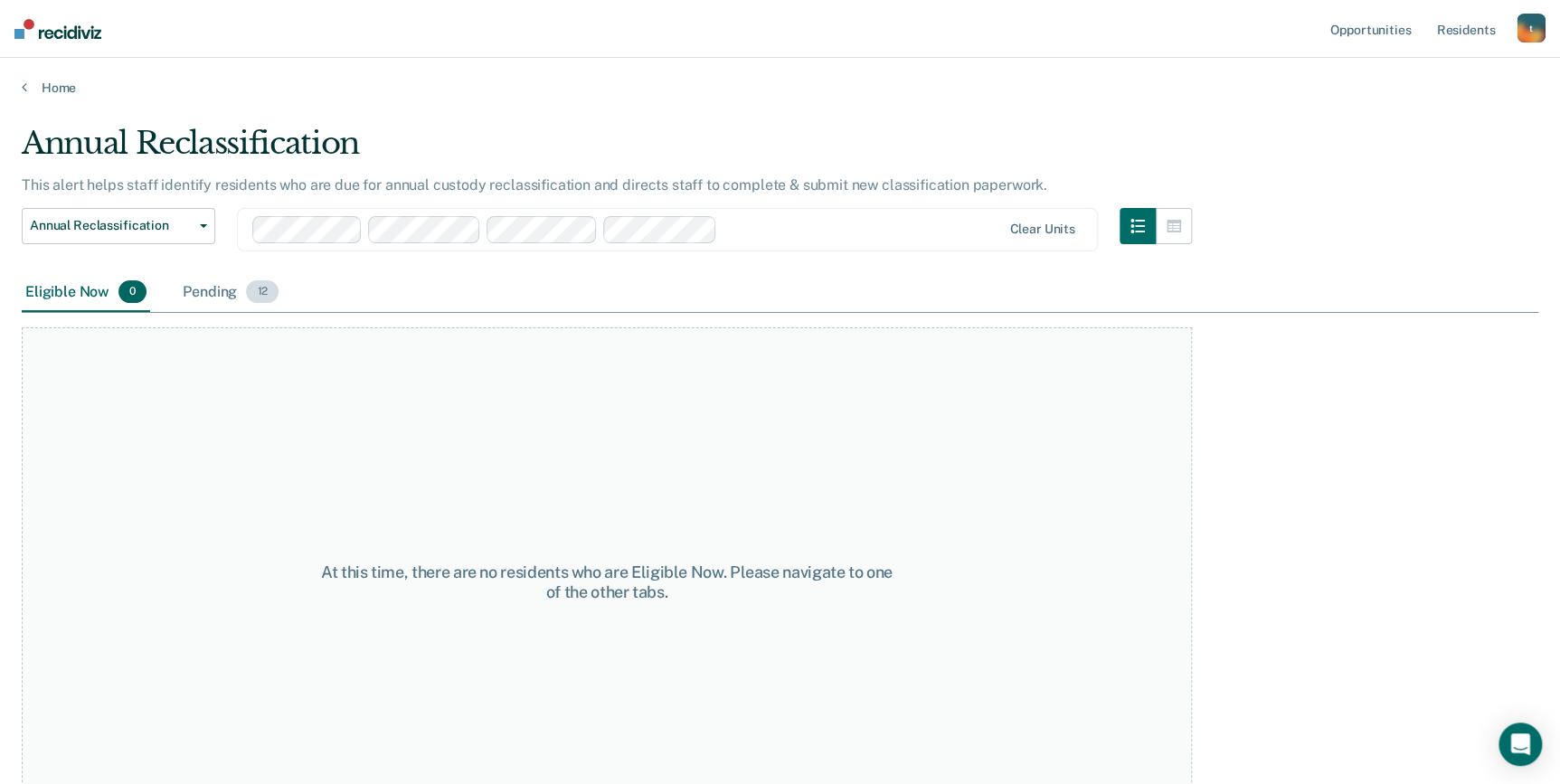 click on "Pending 12" at bounding box center [231, 293] 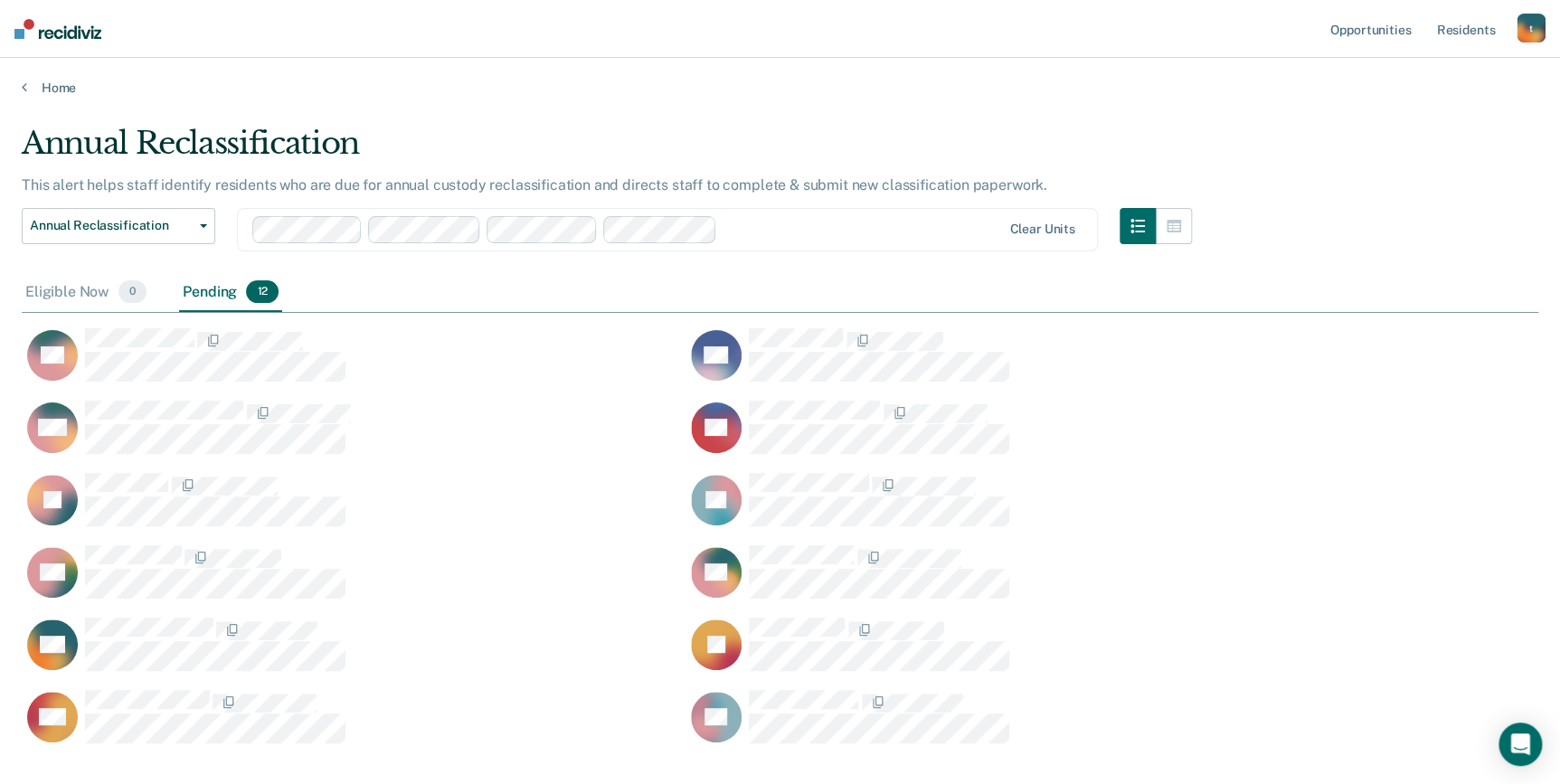 scroll, scrollTop: 13, scrollLeft: 14, axis: both 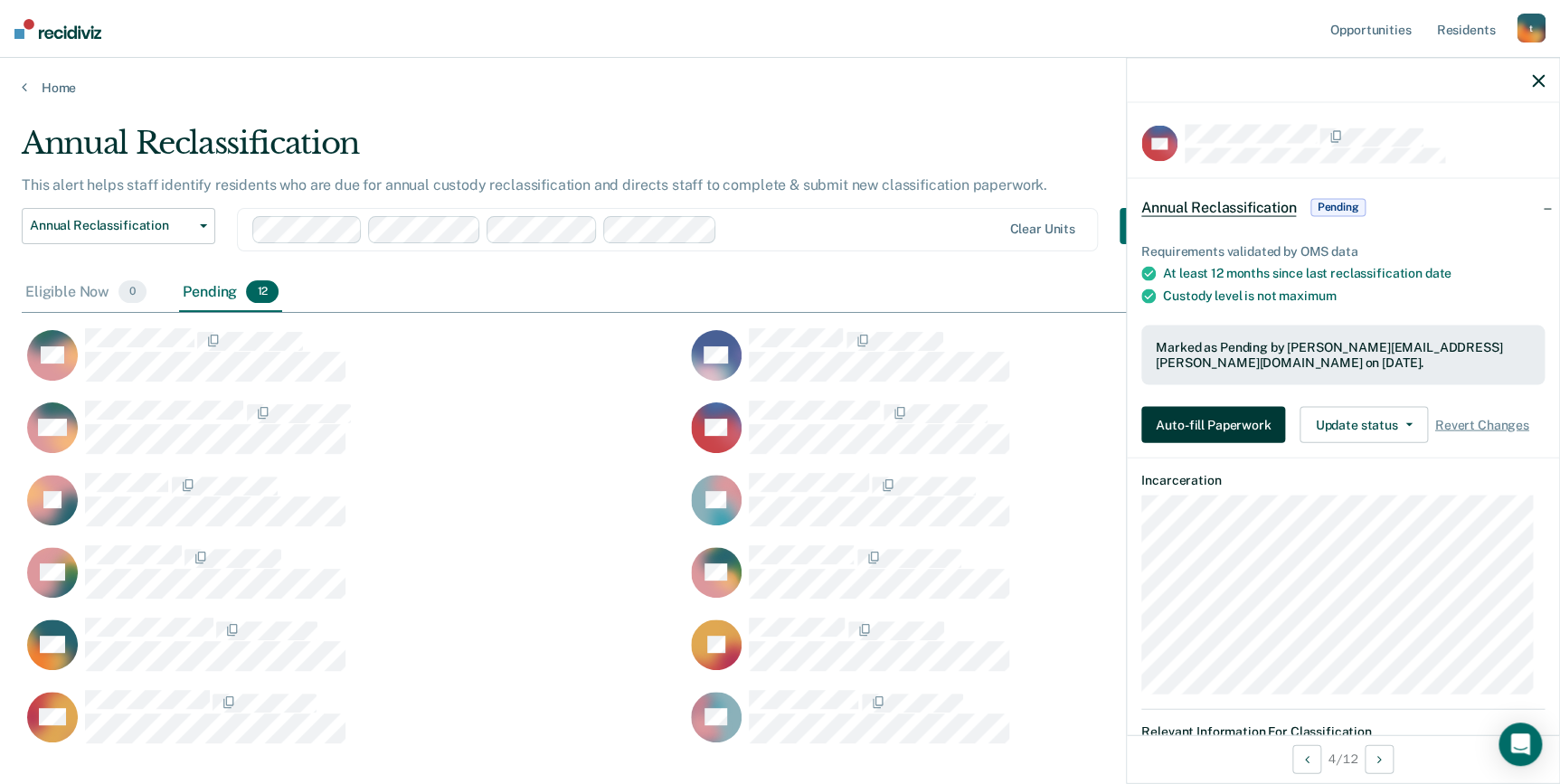 click on "Auto-fill Paperwork" at bounding box center (1213, 424) 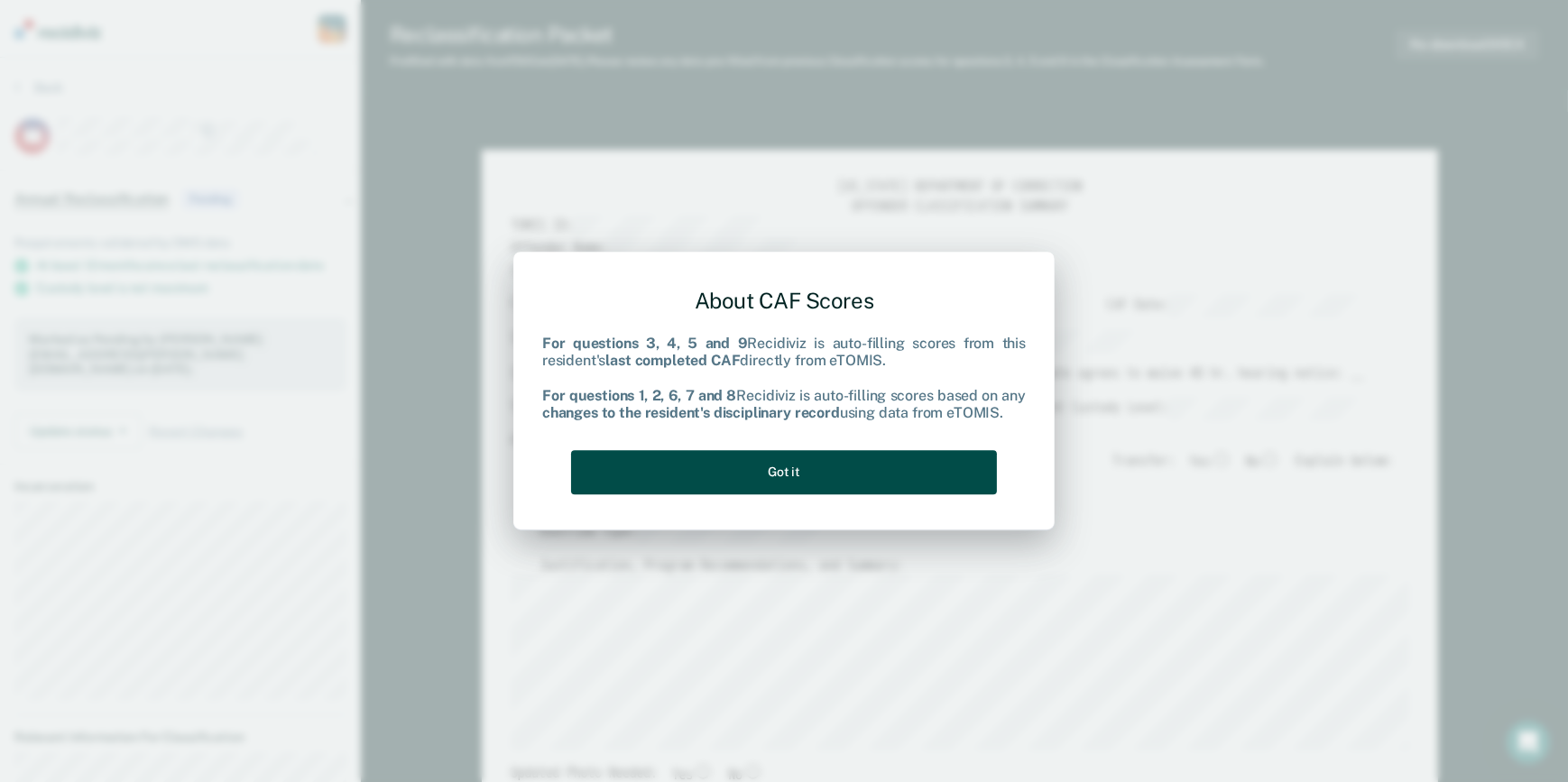 click on "Got it" at bounding box center (784, 472) 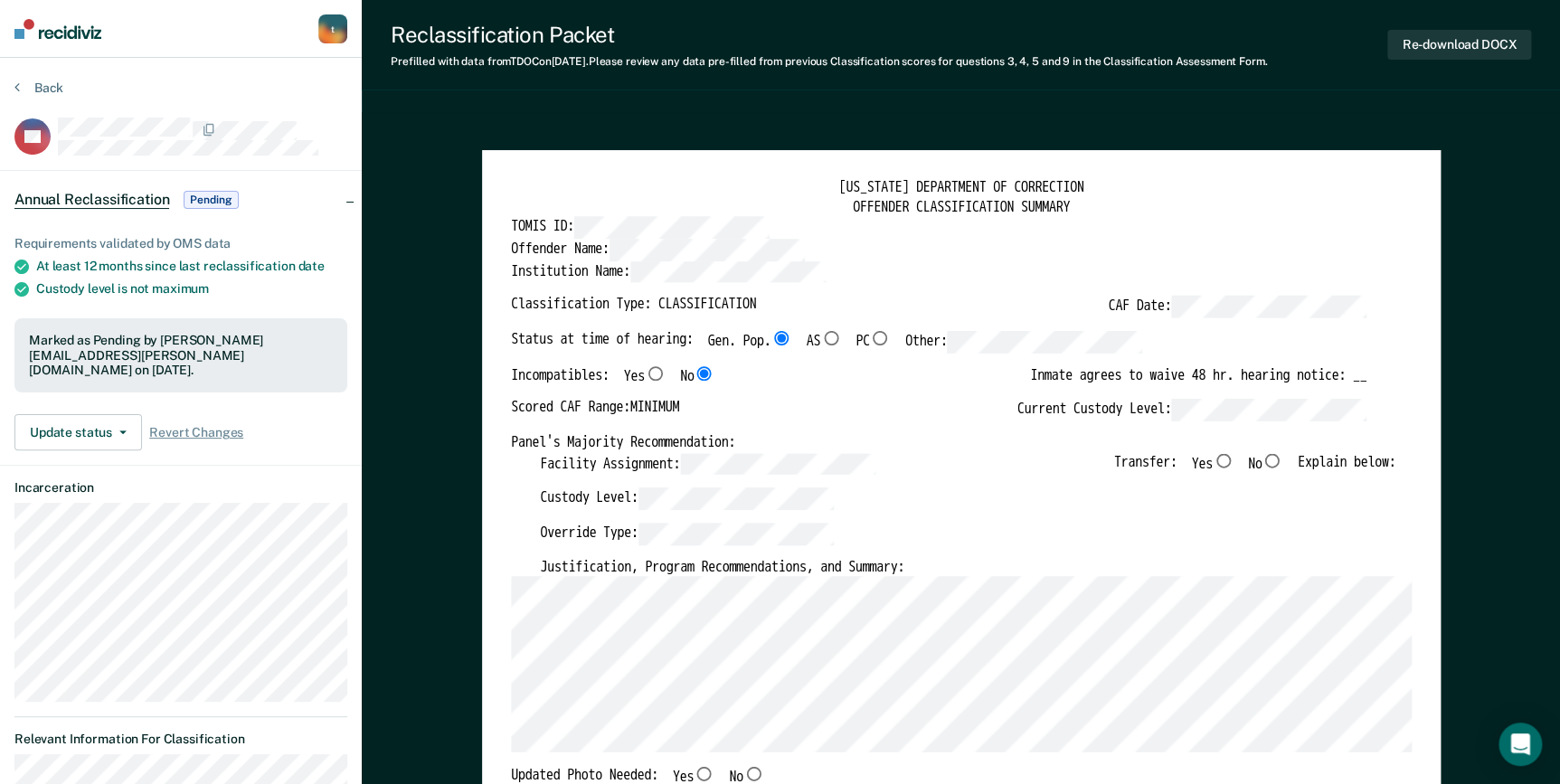 drag, startPoint x: 1256, startPoint y: 459, endPoint x: 1186, endPoint y: 471, distance: 71.02112 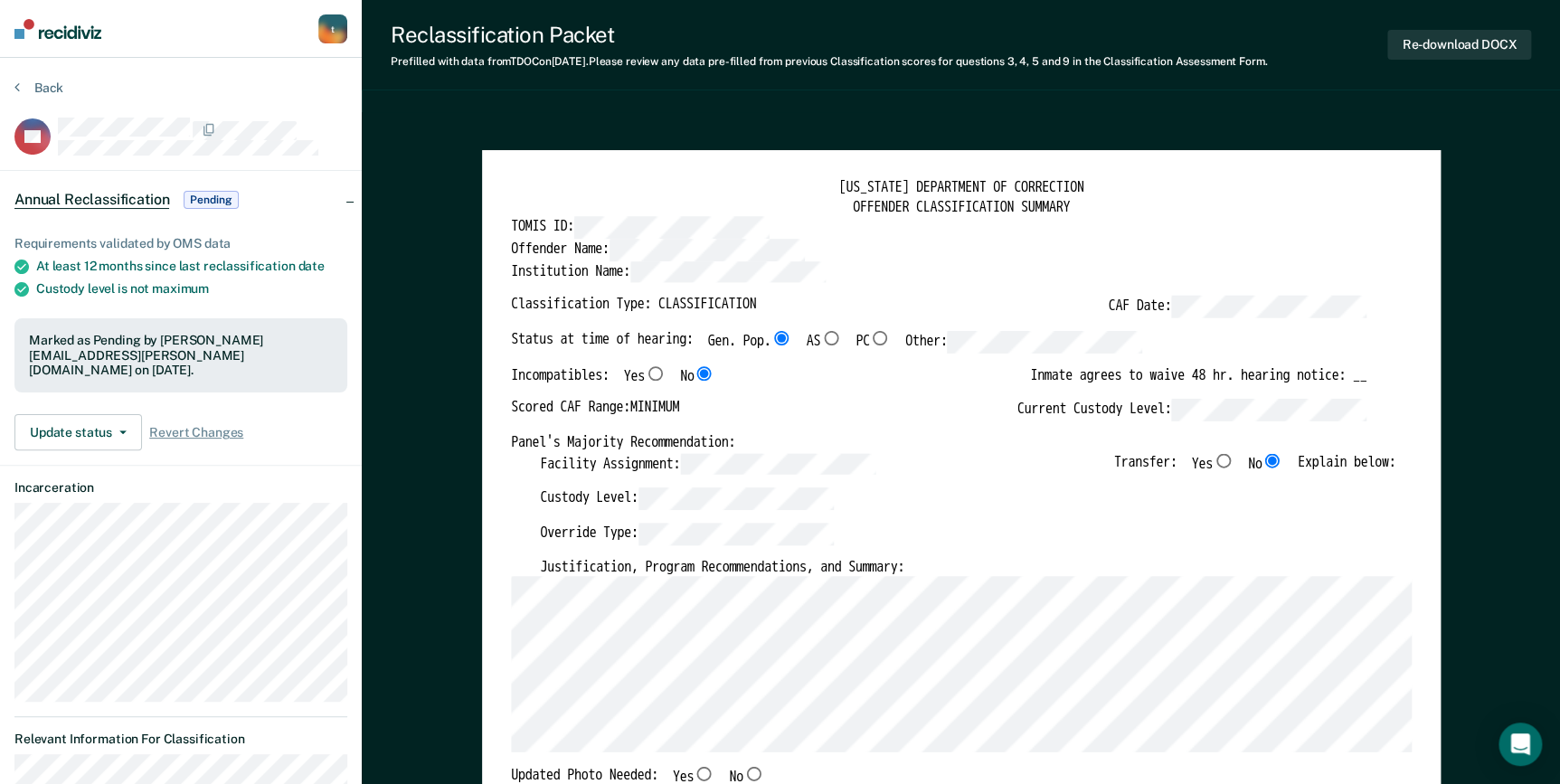 type on "x" 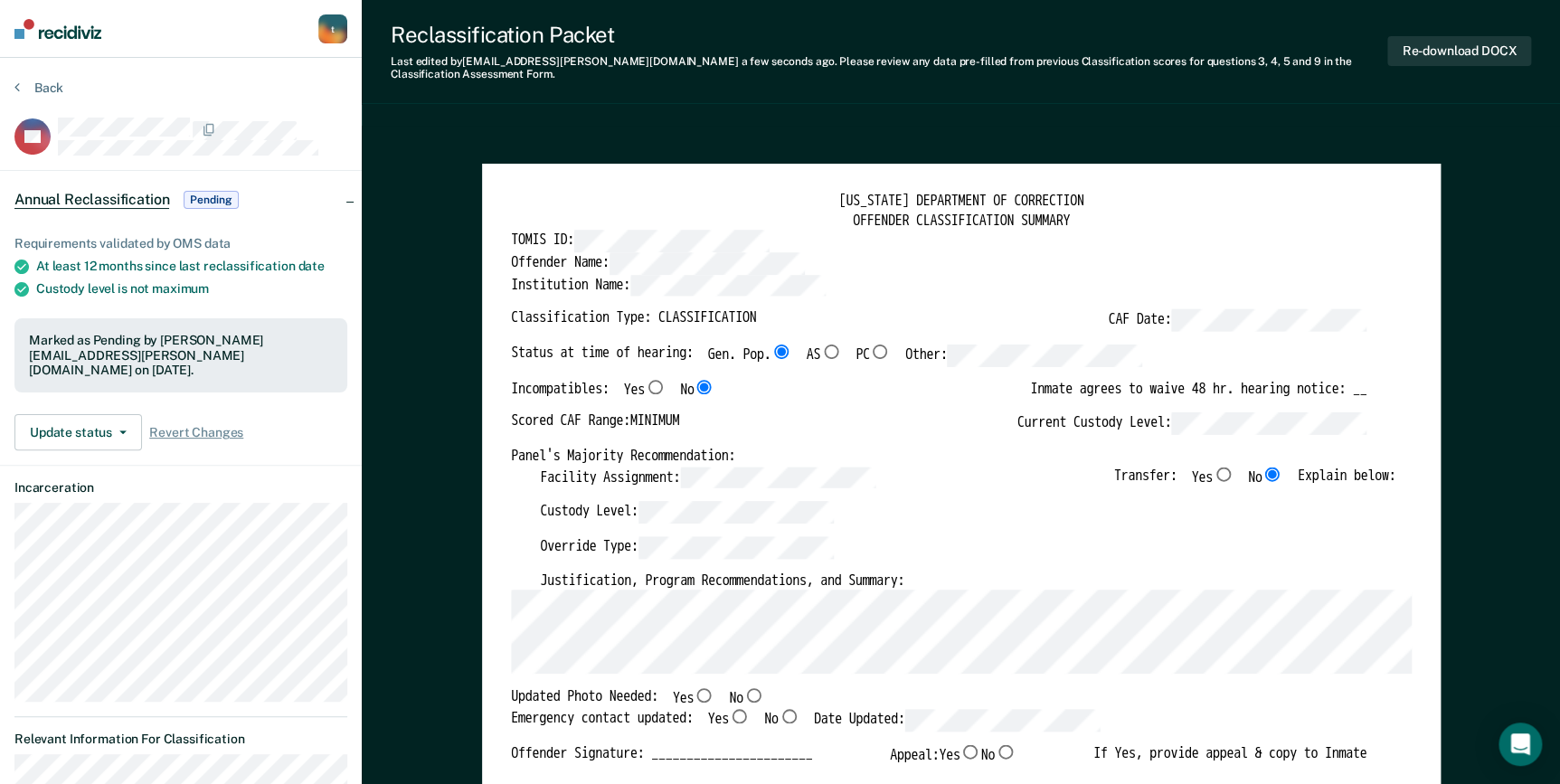 click on "No" at bounding box center [752, 695] 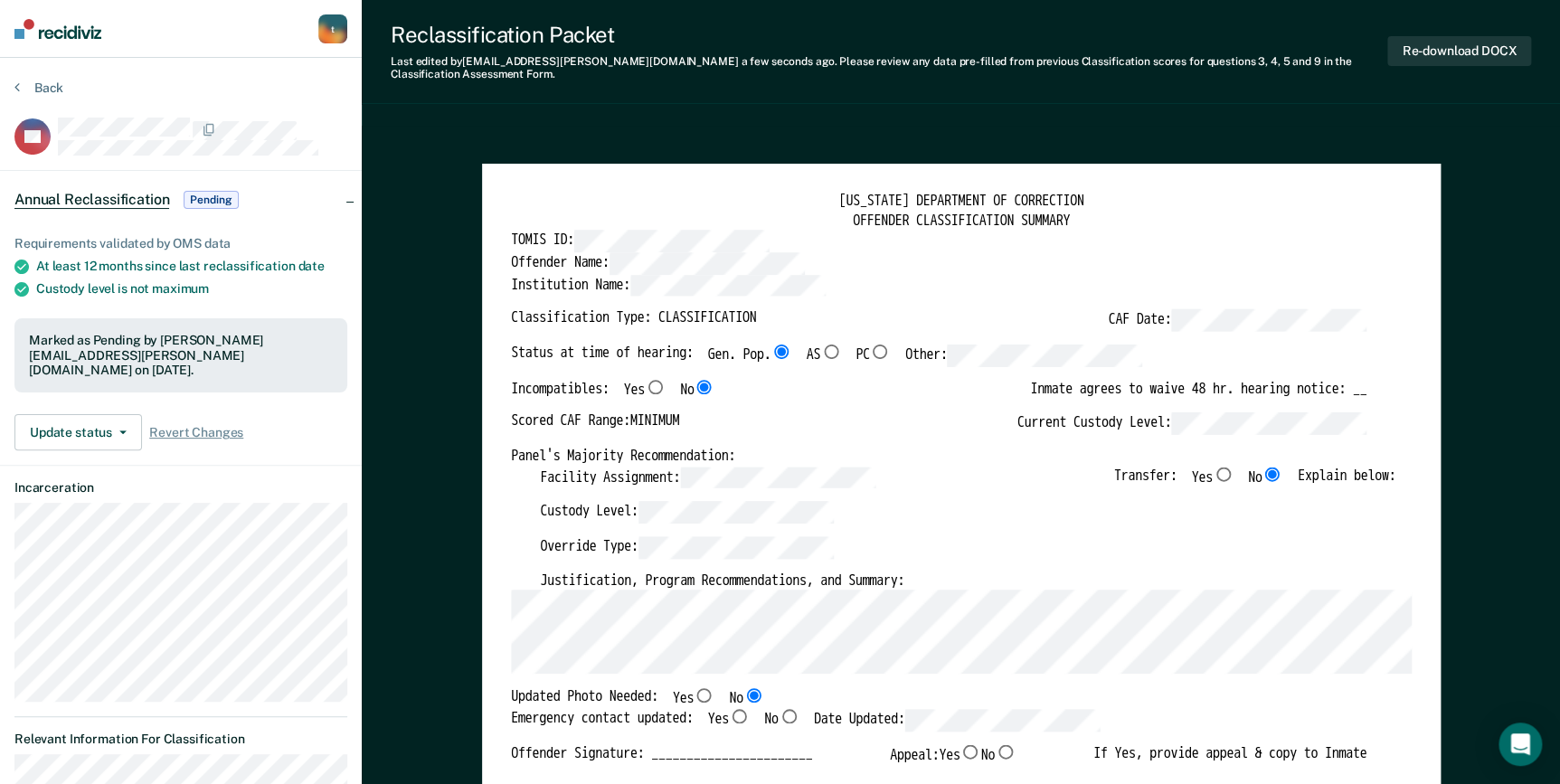 type on "x" 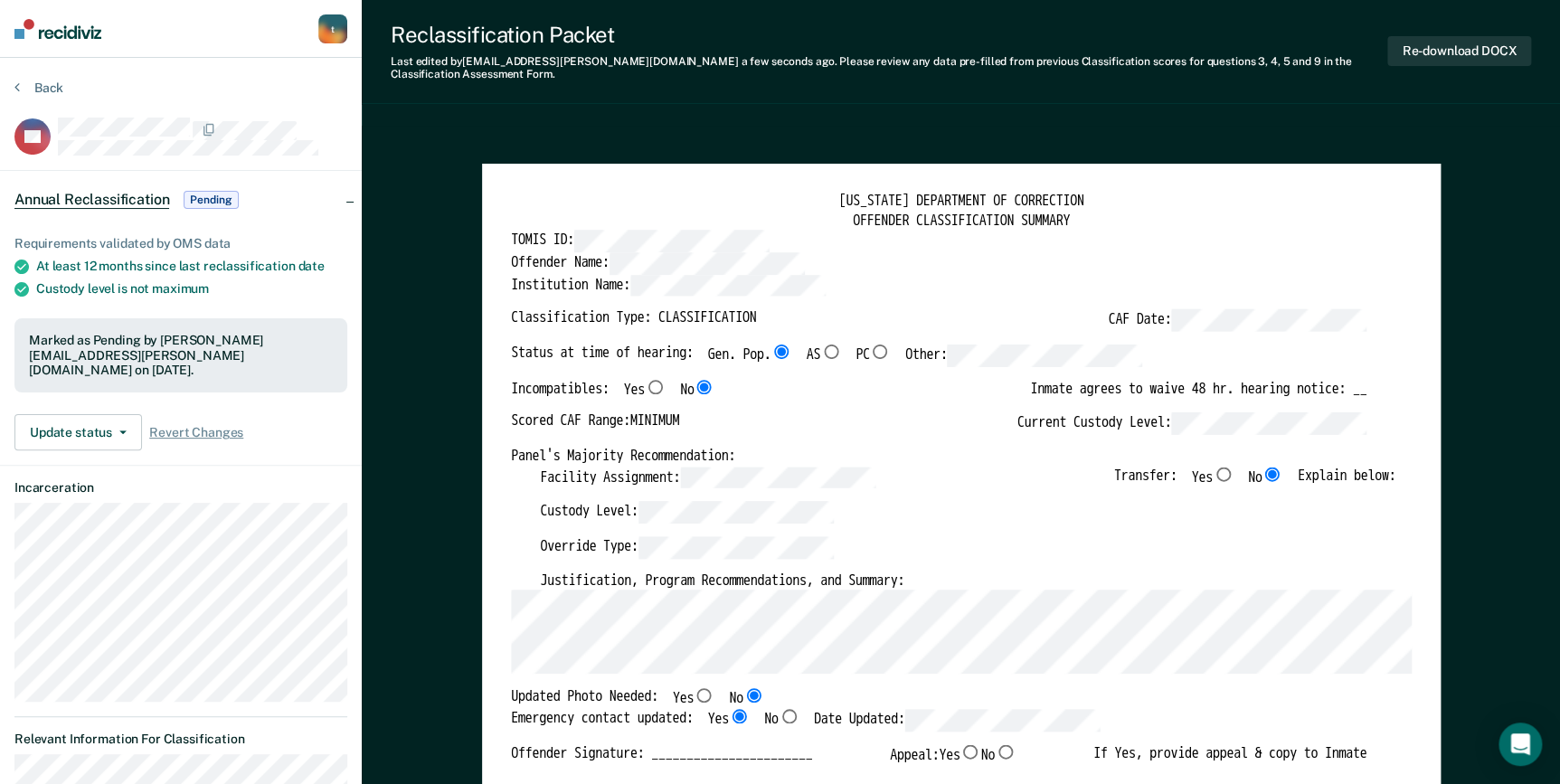 type on "x" 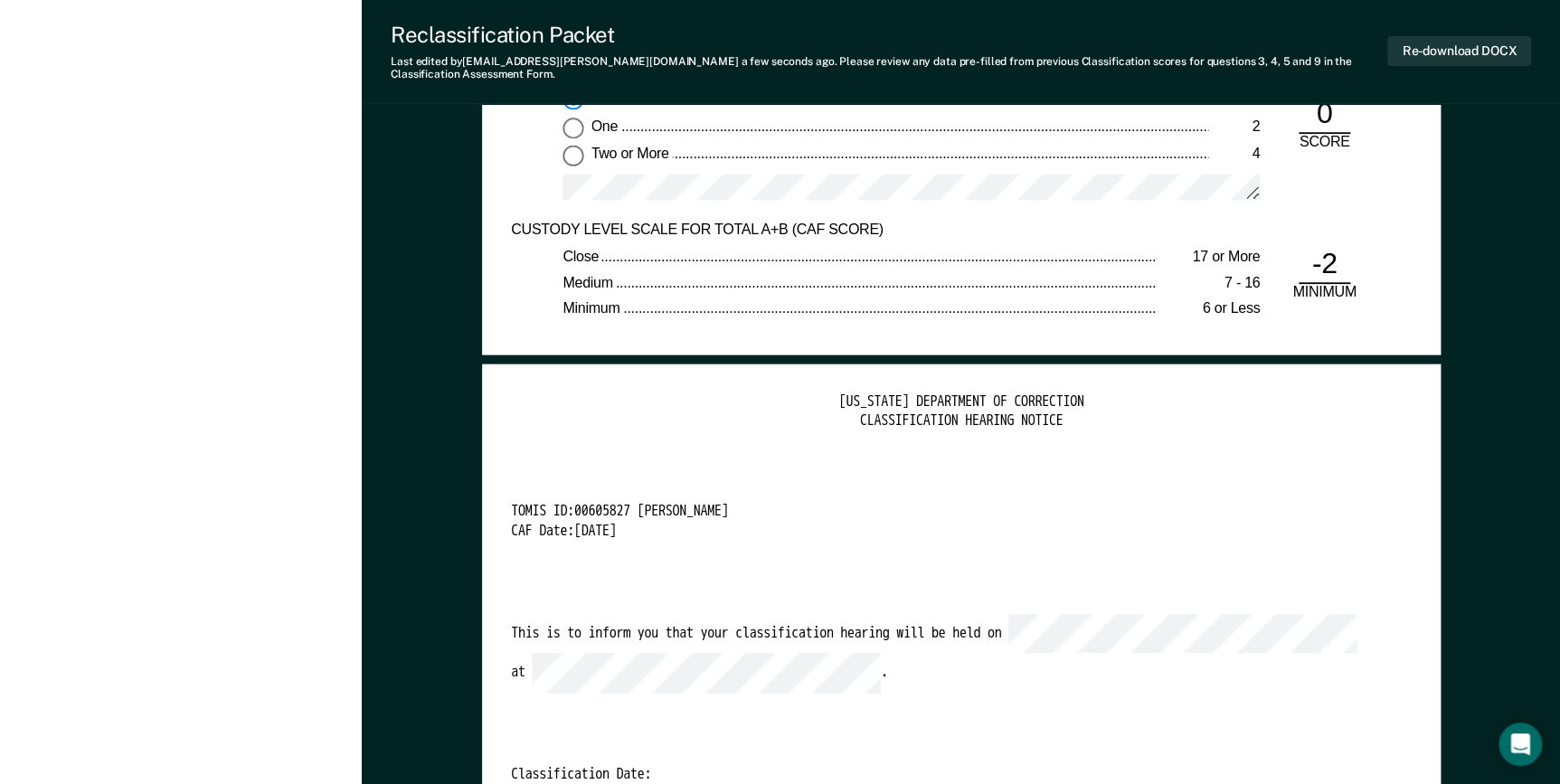 scroll, scrollTop: 3698, scrollLeft: 0, axis: vertical 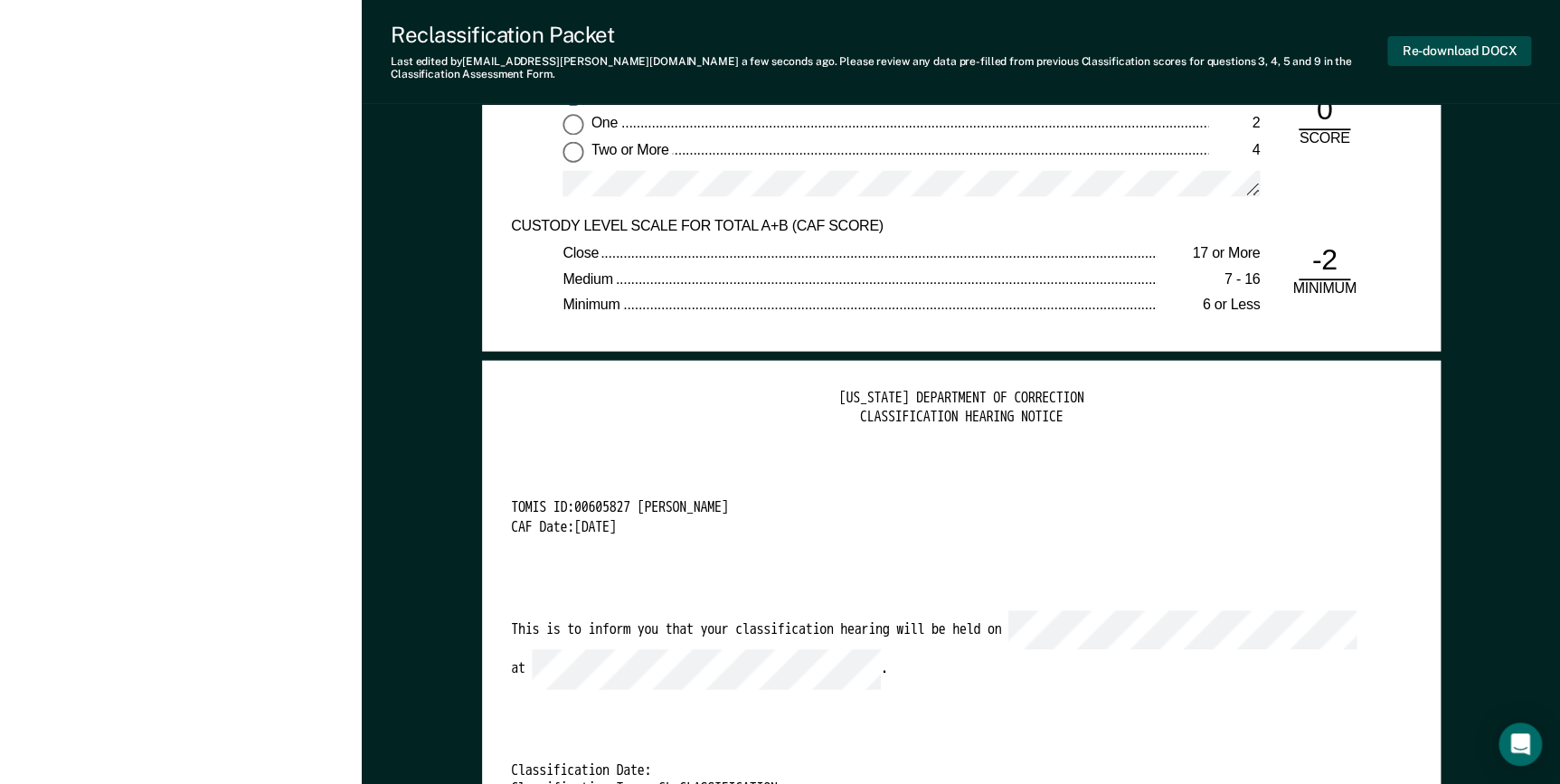 click on "Re-download DOCX" at bounding box center [1459, 51] 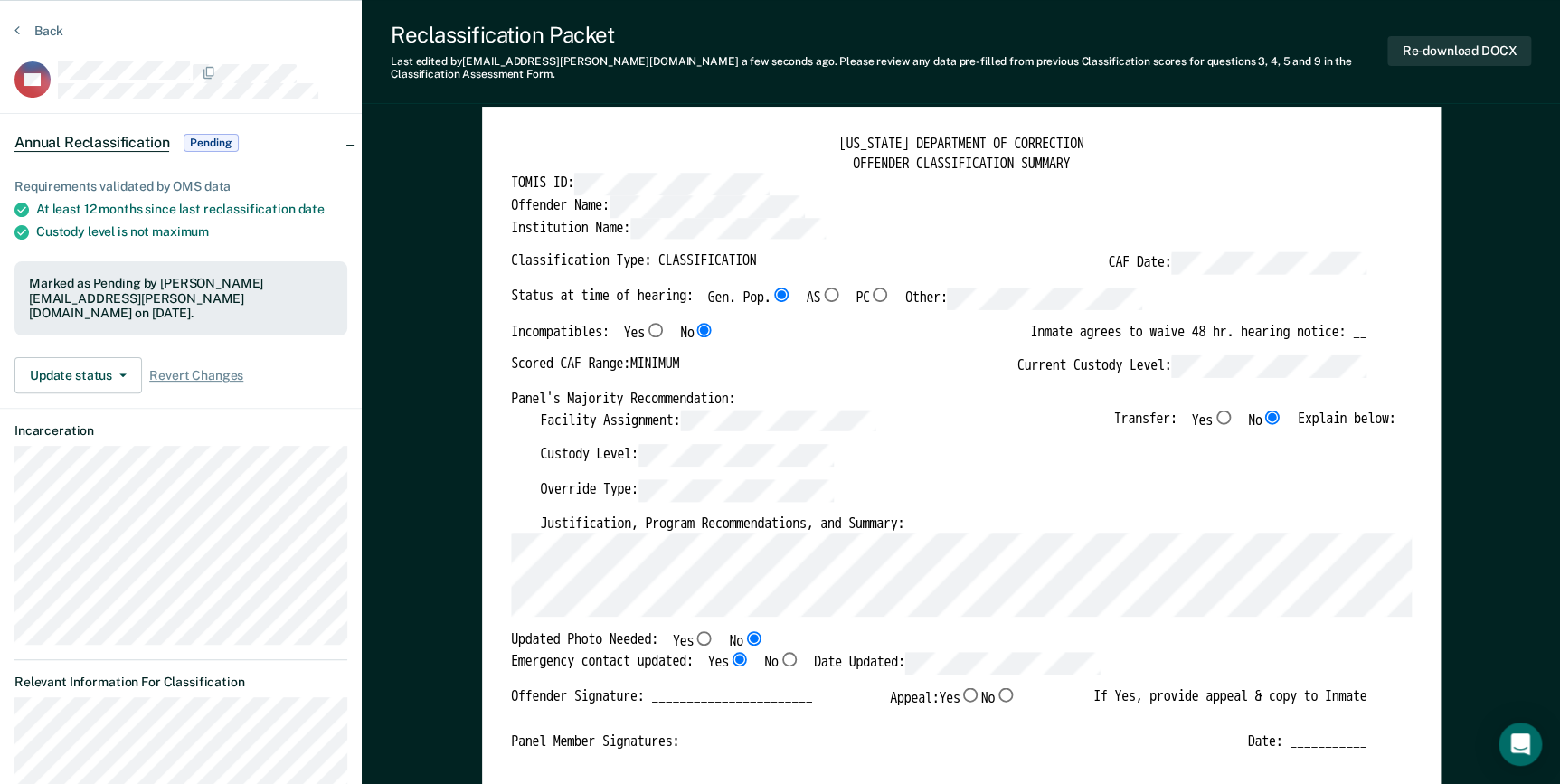 scroll, scrollTop: 0, scrollLeft: 0, axis: both 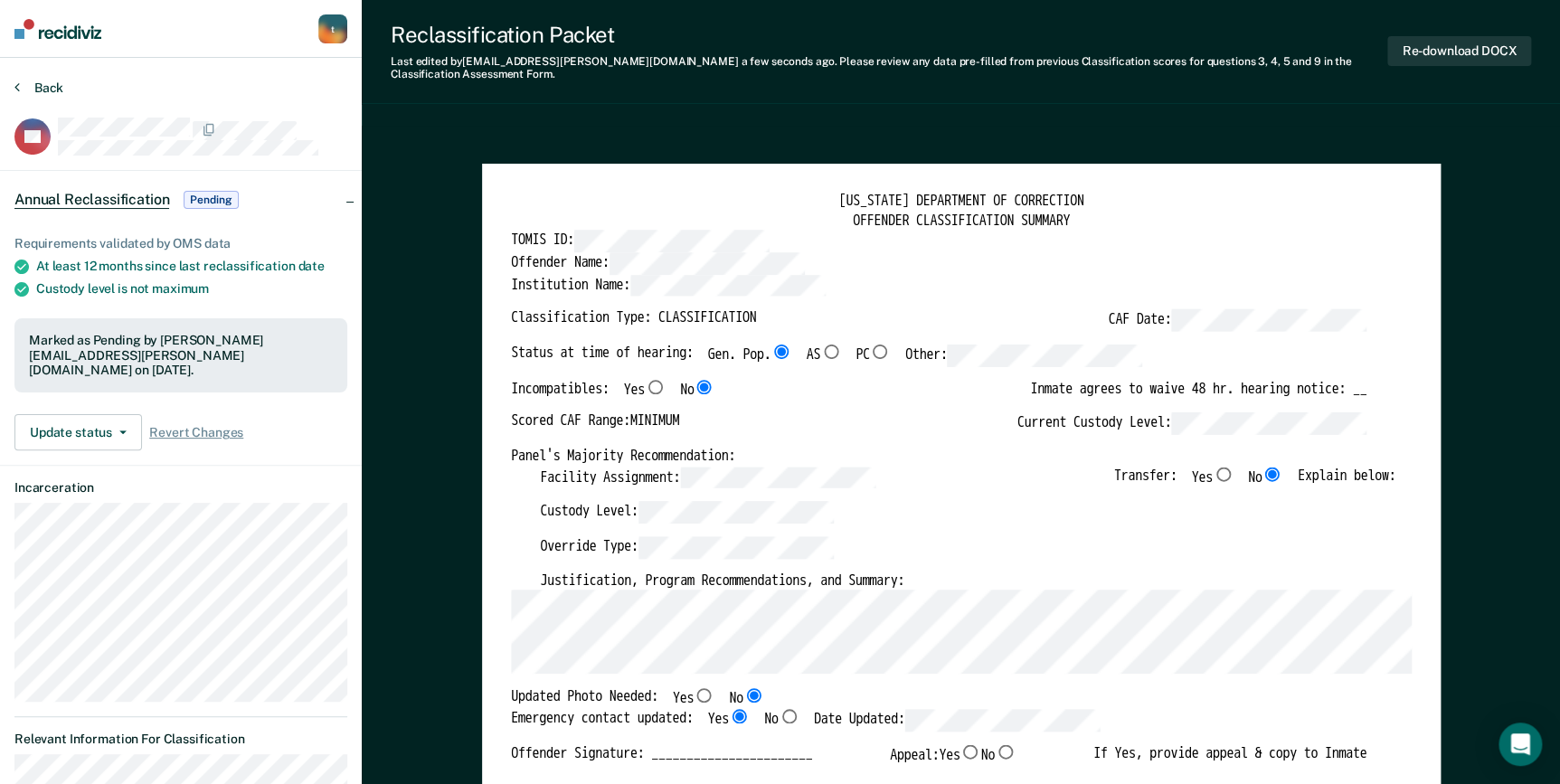 click on "Back" at bounding box center [39, 88] 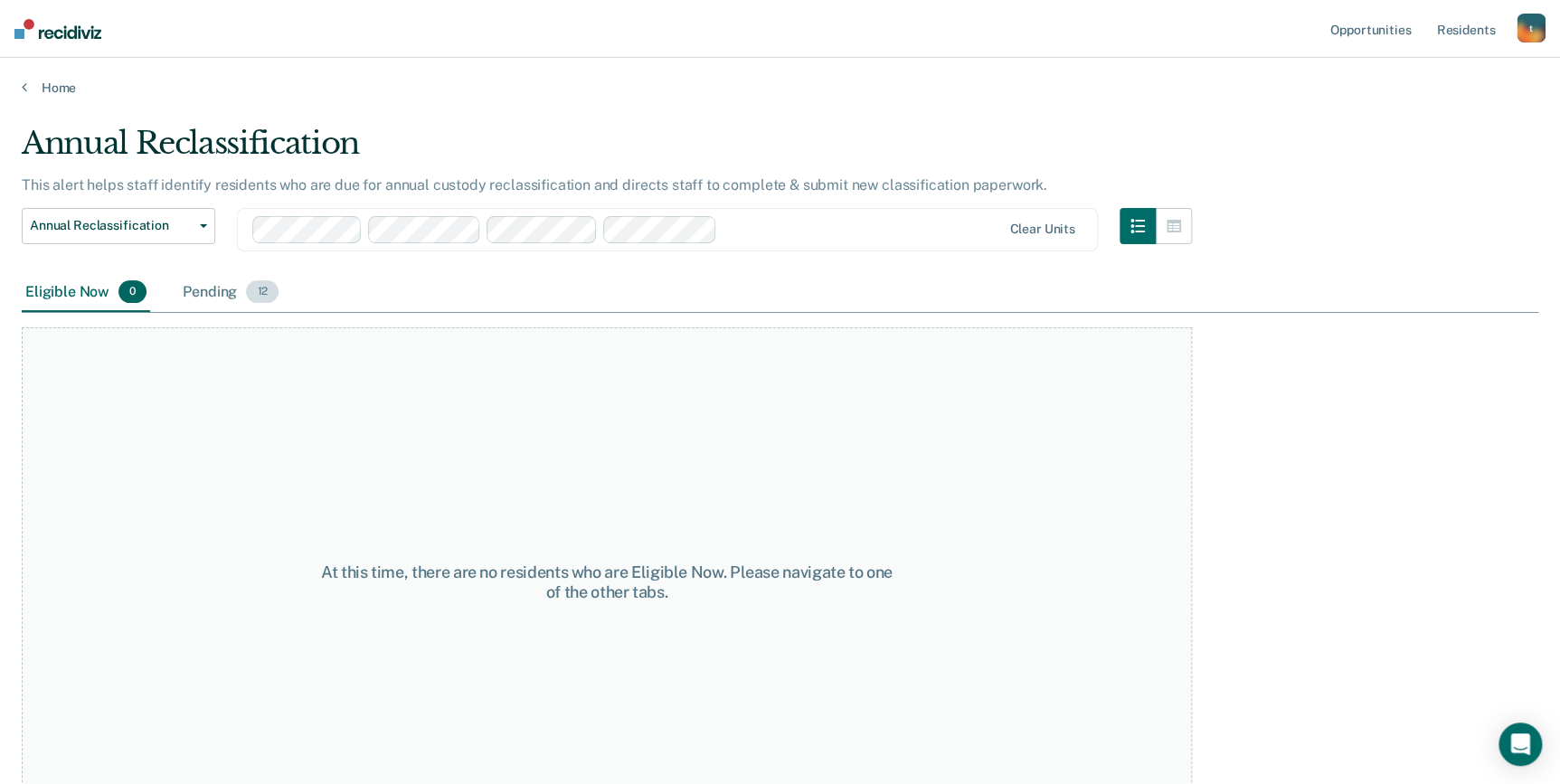 click on "Pending 12" at bounding box center [231, 293] 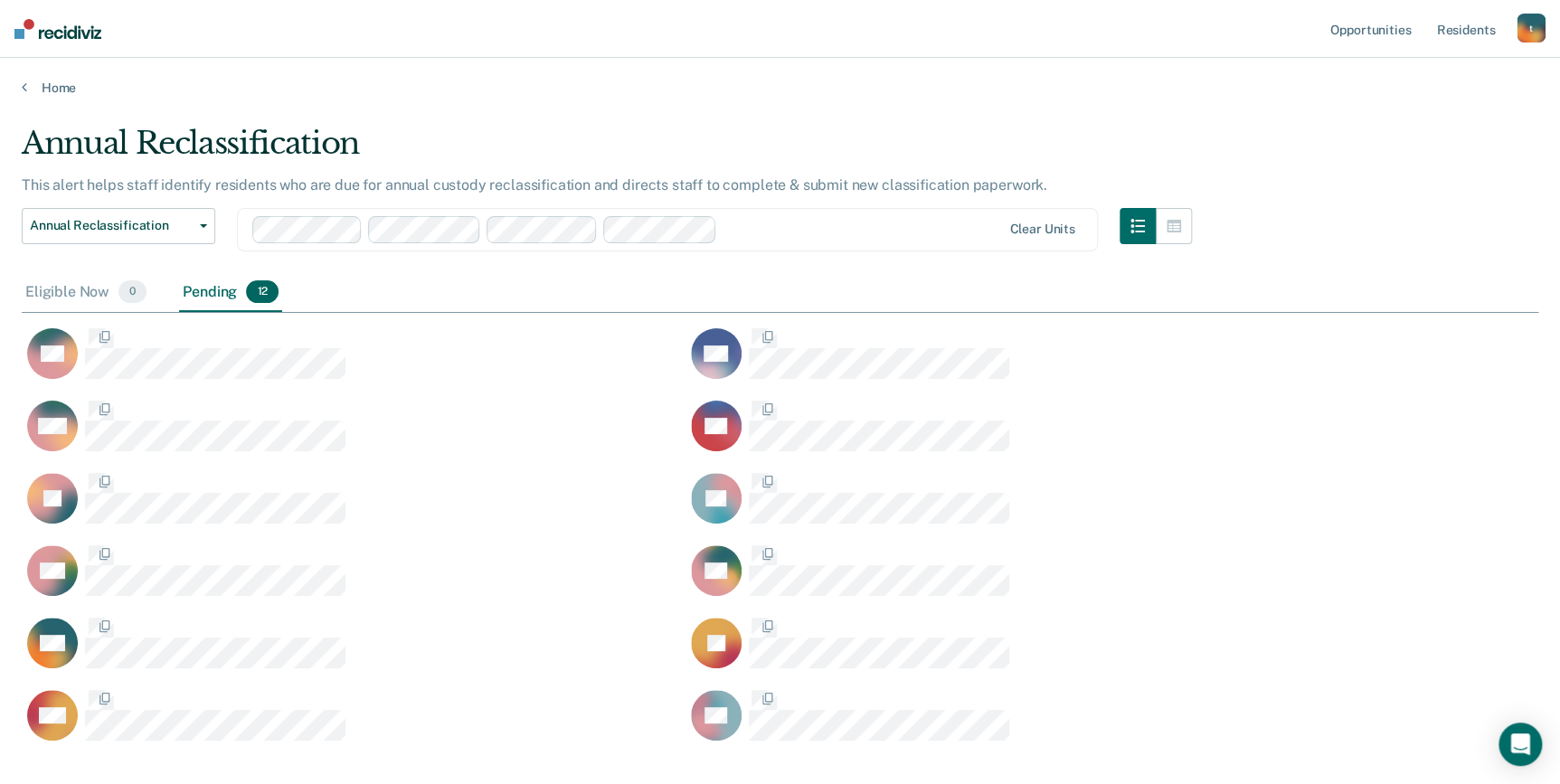 scroll, scrollTop: 13, scrollLeft: 14, axis: both 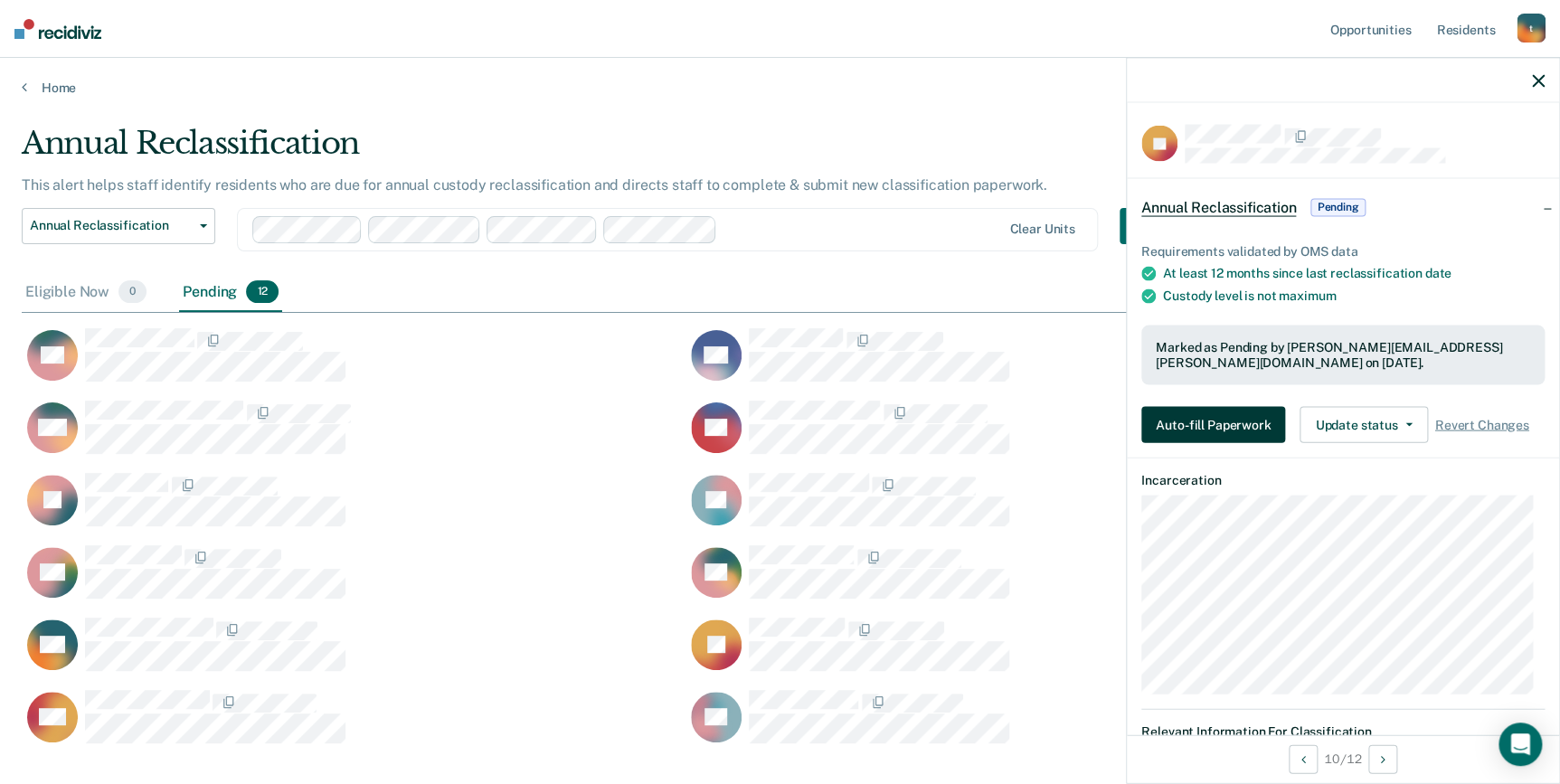 click on "Auto-fill Paperwork" at bounding box center [1213, 424] 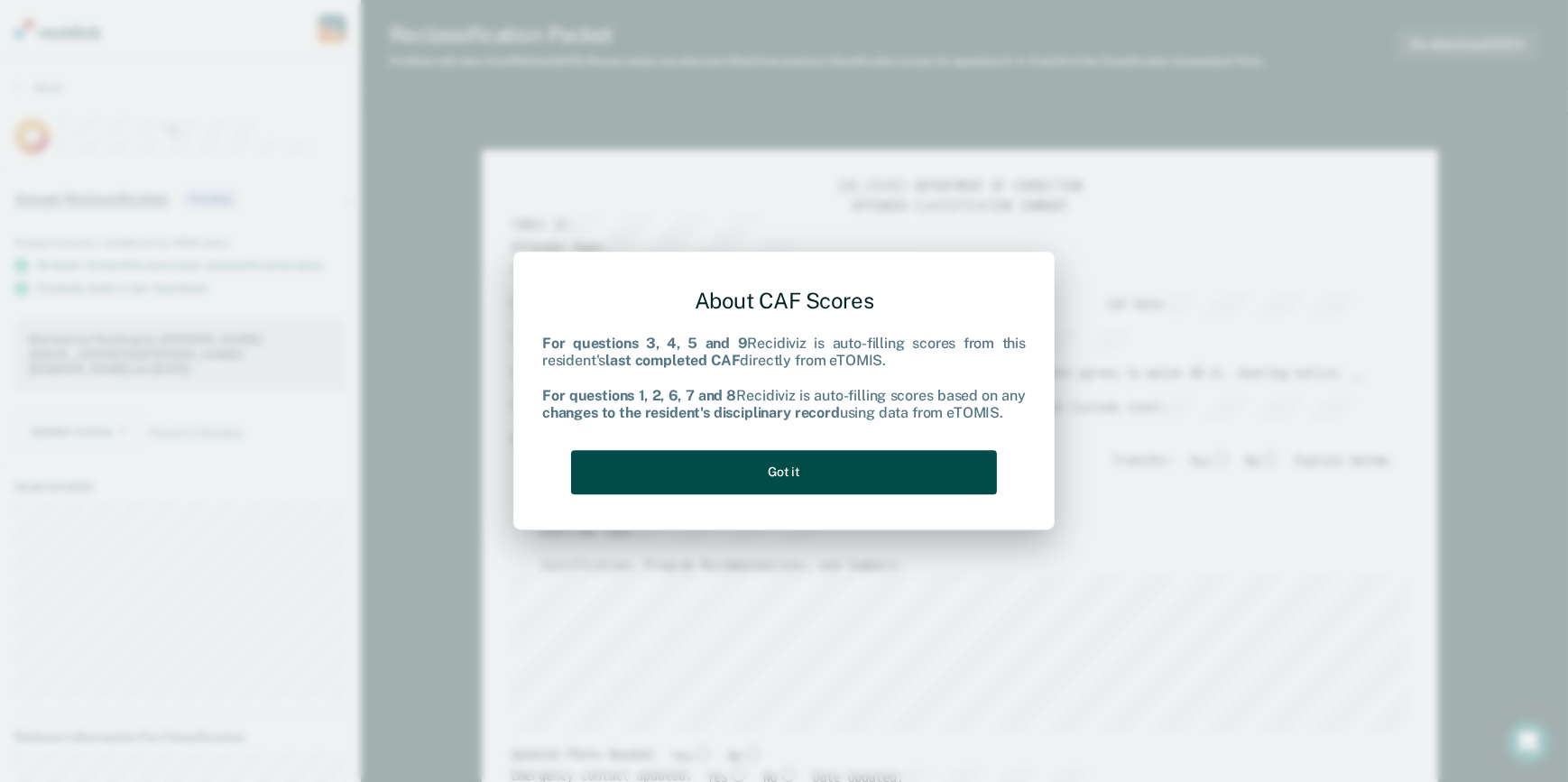 click on "Got it" at bounding box center (784, 472) 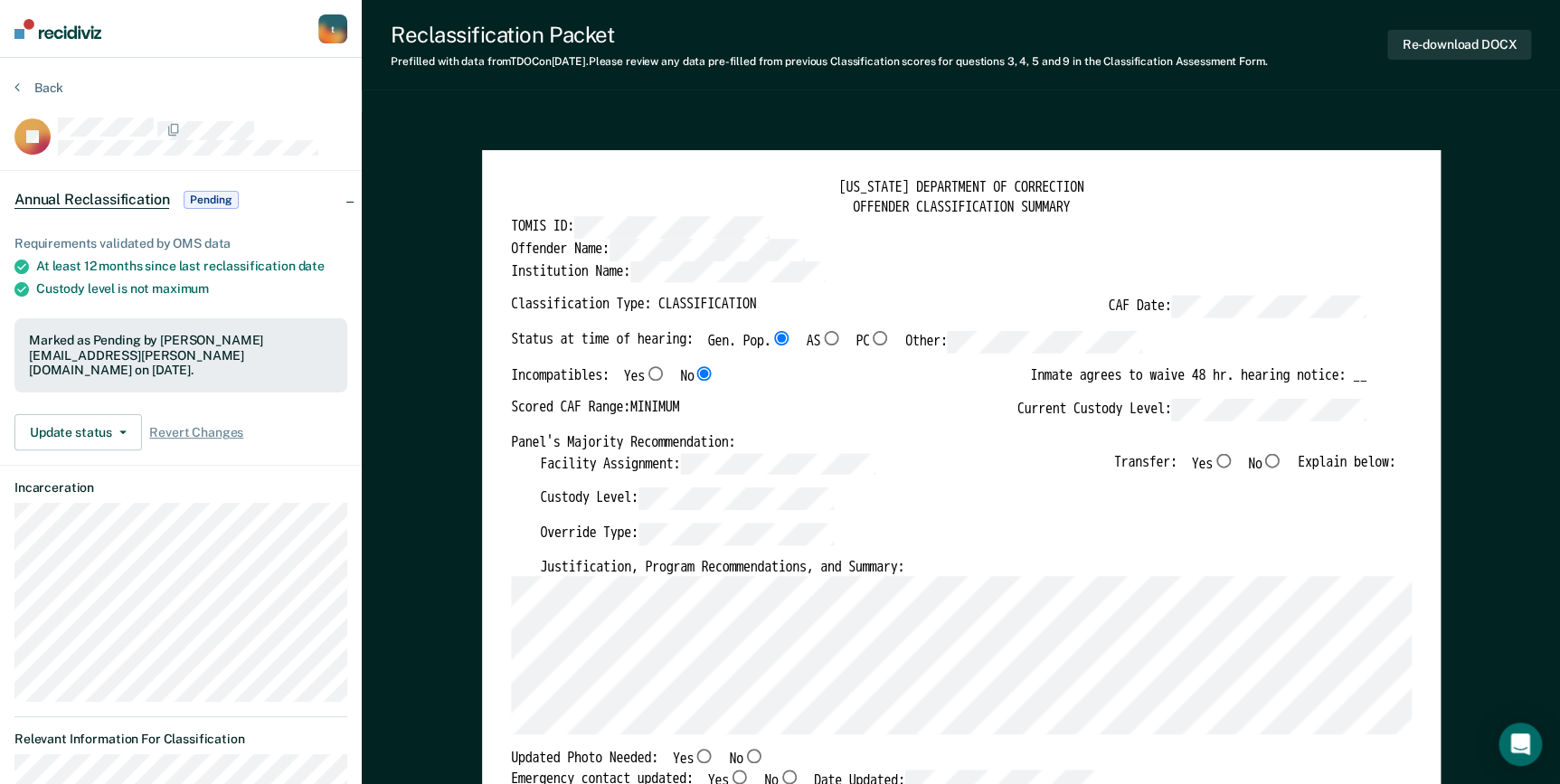 scroll, scrollTop: 164, scrollLeft: 0, axis: vertical 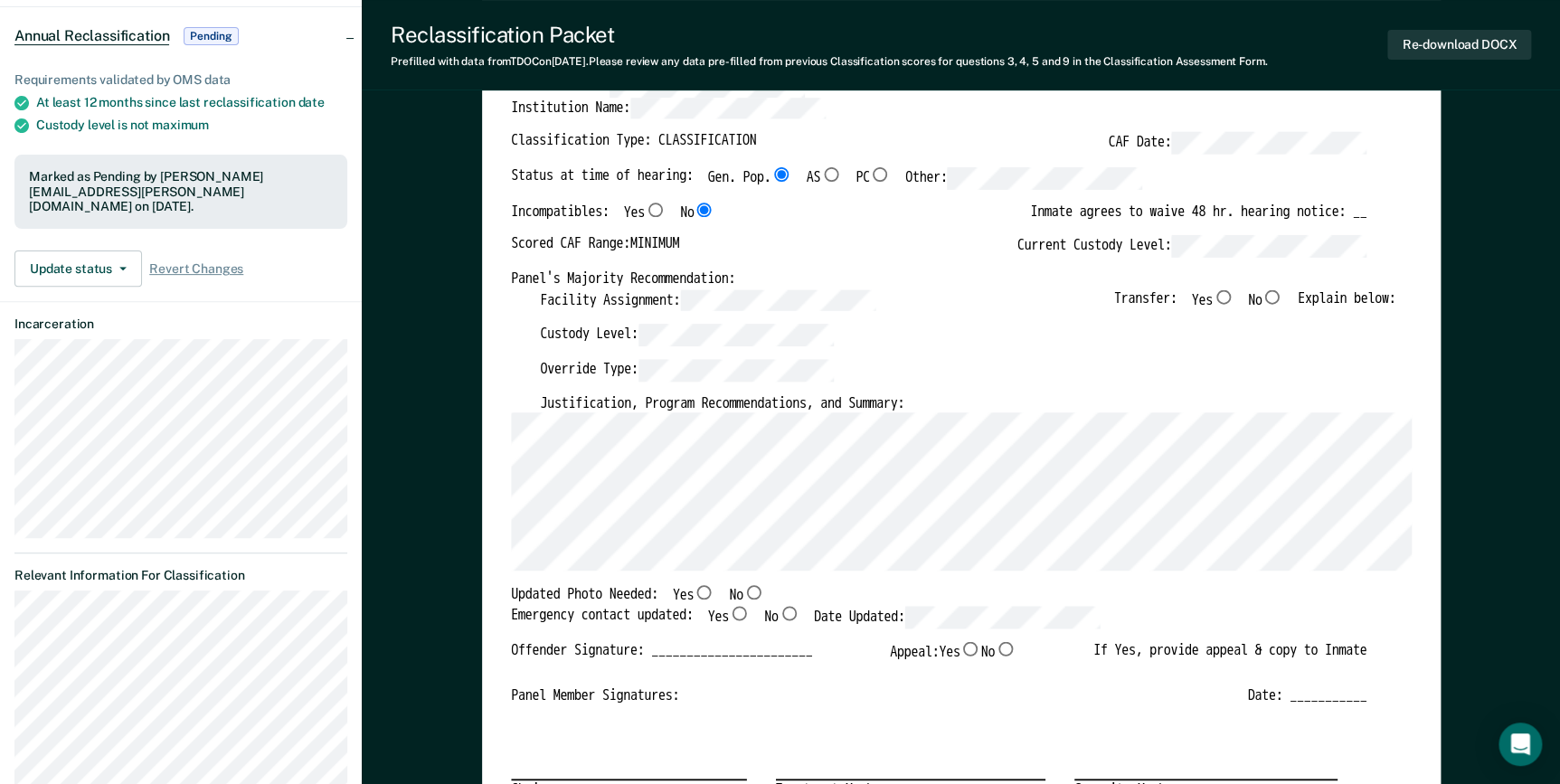 click on "No" at bounding box center (752, 593) 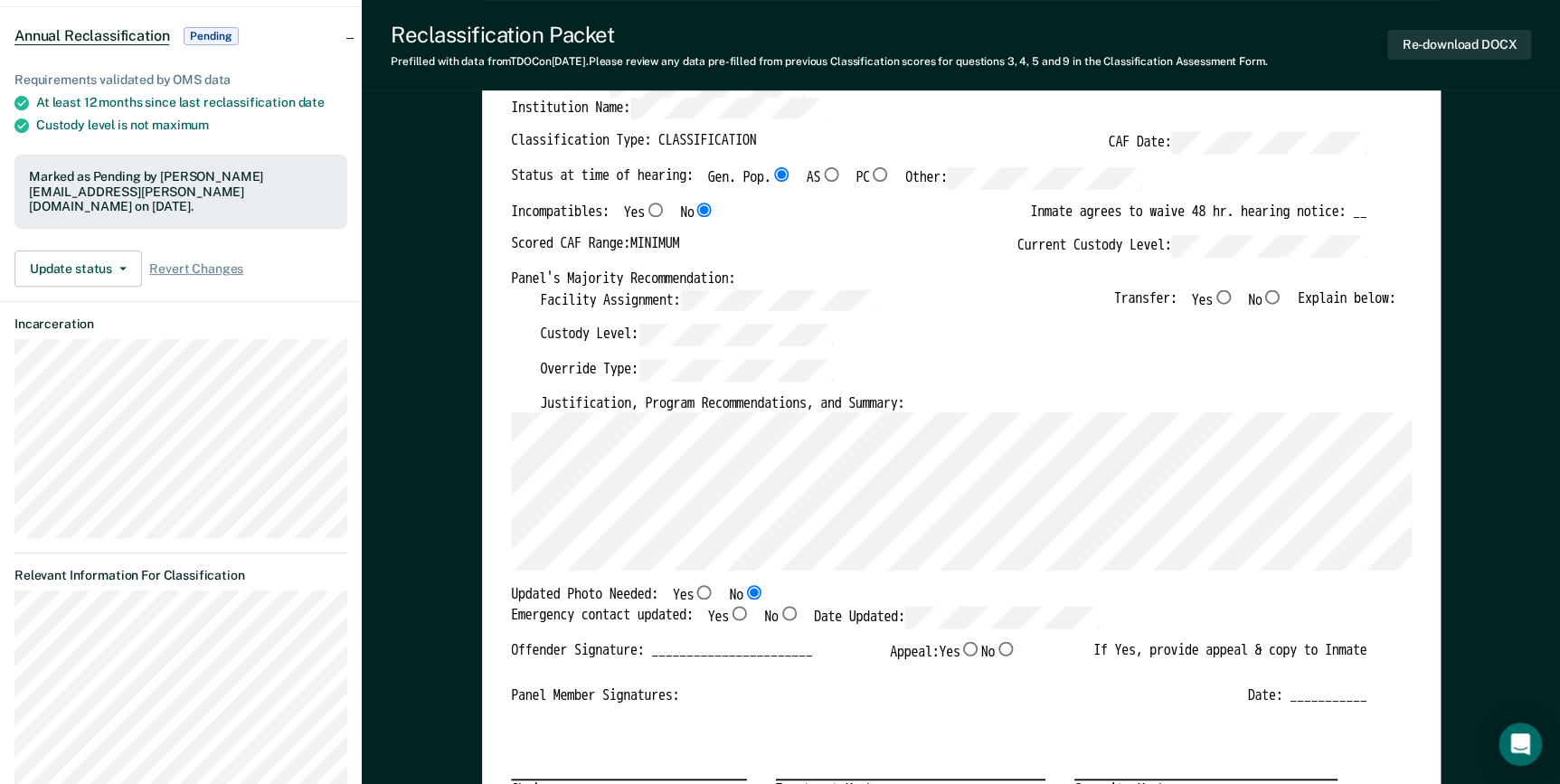 type on "x" 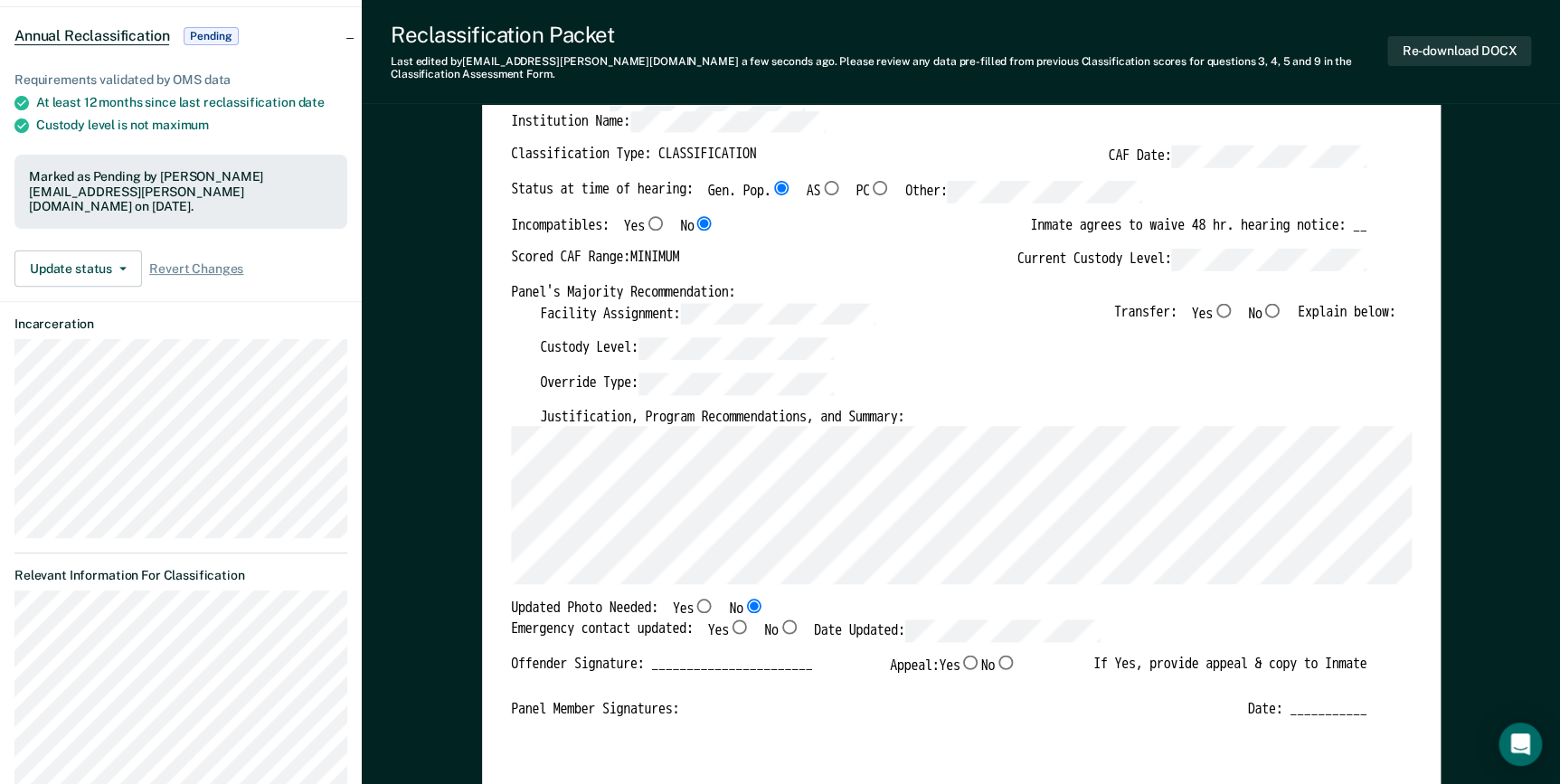 click on "Yes" at bounding box center [738, 627] 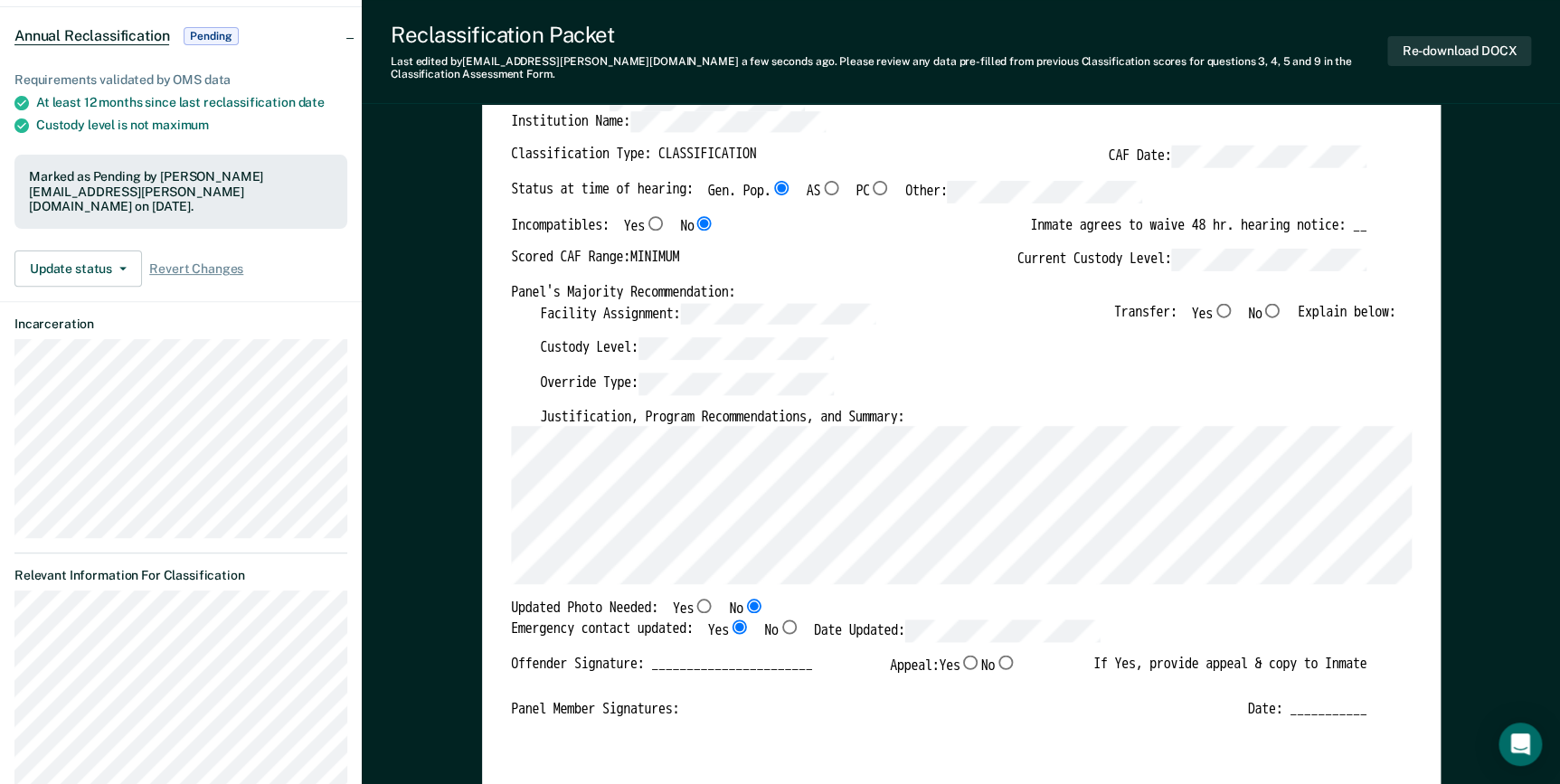 type on "x" 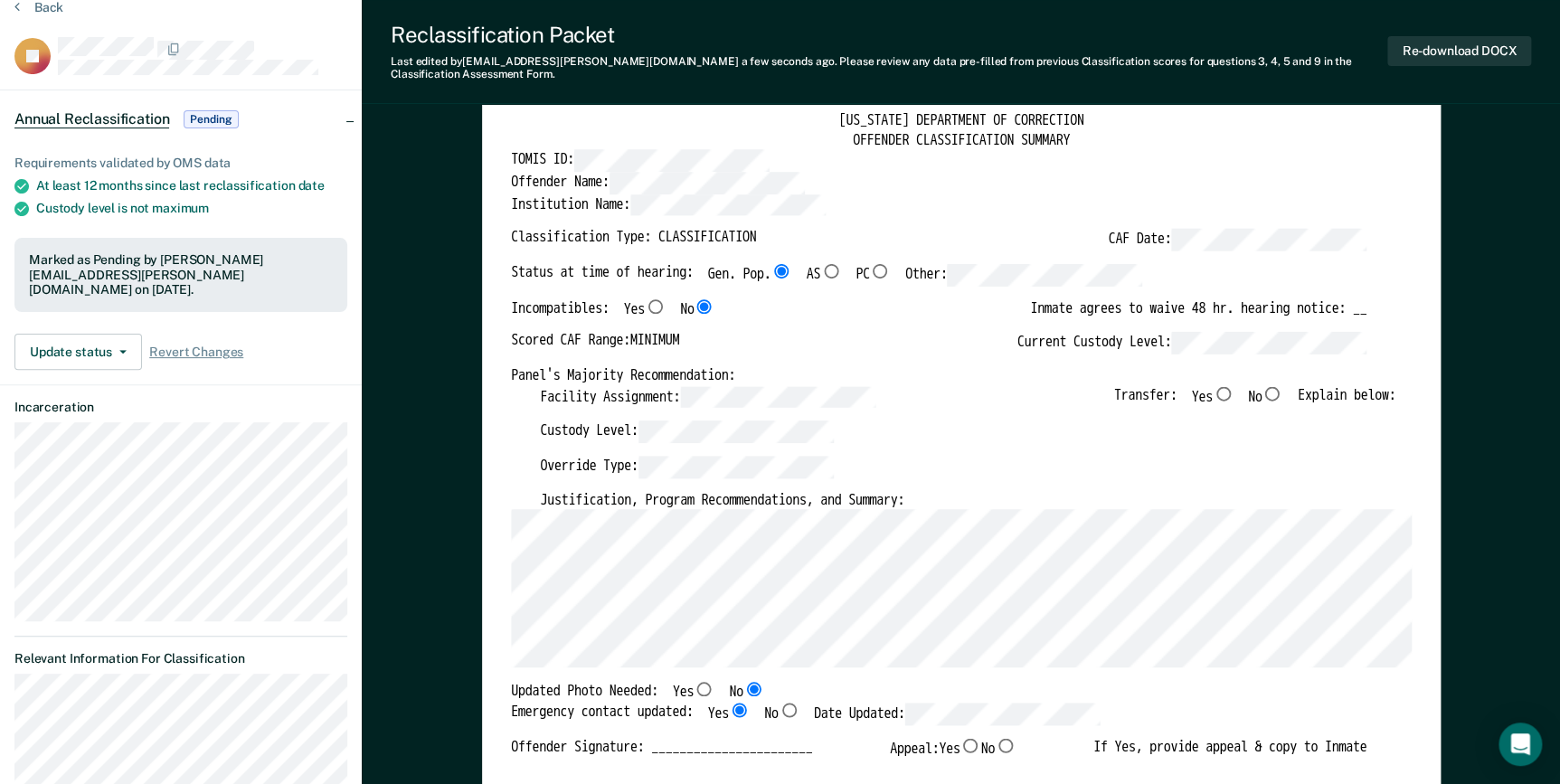 scroll, scrollTop: 0, scrollLeft: 0, axis: both 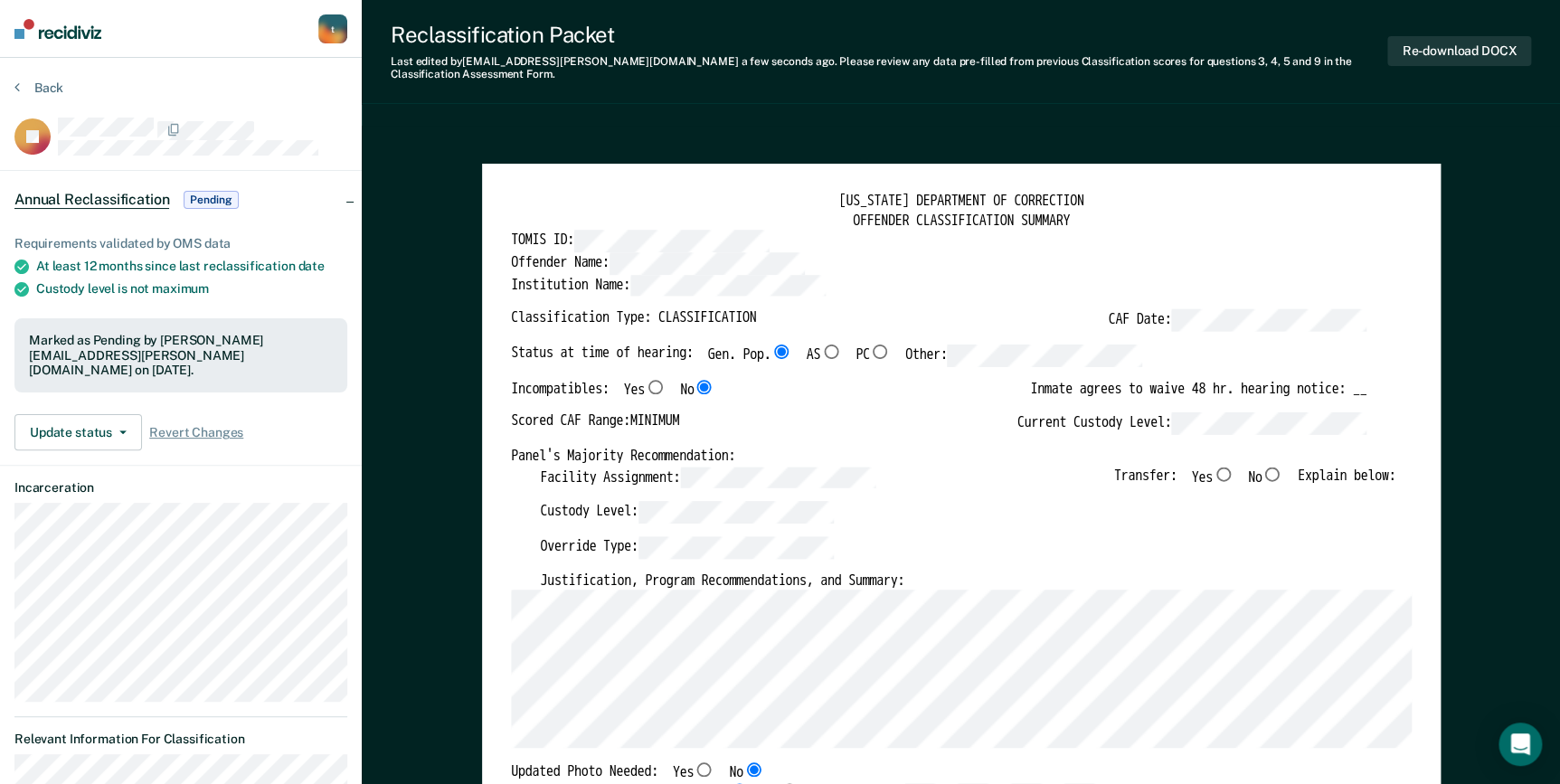click on "No" at bounding box center (1272, 474) 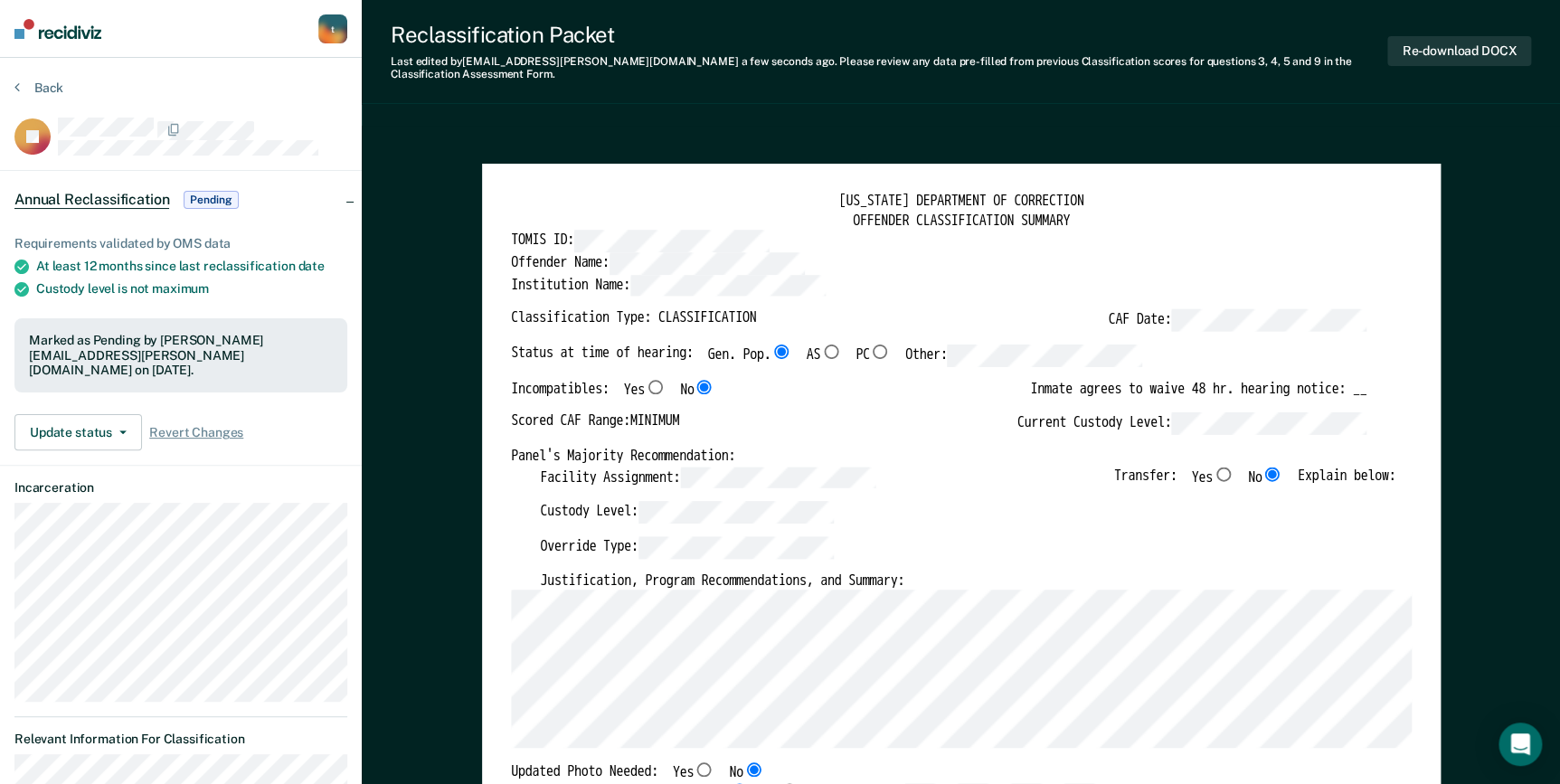 type on "x" 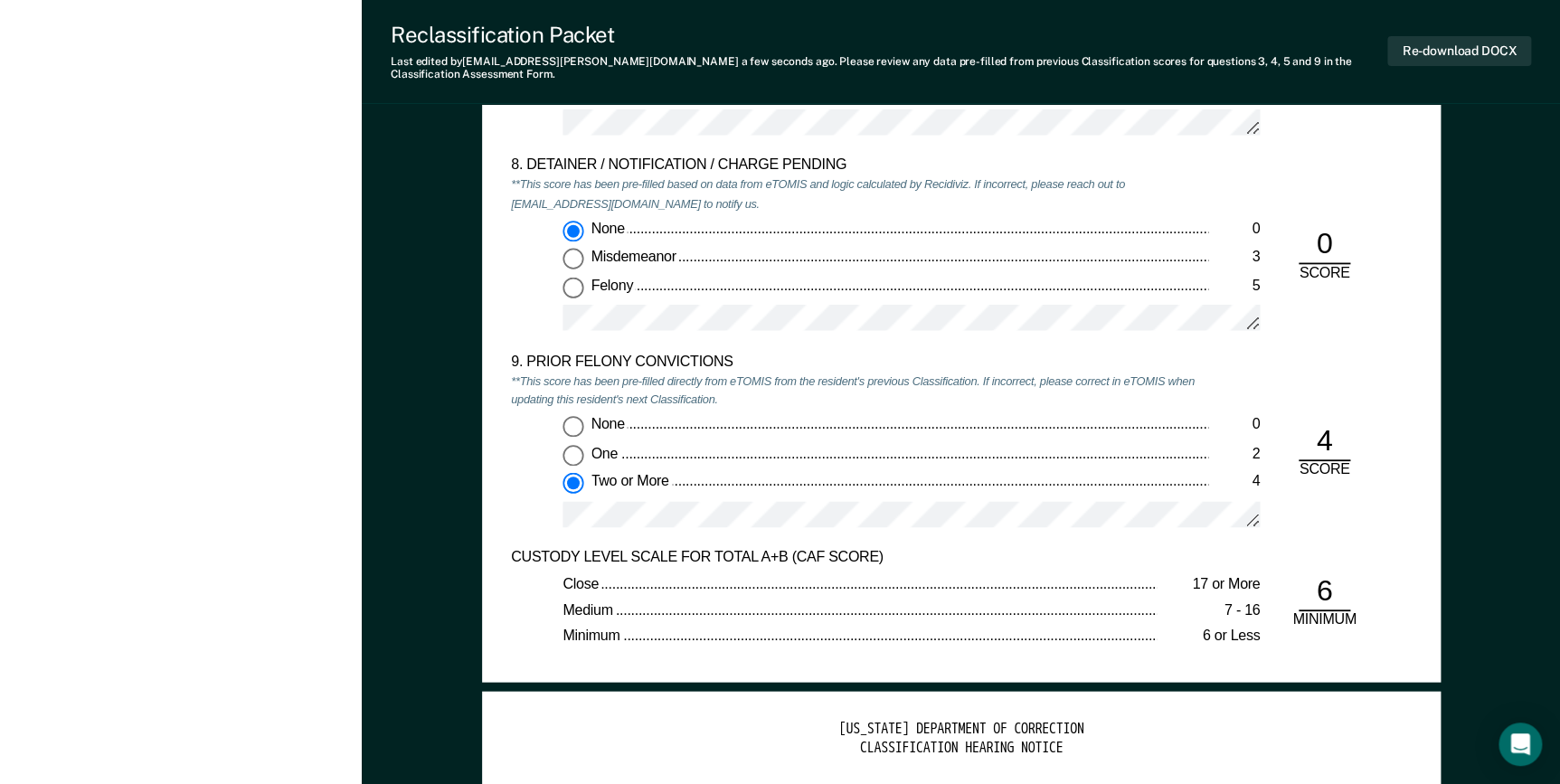 scroll, scrollTop: 3698, scrollLeft: 0, axis: vertical 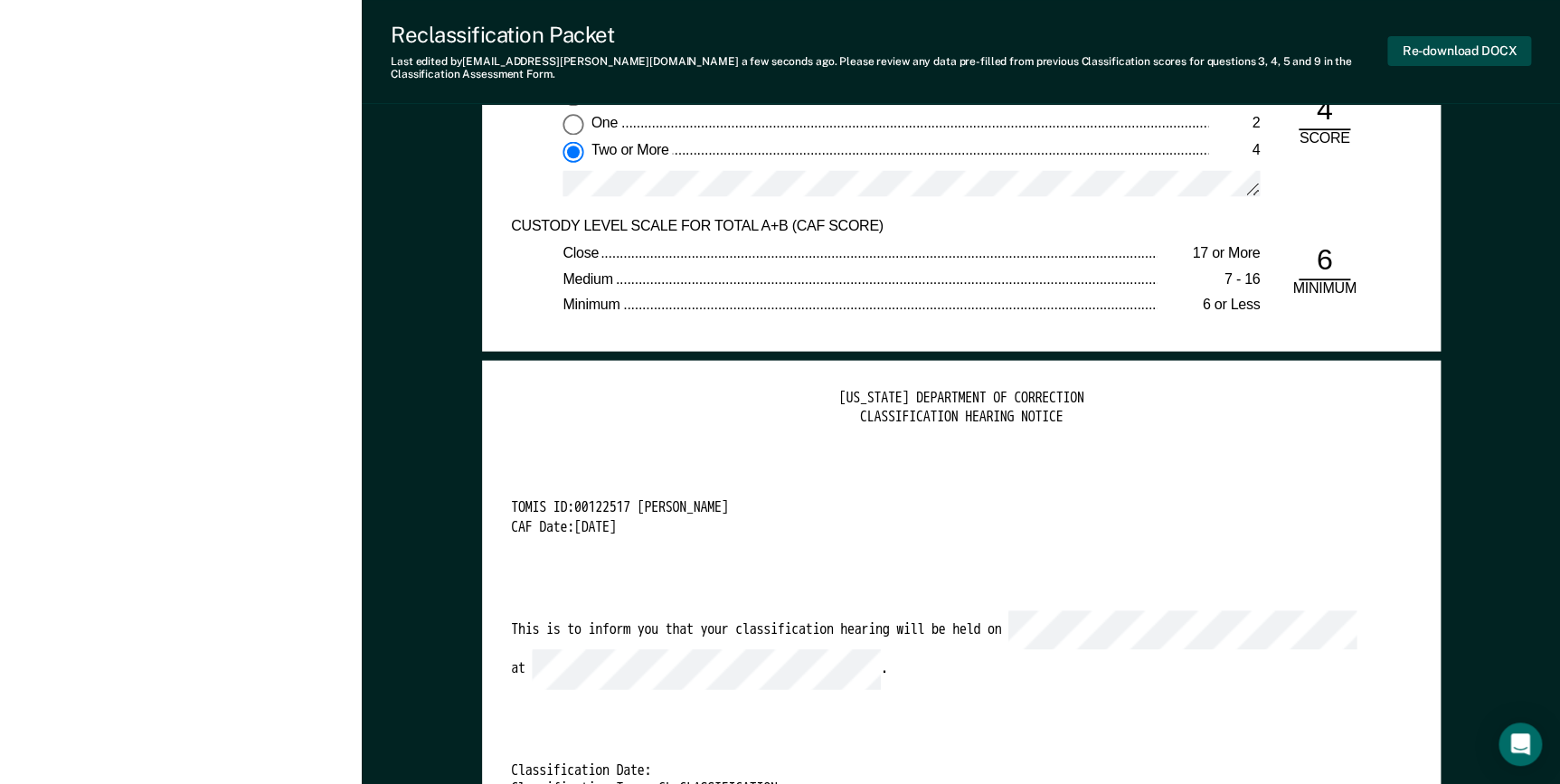click on "Re-download DOCX" at bounding box center (1459, 51) 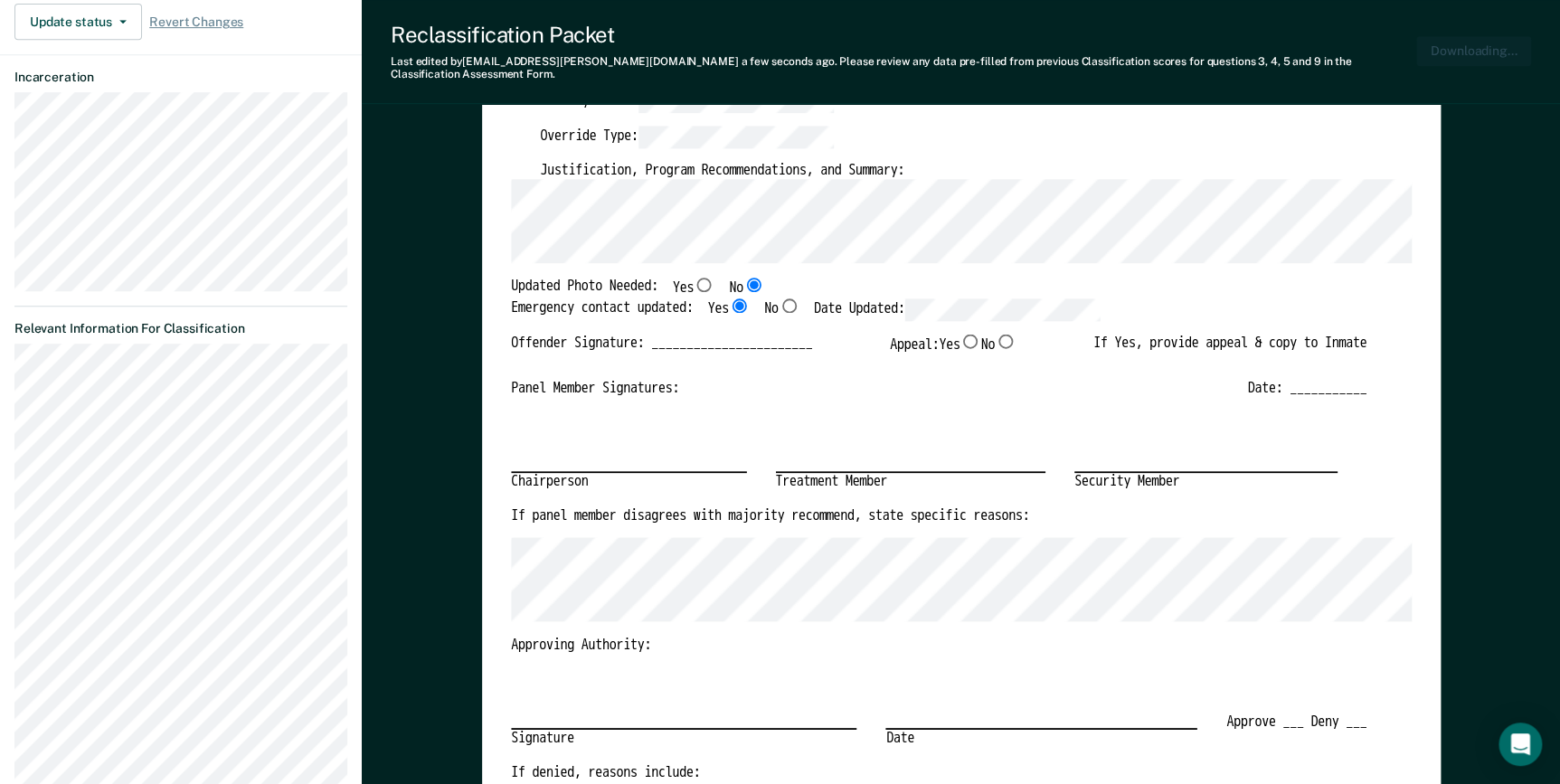 scroll, scrollTop: 0, scrollLeft: 0, axis: both 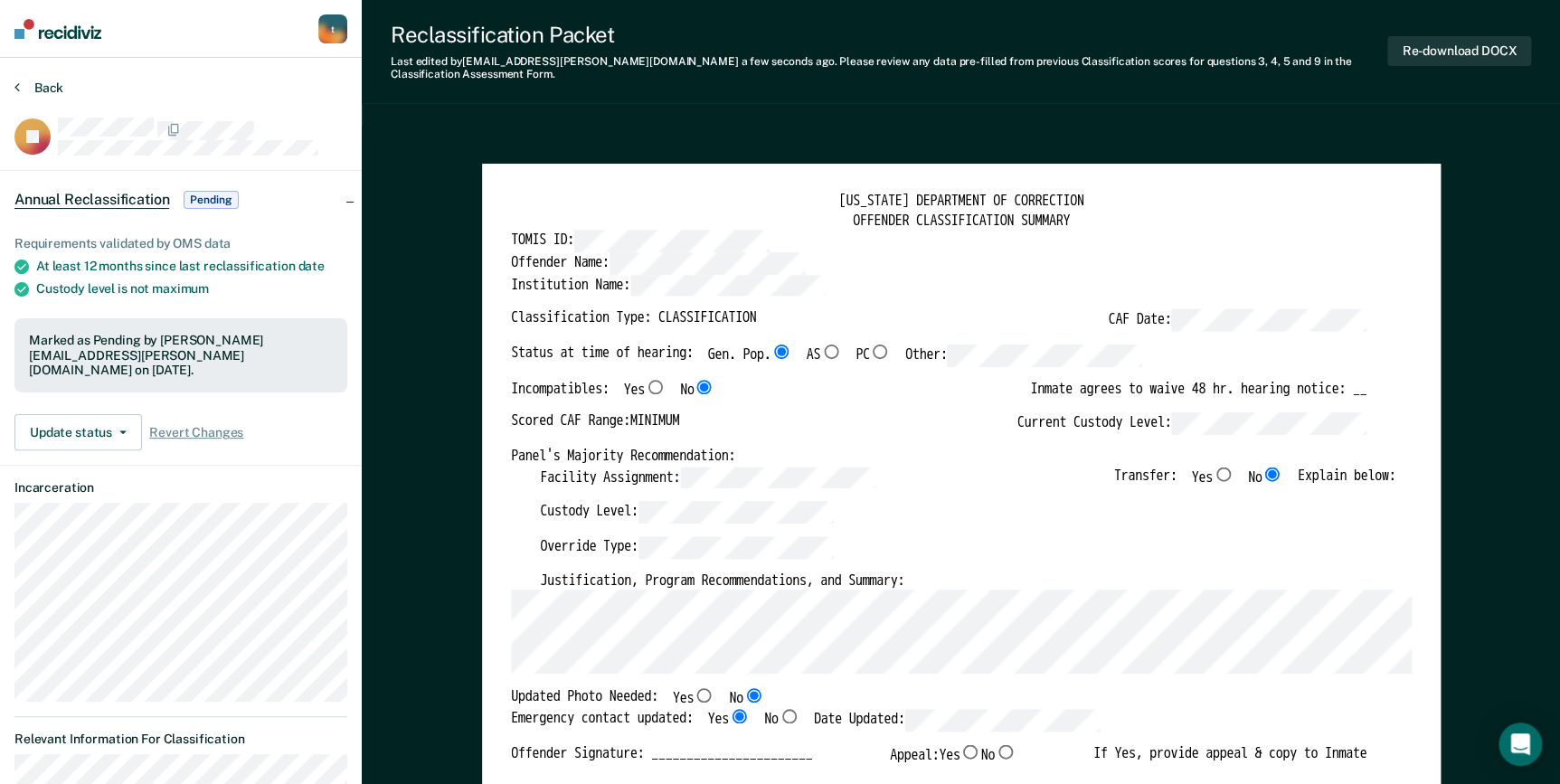 click on "Back" at bounding box center (39, 88) 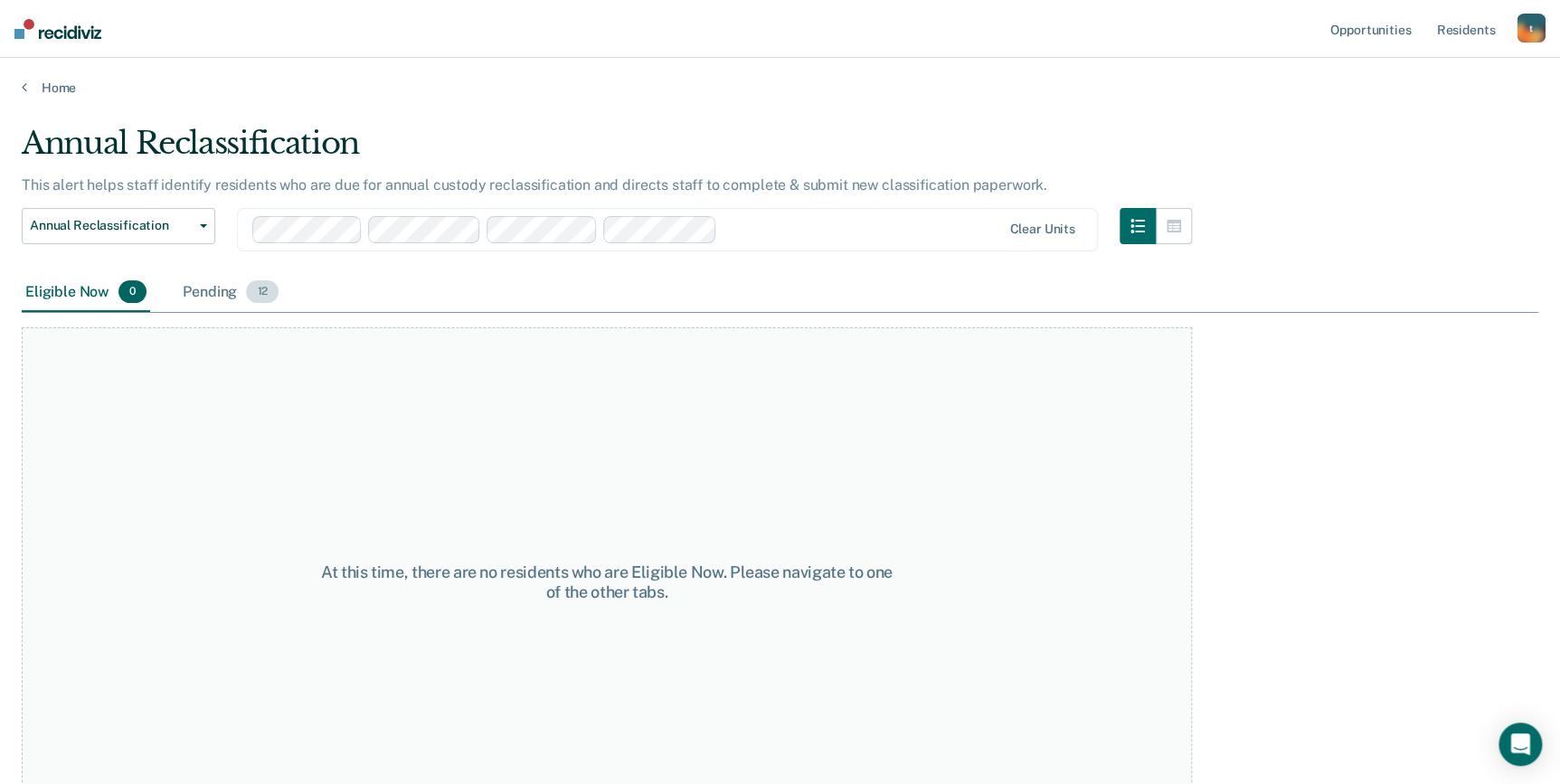 click on "Pending 12" at bounding box center (231, 293) 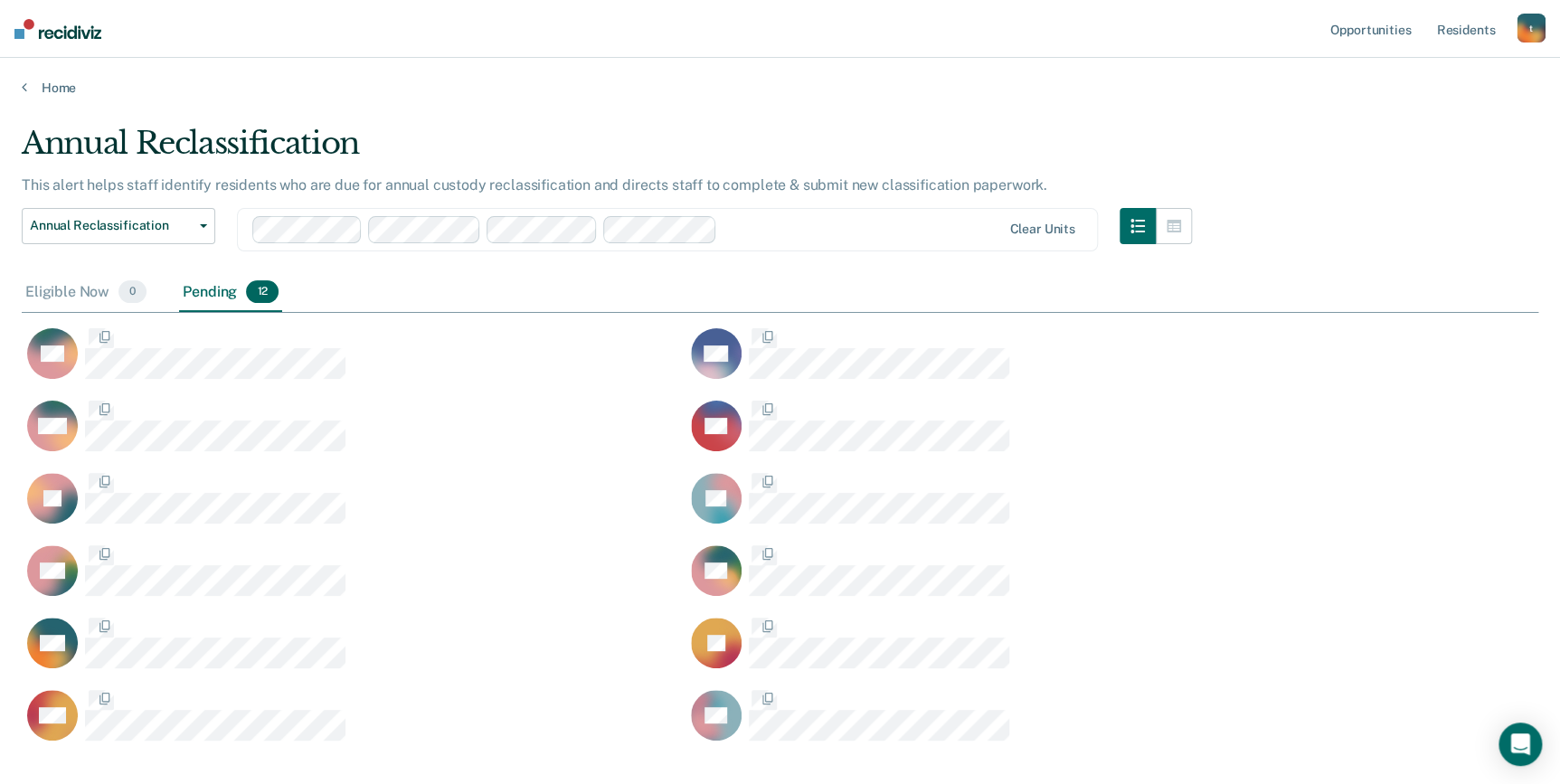 scroll, scrollTop: 13, scrollLeft: 14, axis: both 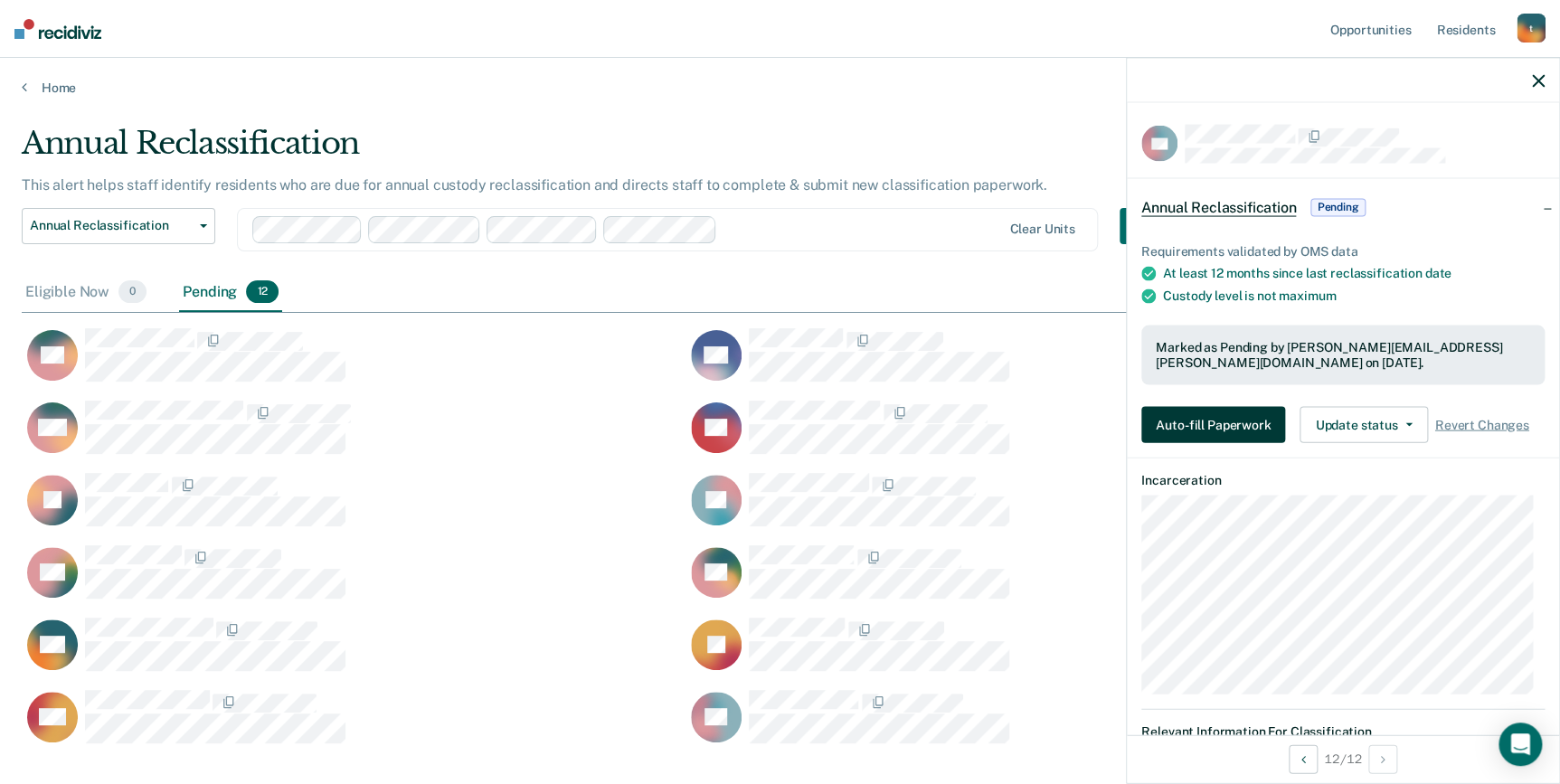 click on "Auto-fill Paperwork" at bounding box center [1213, 424] 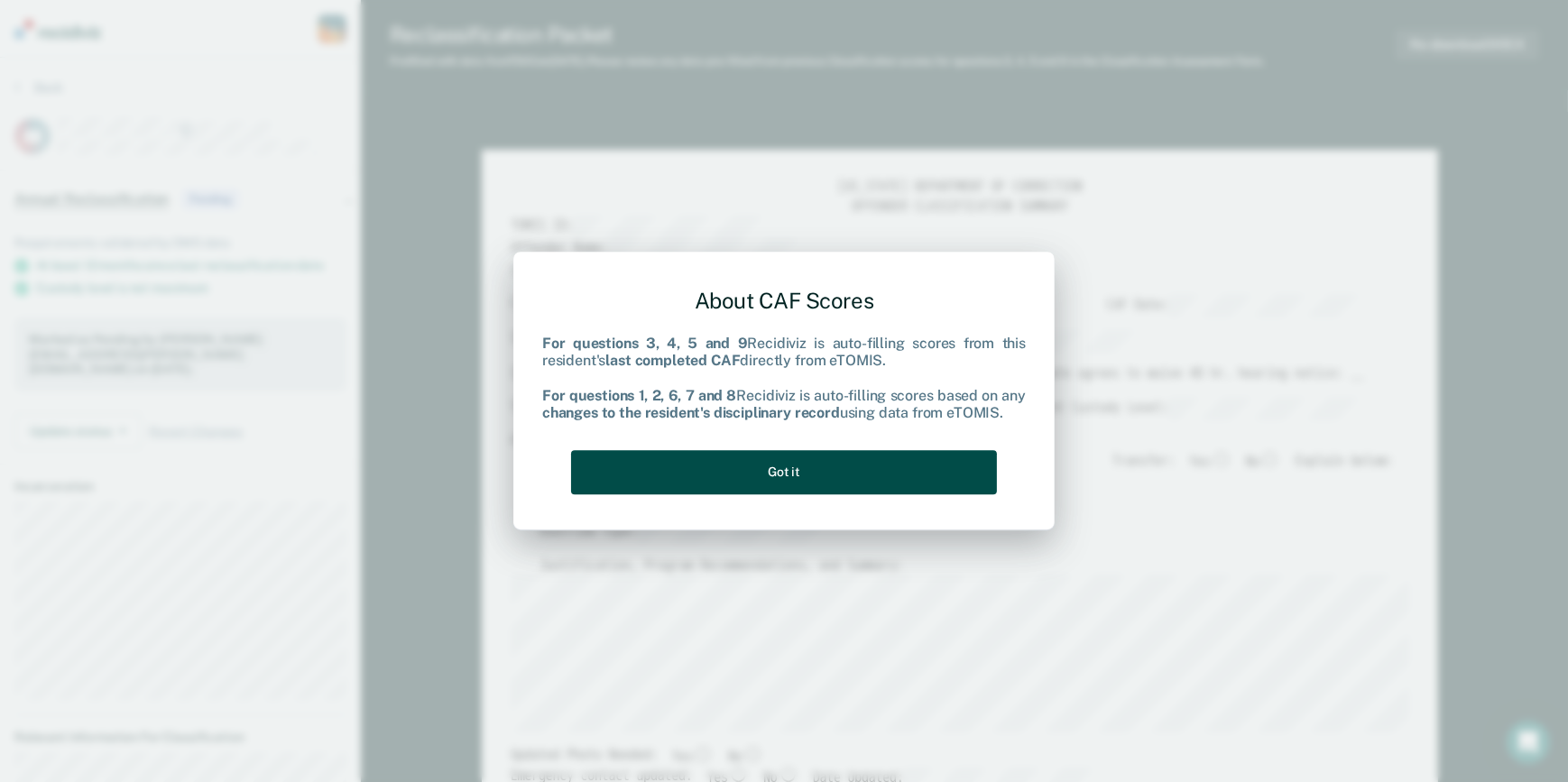click on "Got it" at bounding box center (784, 472) 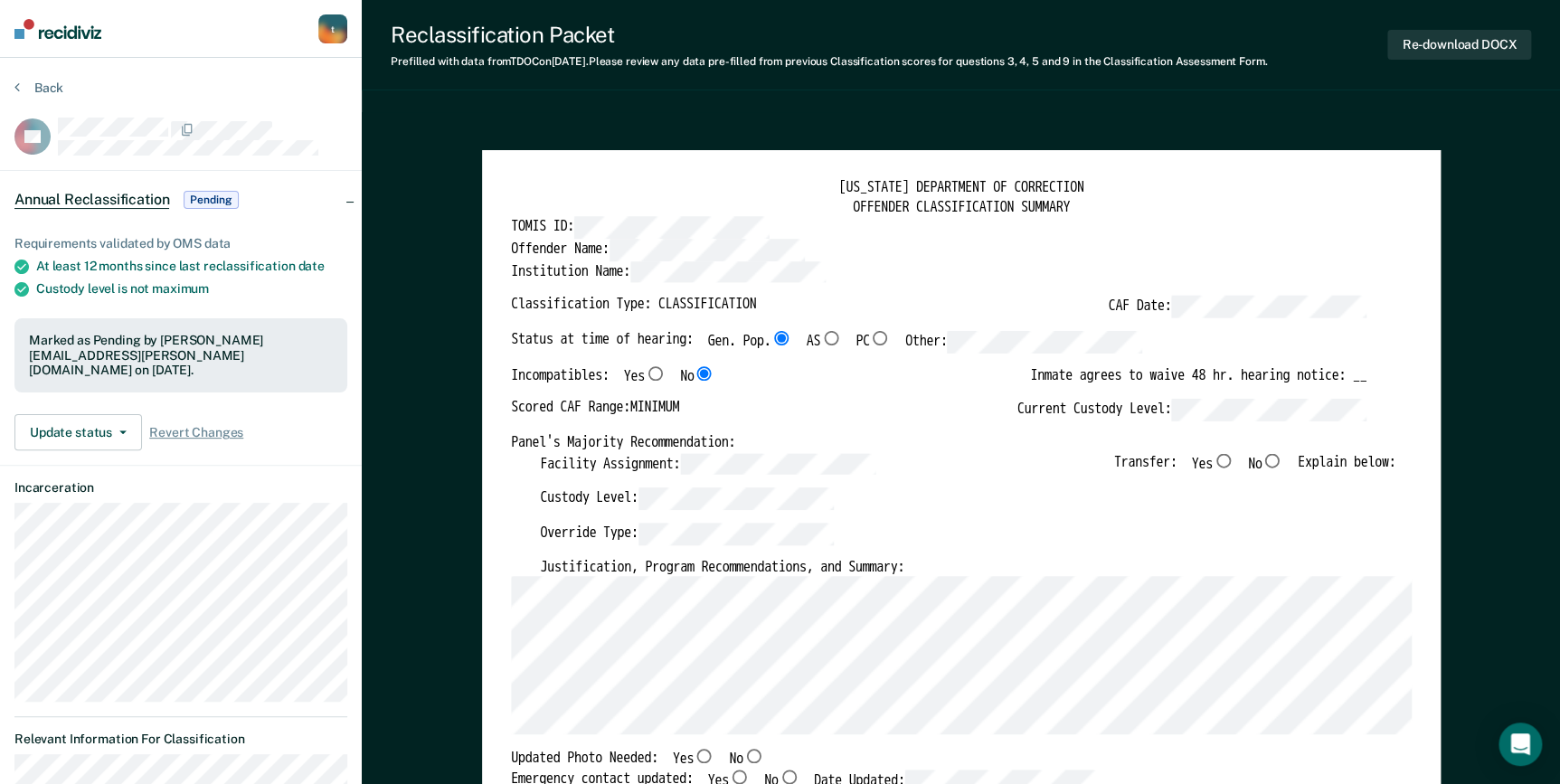 click on "No" at bounding box center [1272, 460] 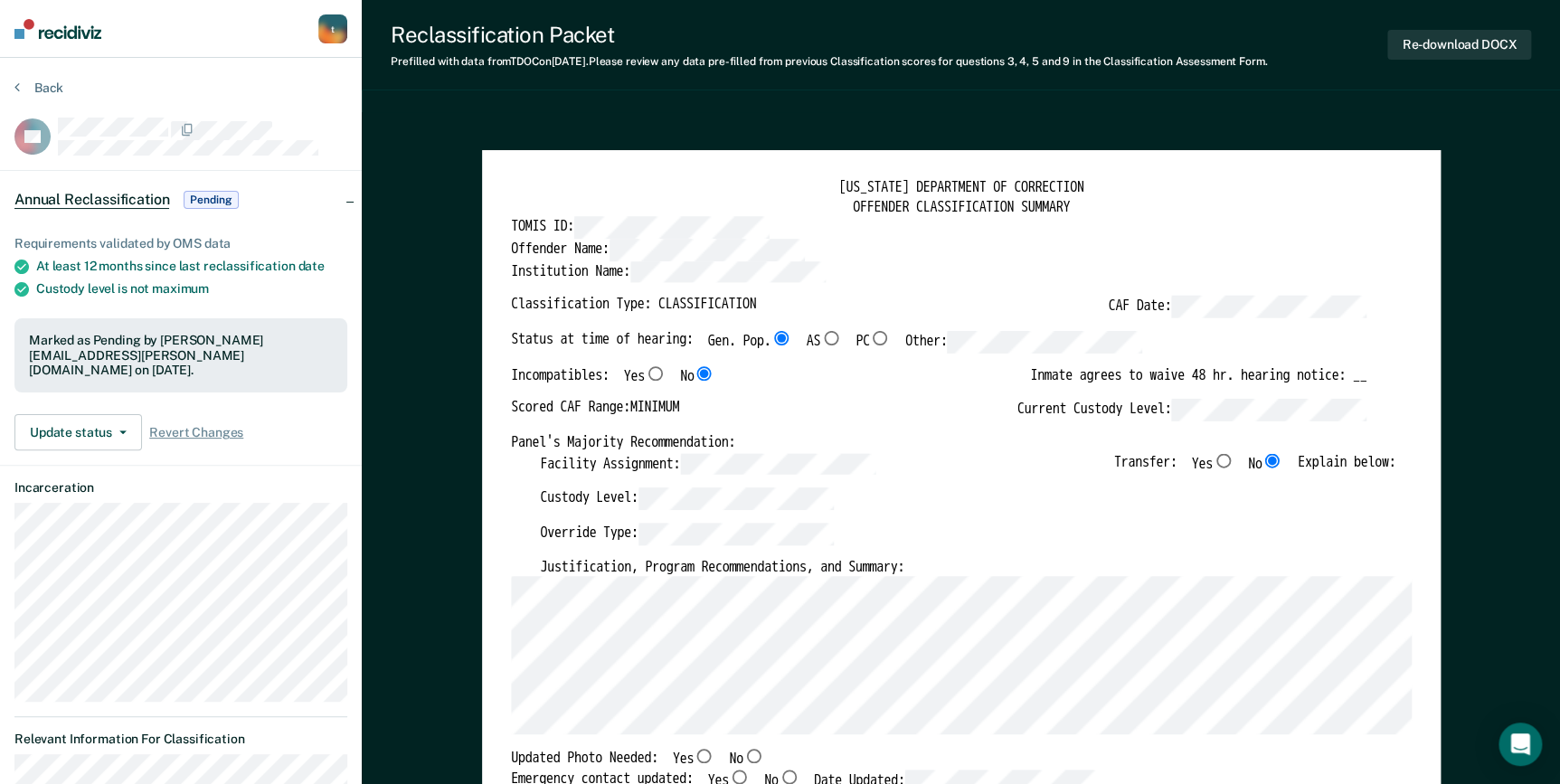 type on "x" 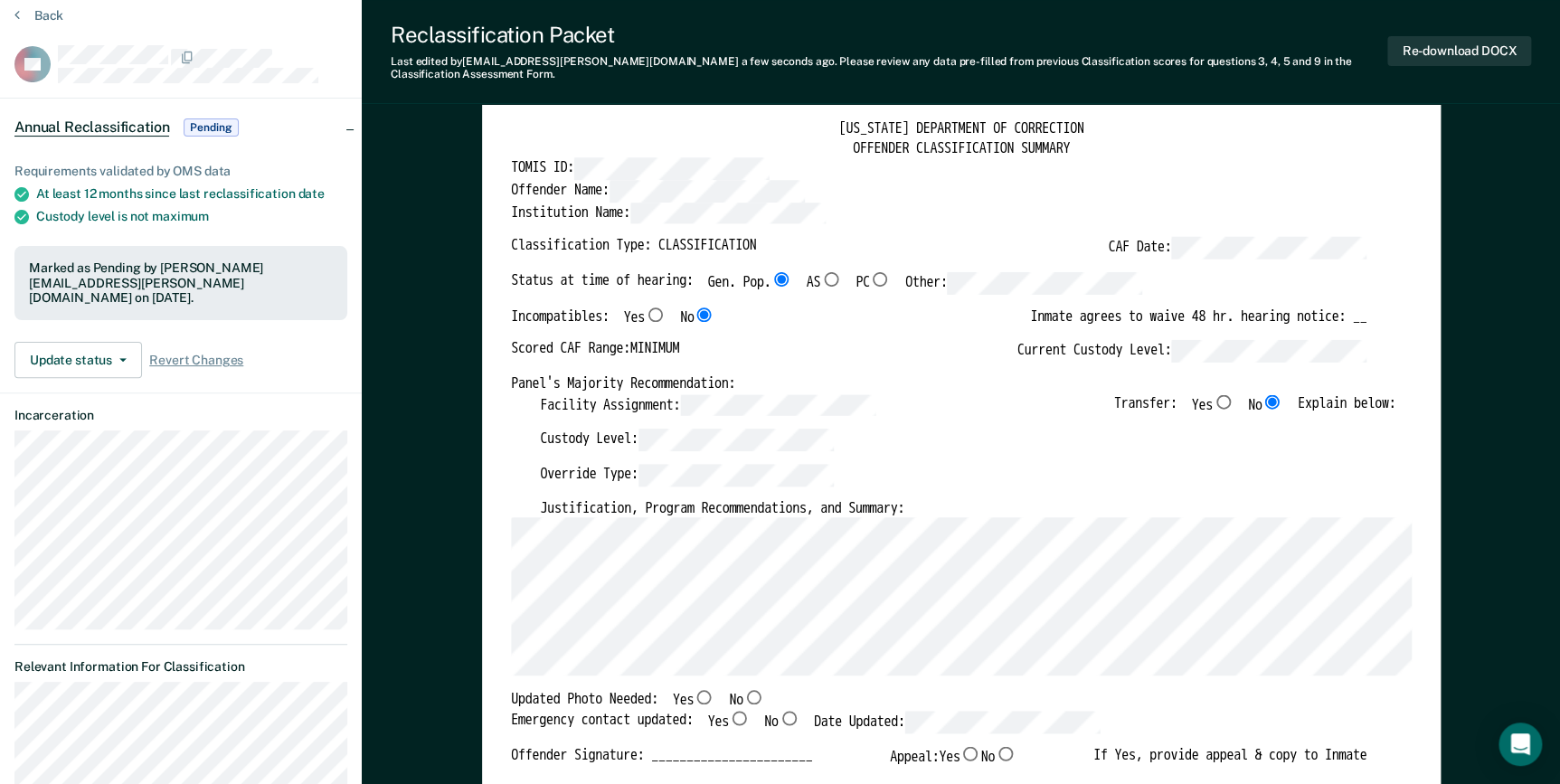 scroll, scrollTop: 81, scrollLeft: 0, axis: vertical 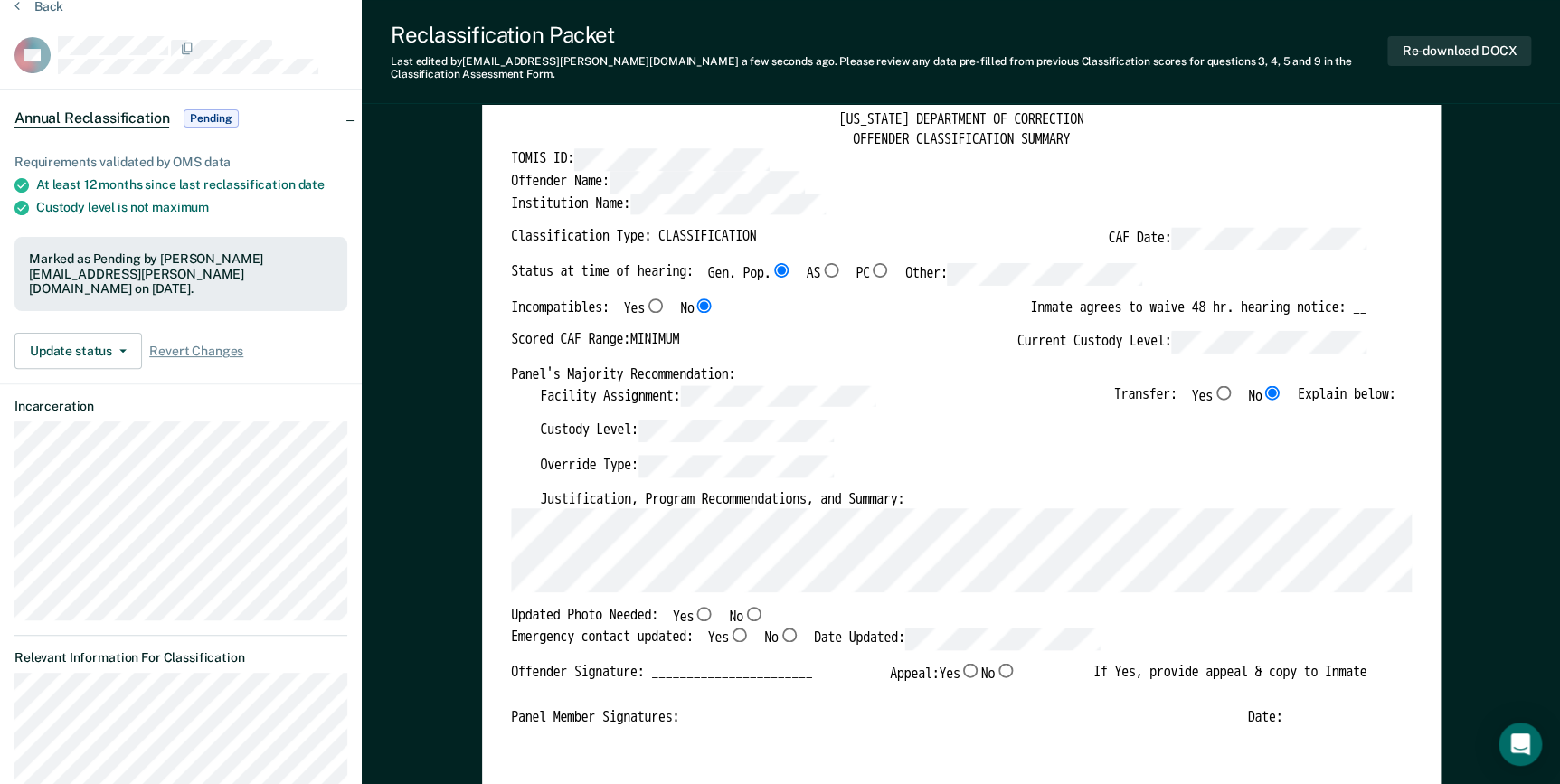 click on "No" at bounding box center [752, 614] 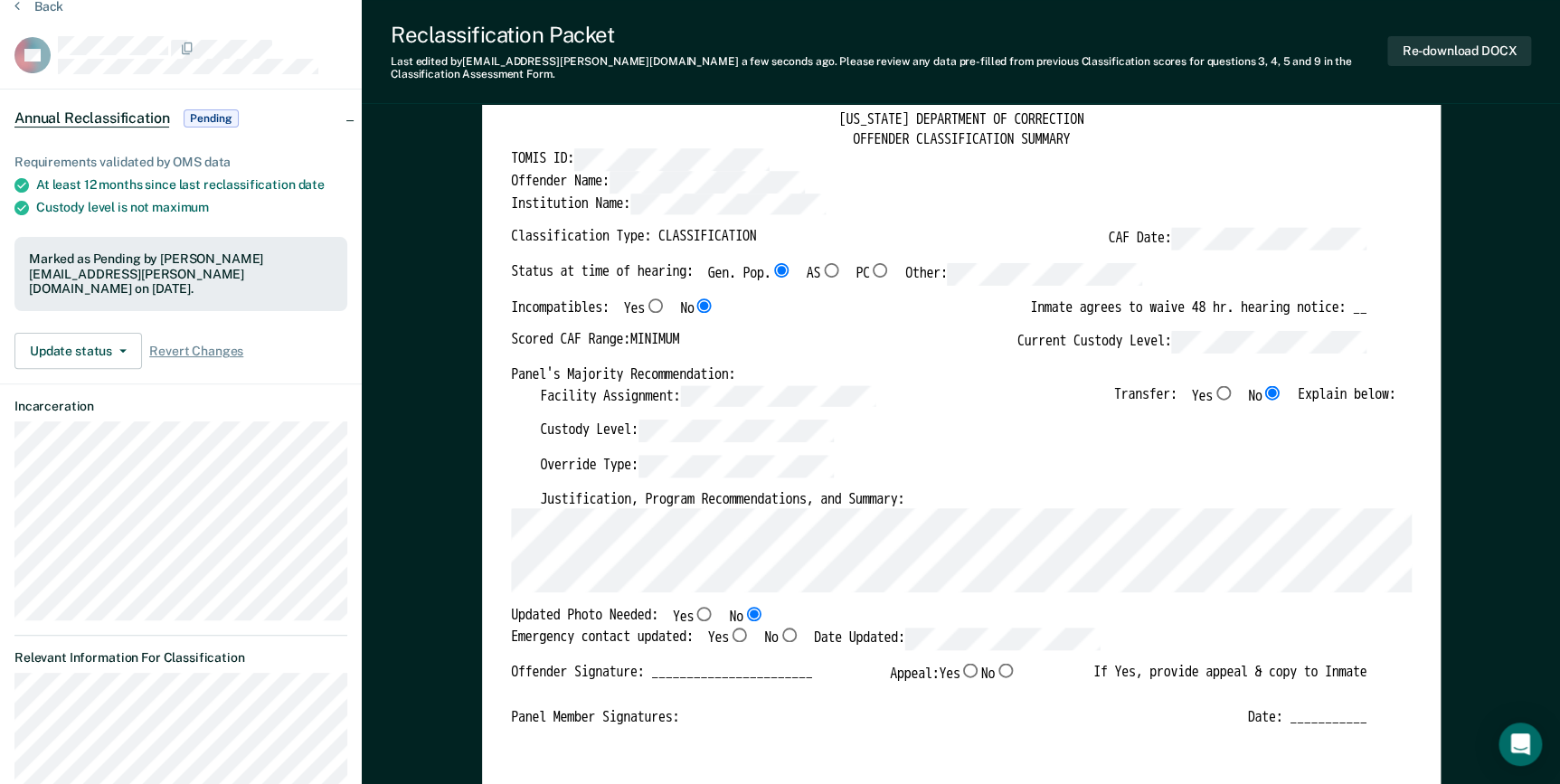 type on "x" 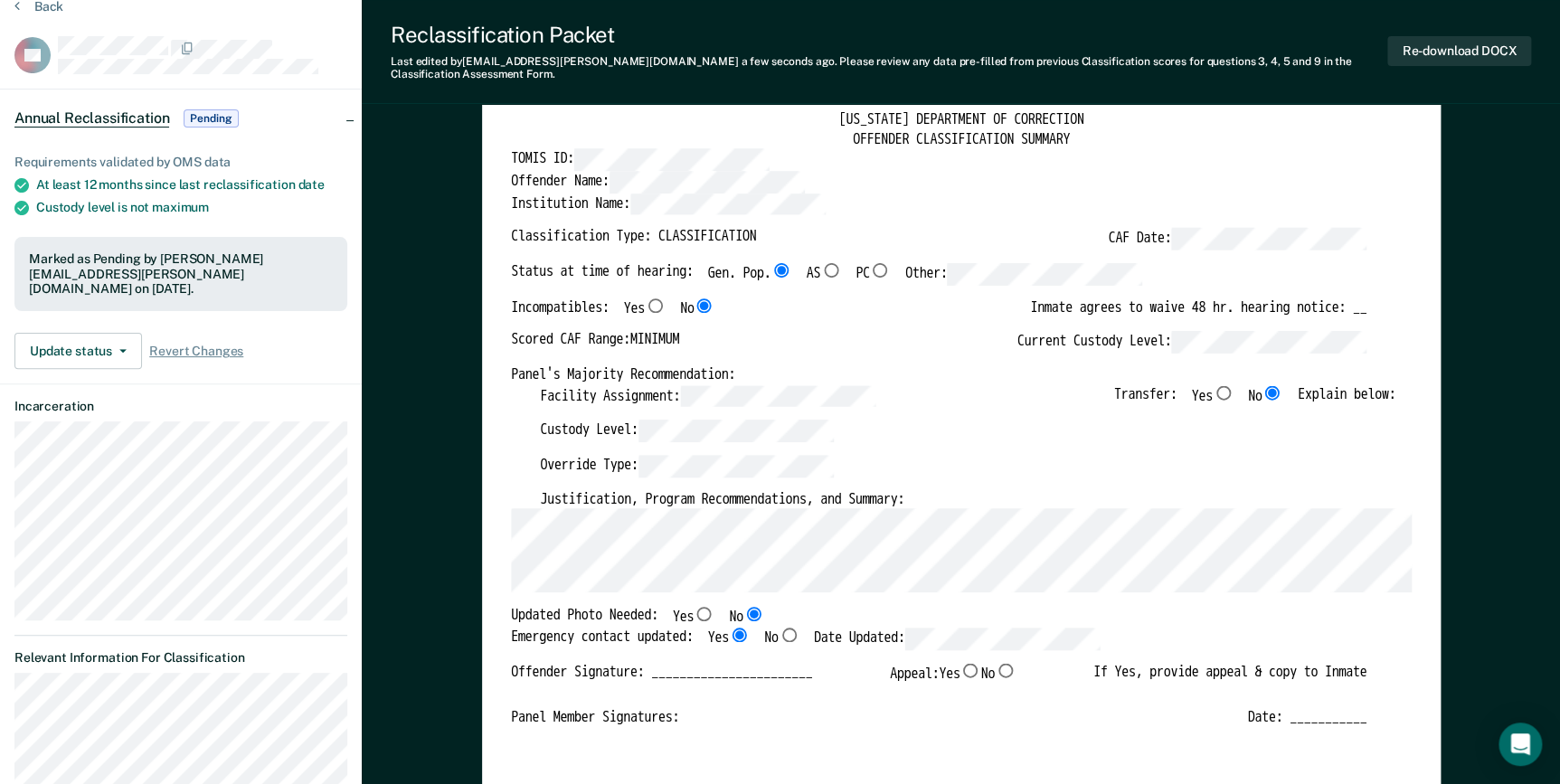 type on "x" 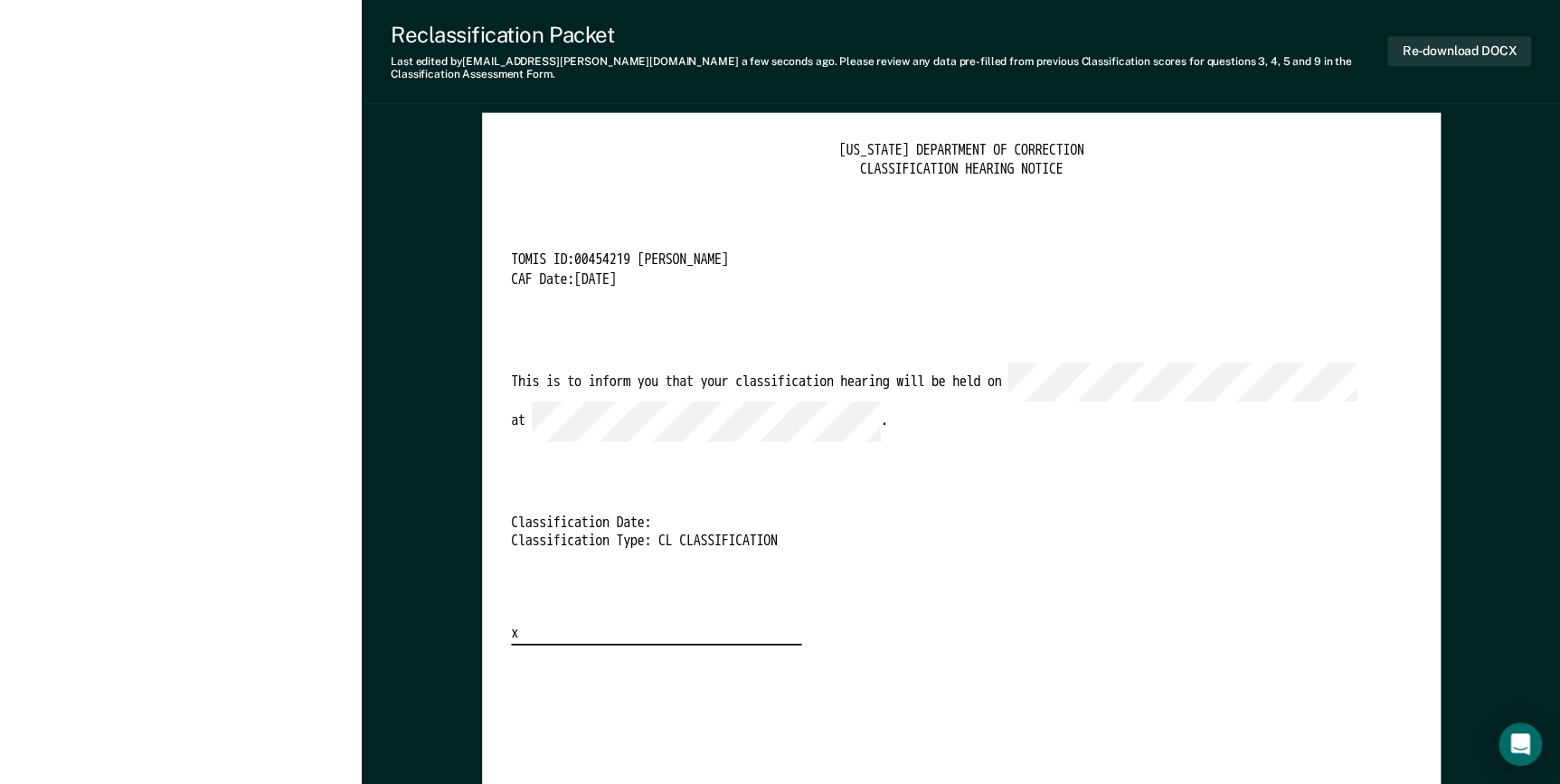 scroll, scrollTop: 3945, scrollLeft: 0, axis: vertical 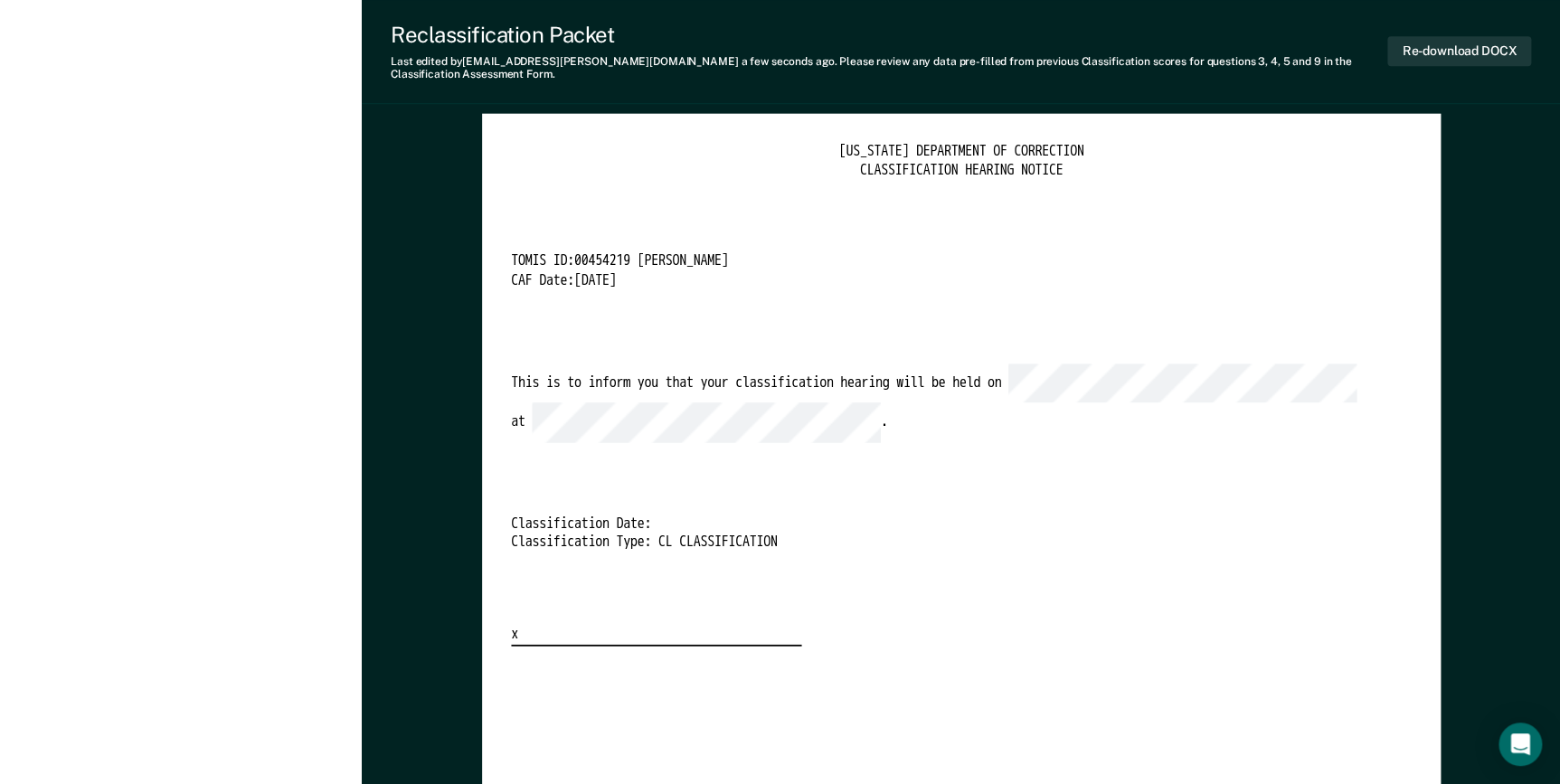 click on "[US_STATE] DEPARTMENT OF CORRECTION CLASSIFICATION HEARING NOTICE TOMIS ID:  00454219   [PERSON_NAME] CAF Date:  [DATE] This is to inform you that your classification hearing will be held on    at   . Classification Date: Classification Type: CL CLASSIFICATION x" at bounding box center [961, 393] 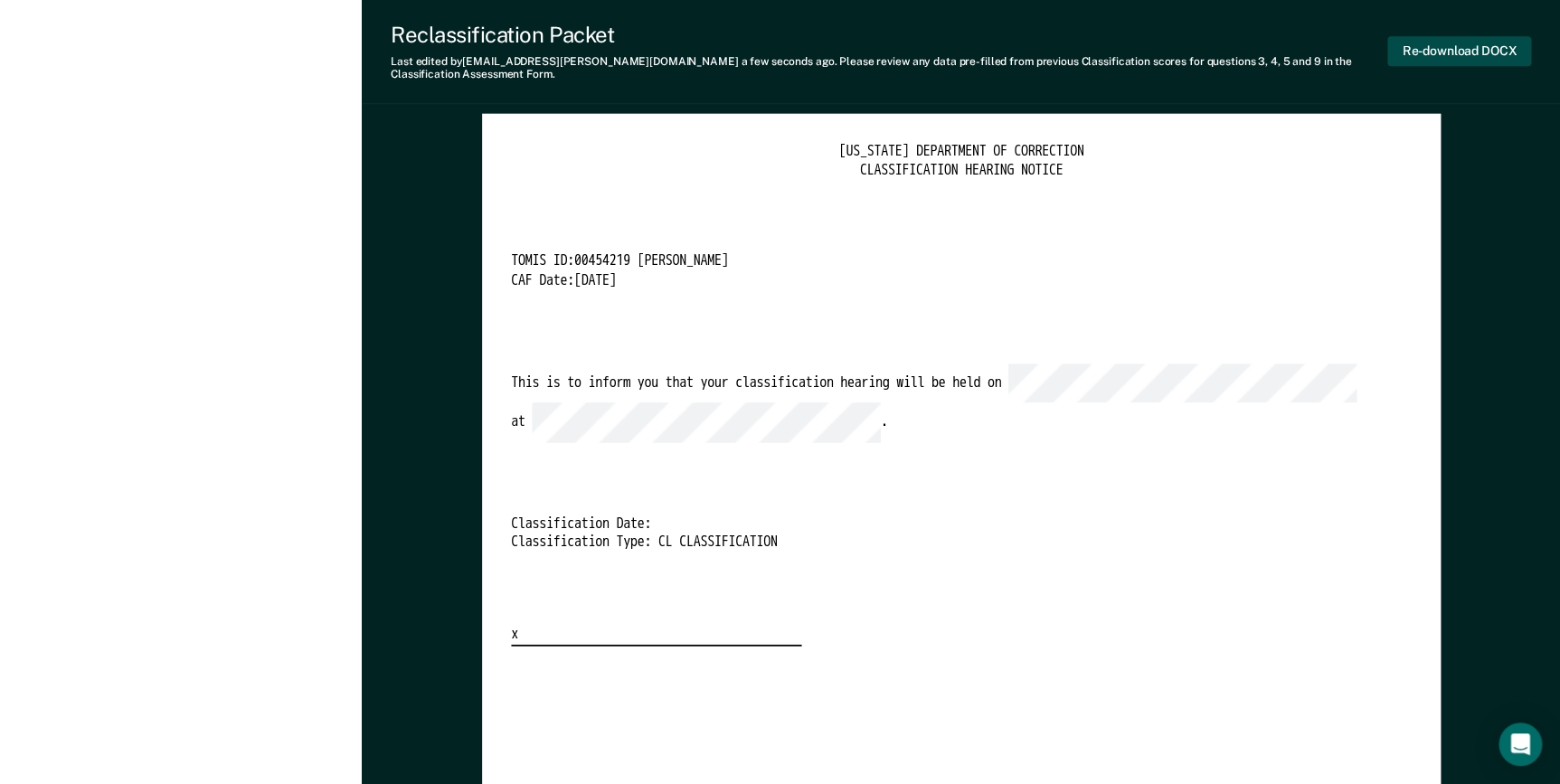 click on "Re-download DOCX" at bounding box center [1459, 51] 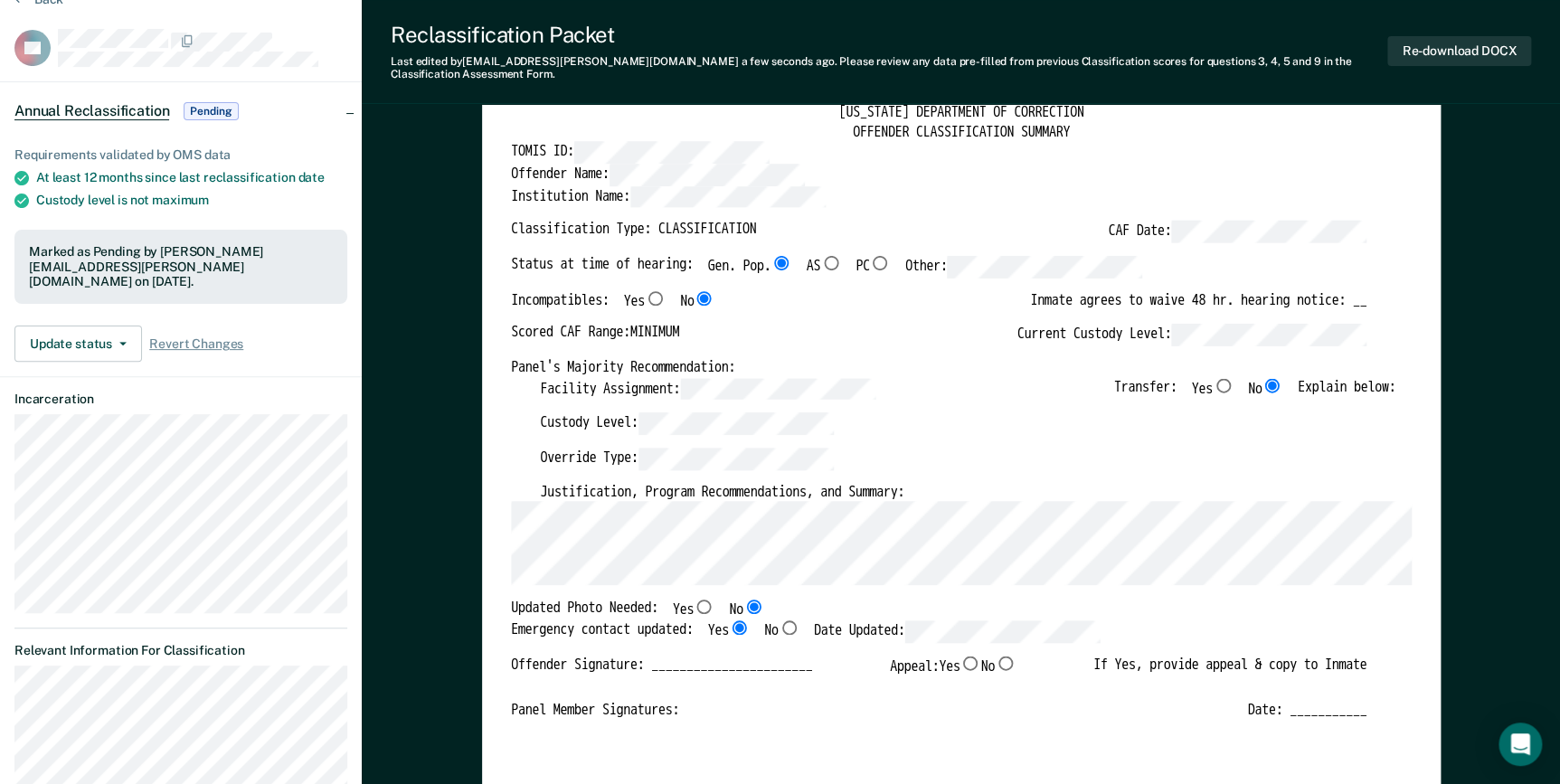 scroll, scrollTop: 0, scrollLeft: 0, axis: both 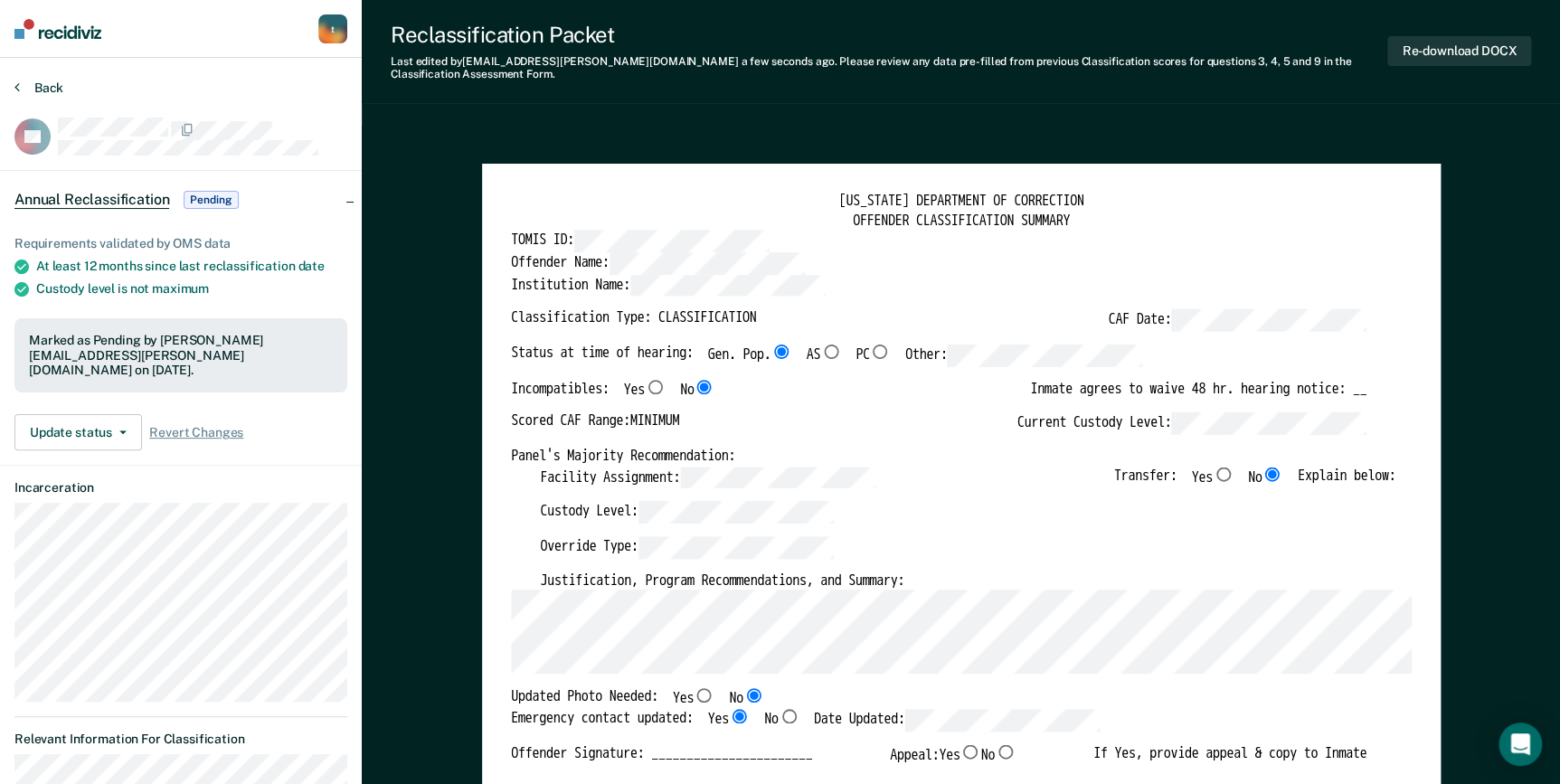 click on "Back" at bounding box center (39, 88) 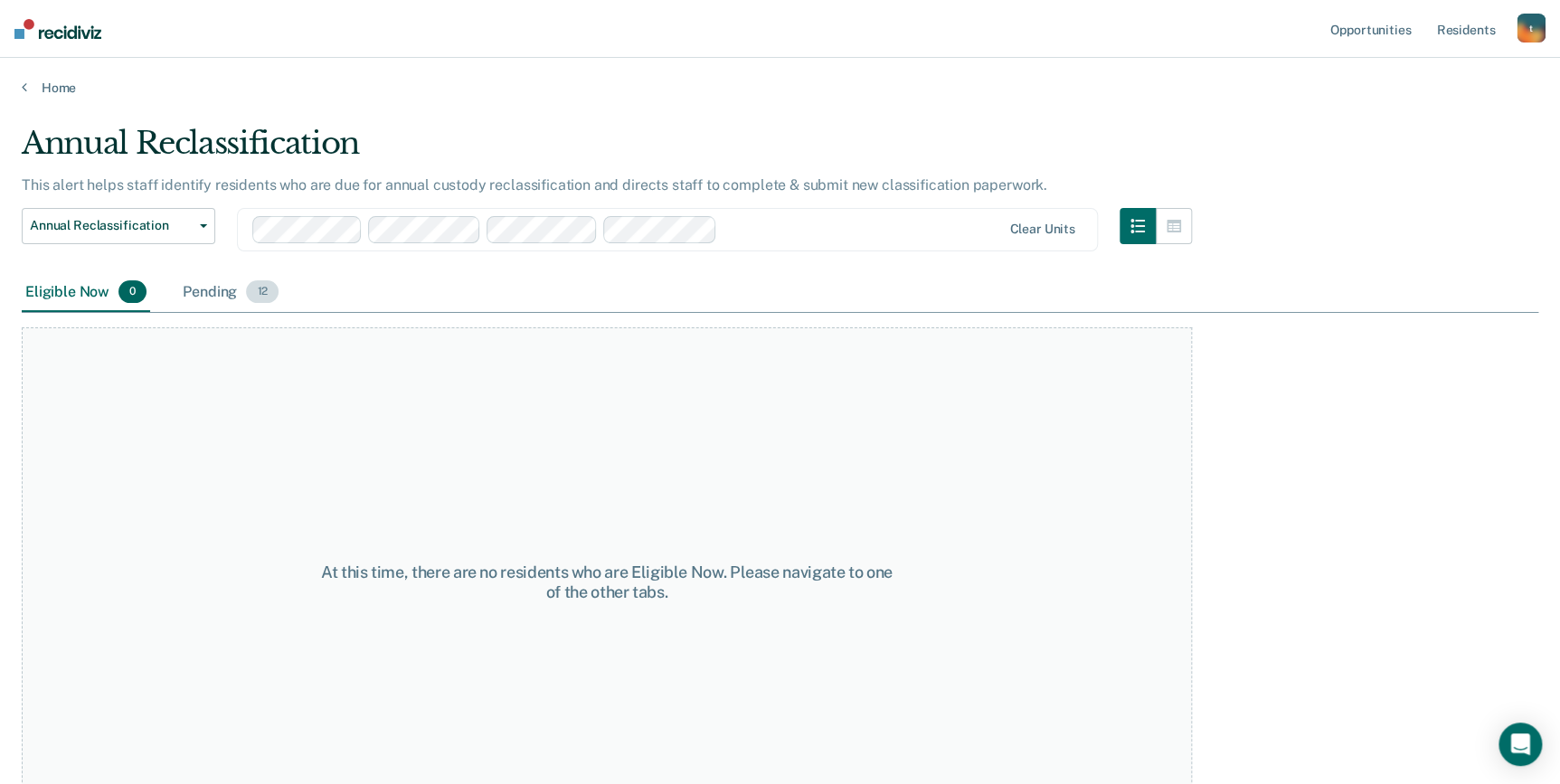 click on "Pending 12" at bounding box center (231, 293) 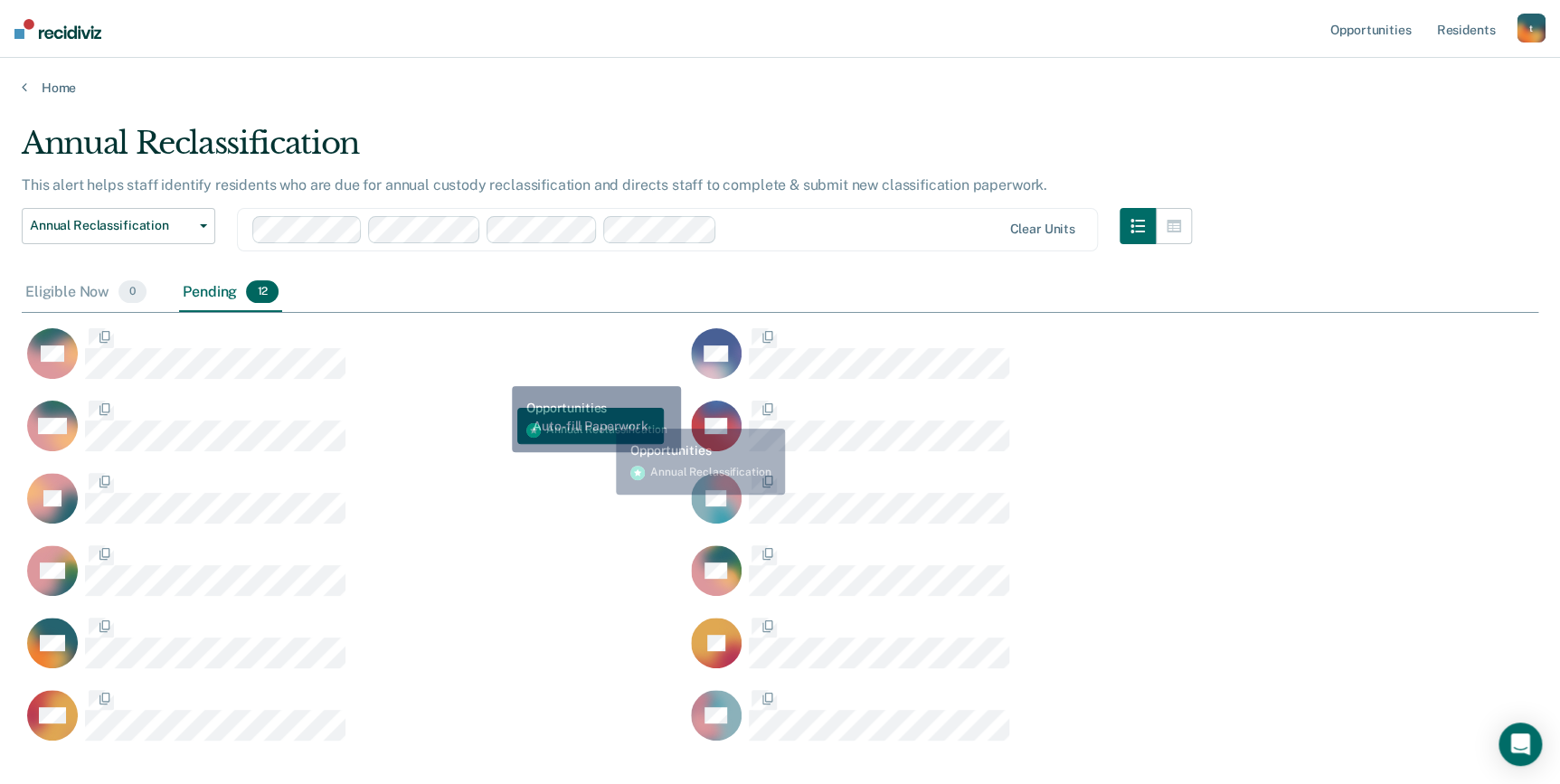 scroll, scrollTop: 13, scrollLeft: 14, axis: both 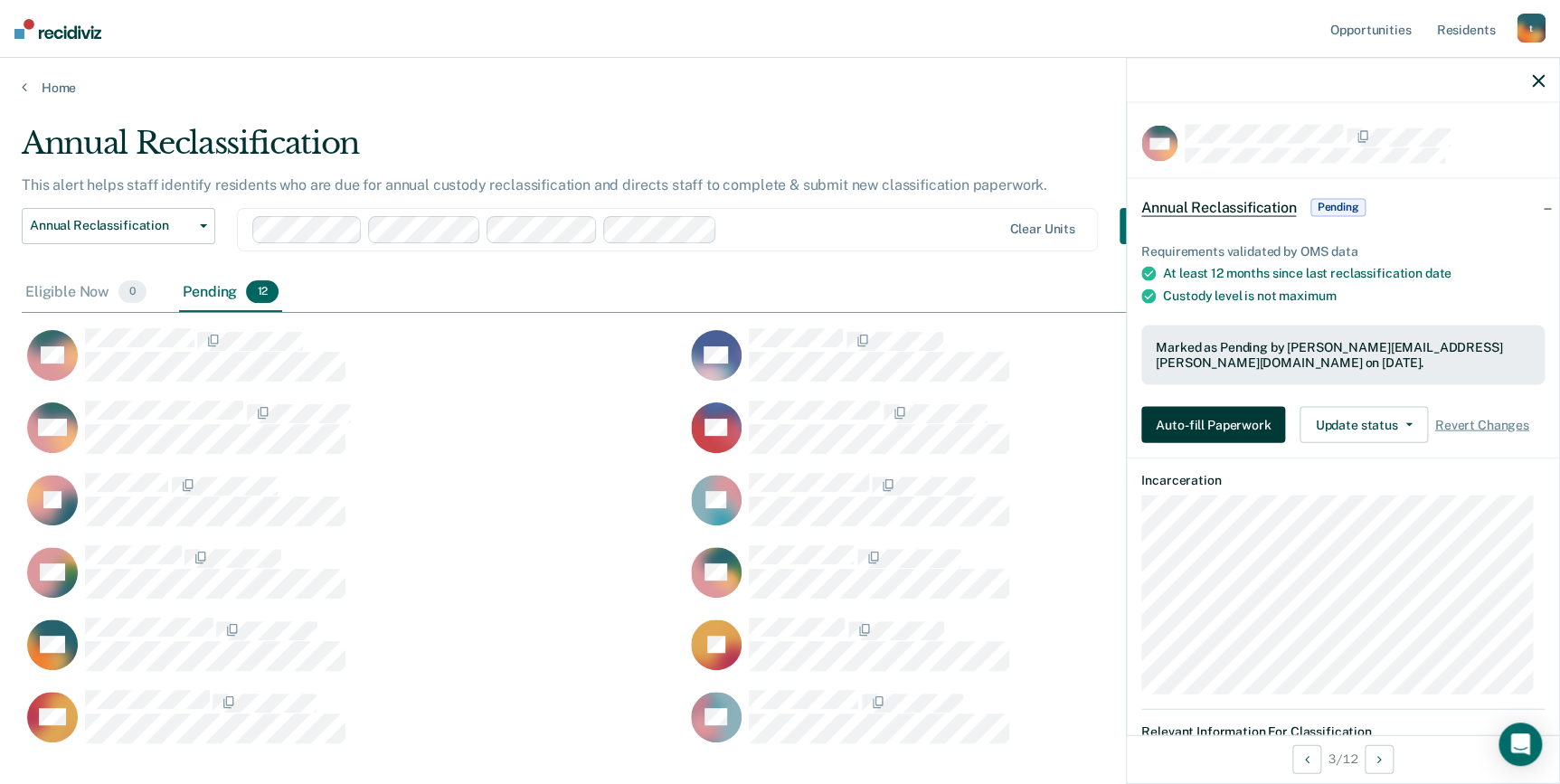 click on "Auto-fill Paperwork" at bounding box center [1213, 424] 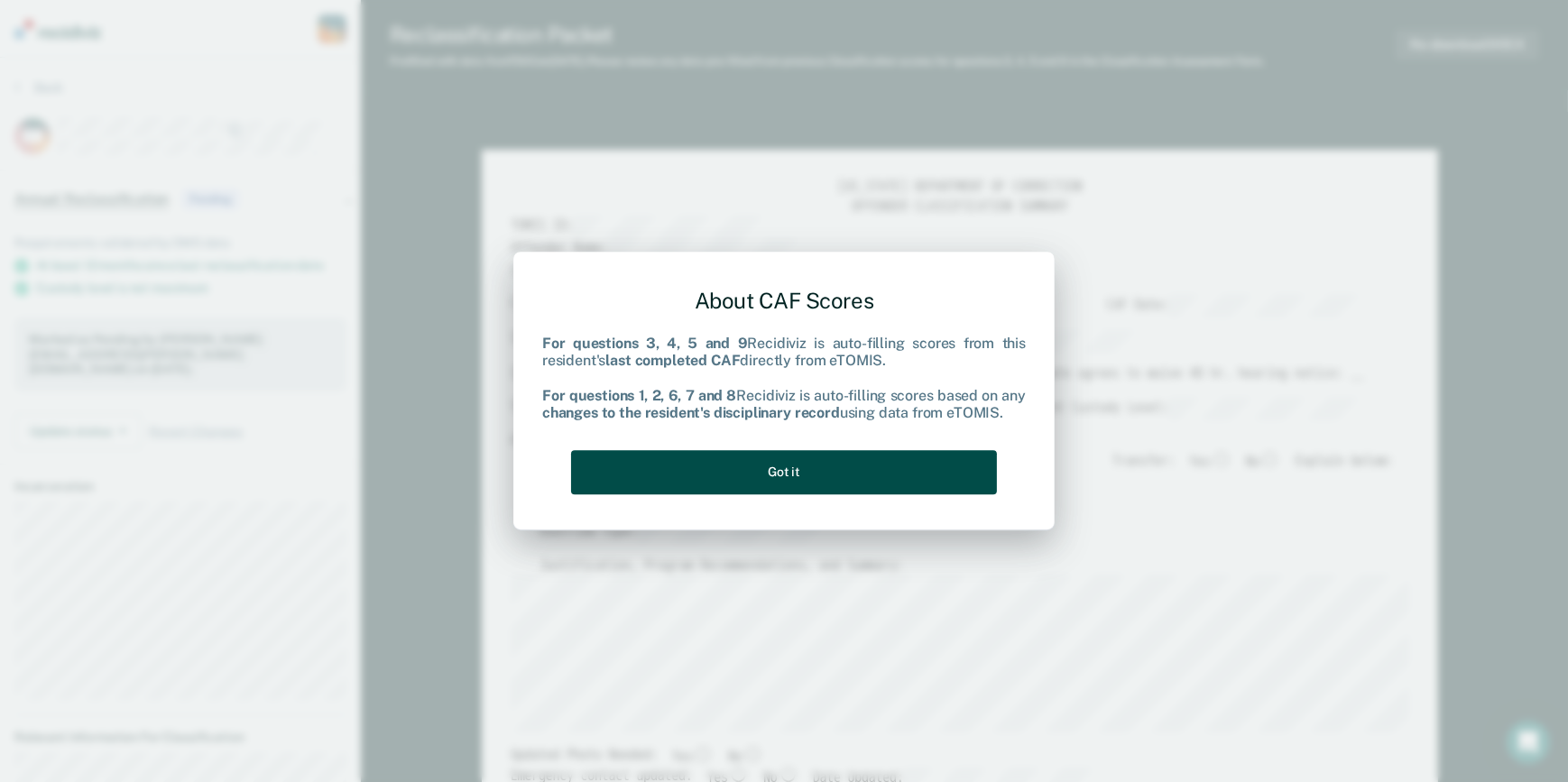 drag, startPoint x: 719, startPoint y: 466, endPoint x: 925, endPoint y: 490, distance: 207.39335 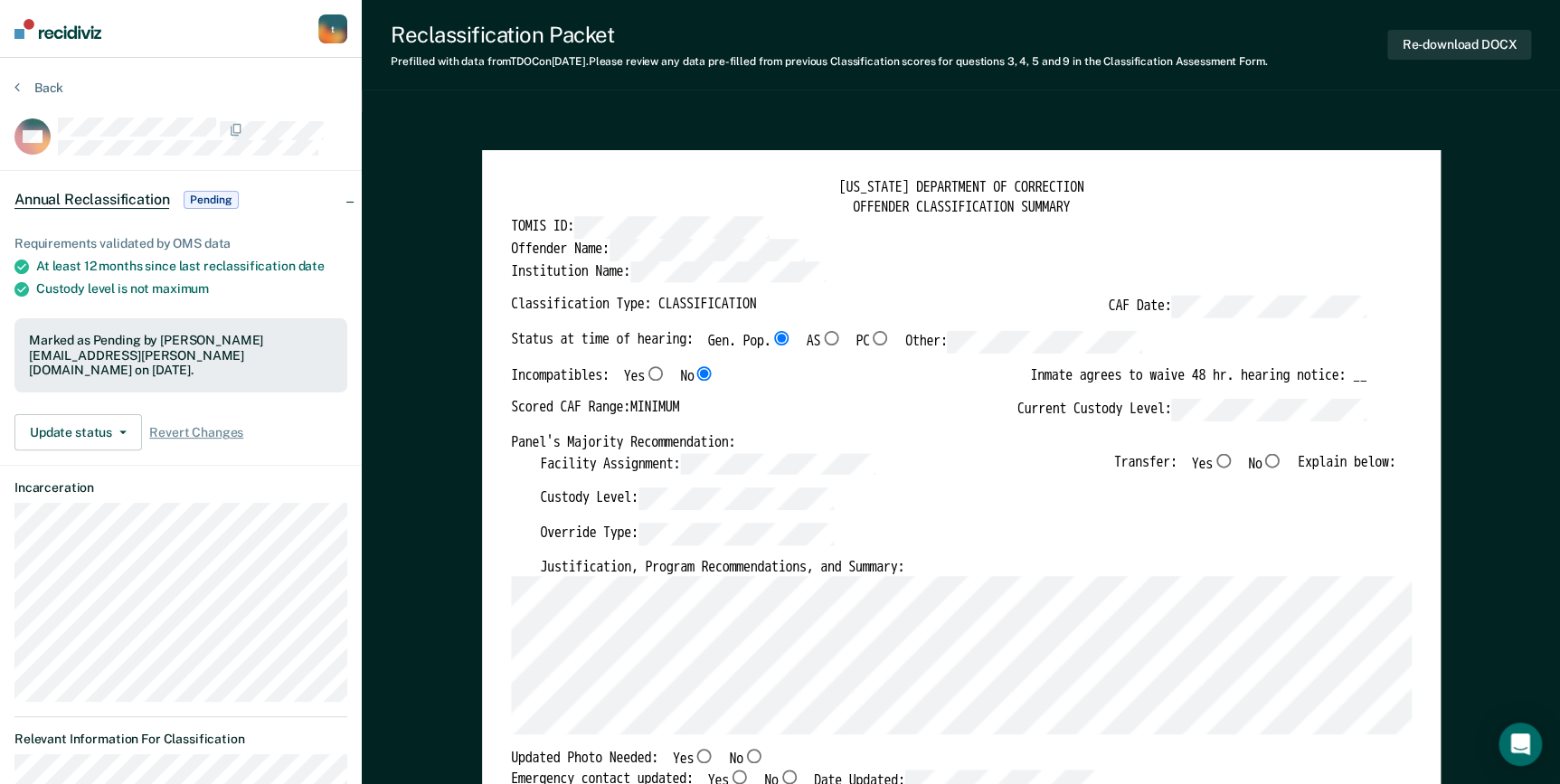 click on "No" at bounding box center (1272, 460) 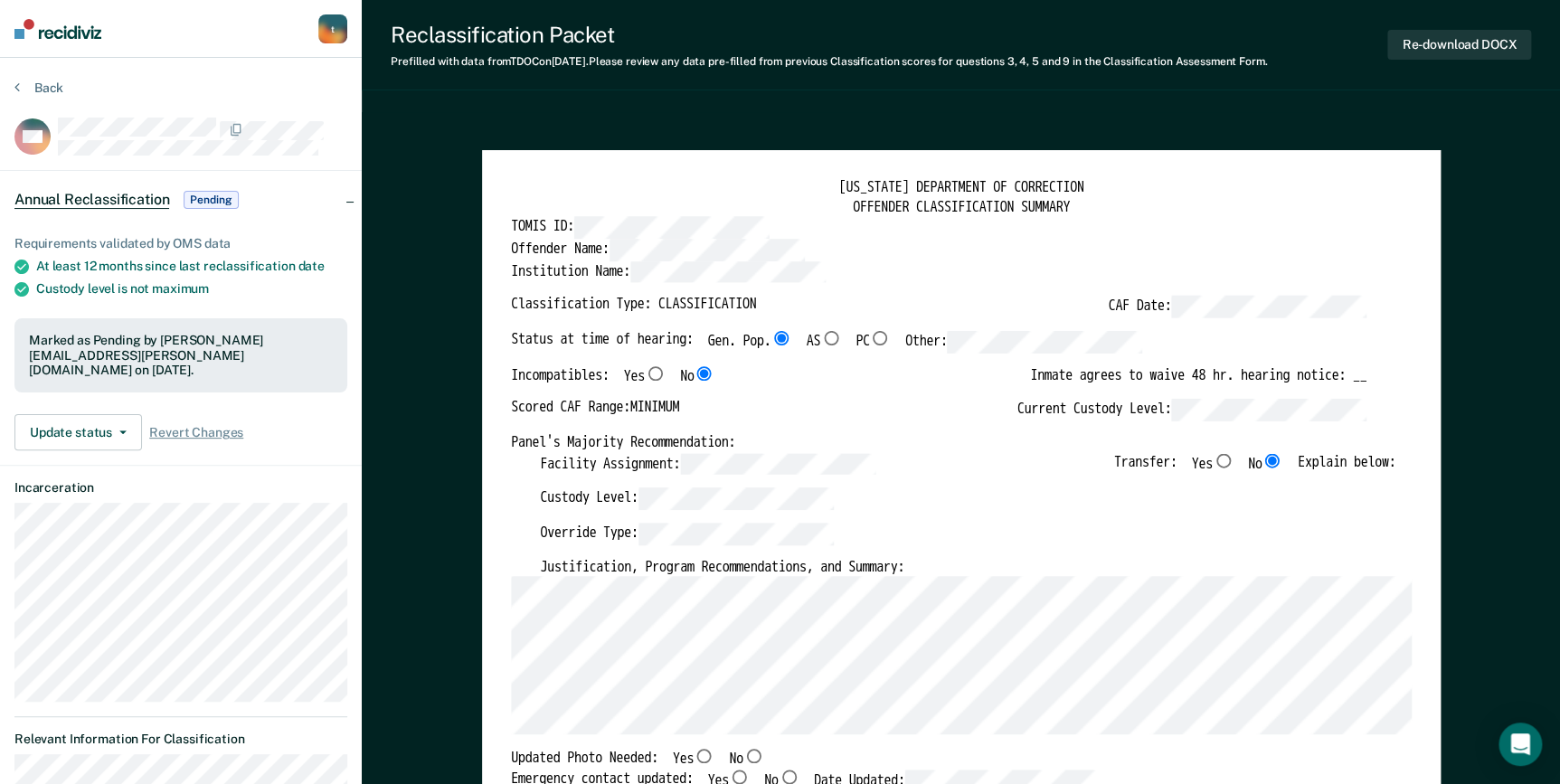 type on "x" 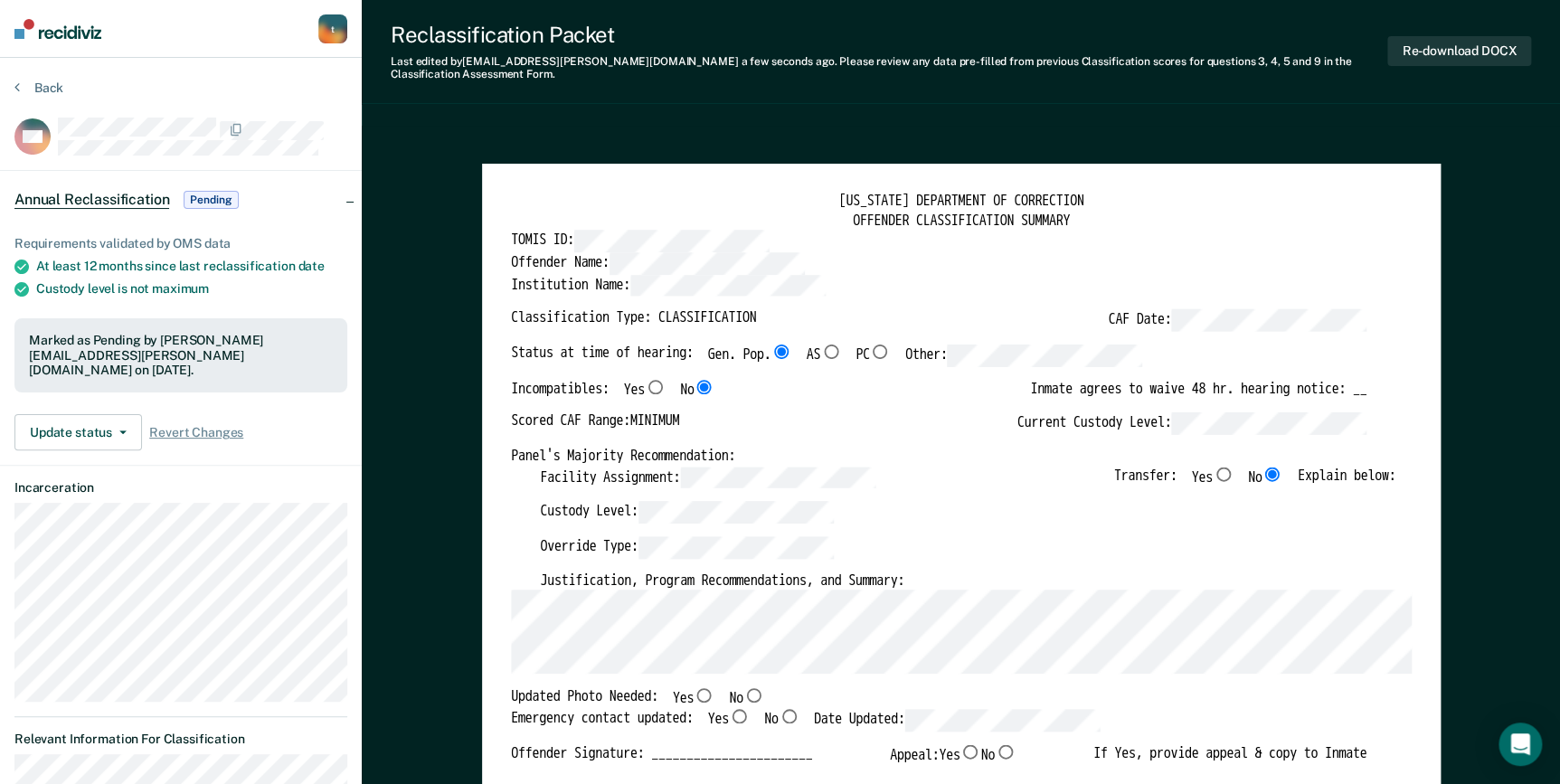click on "No" at bounding box center (752, 695) 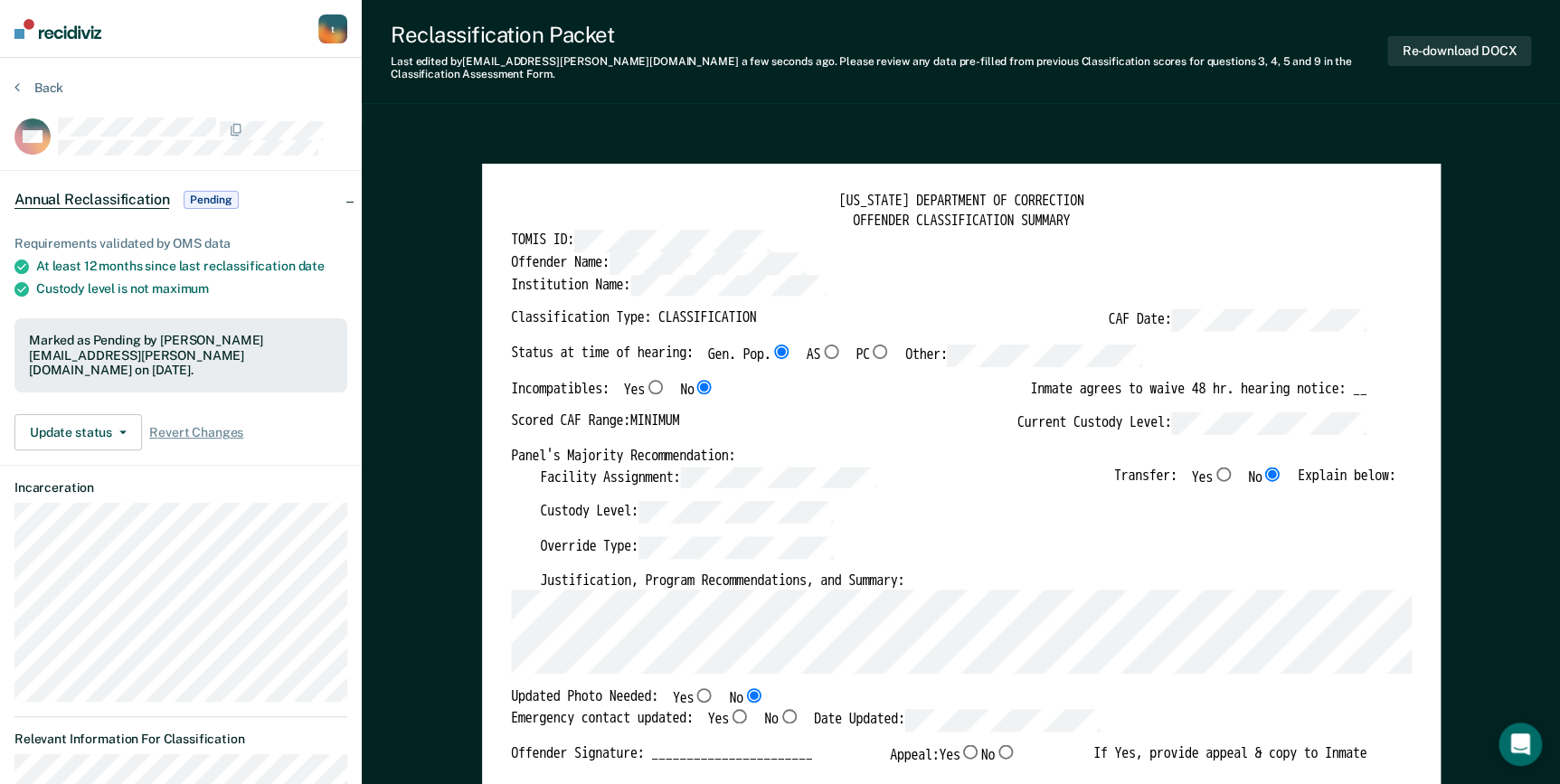 type on "x" 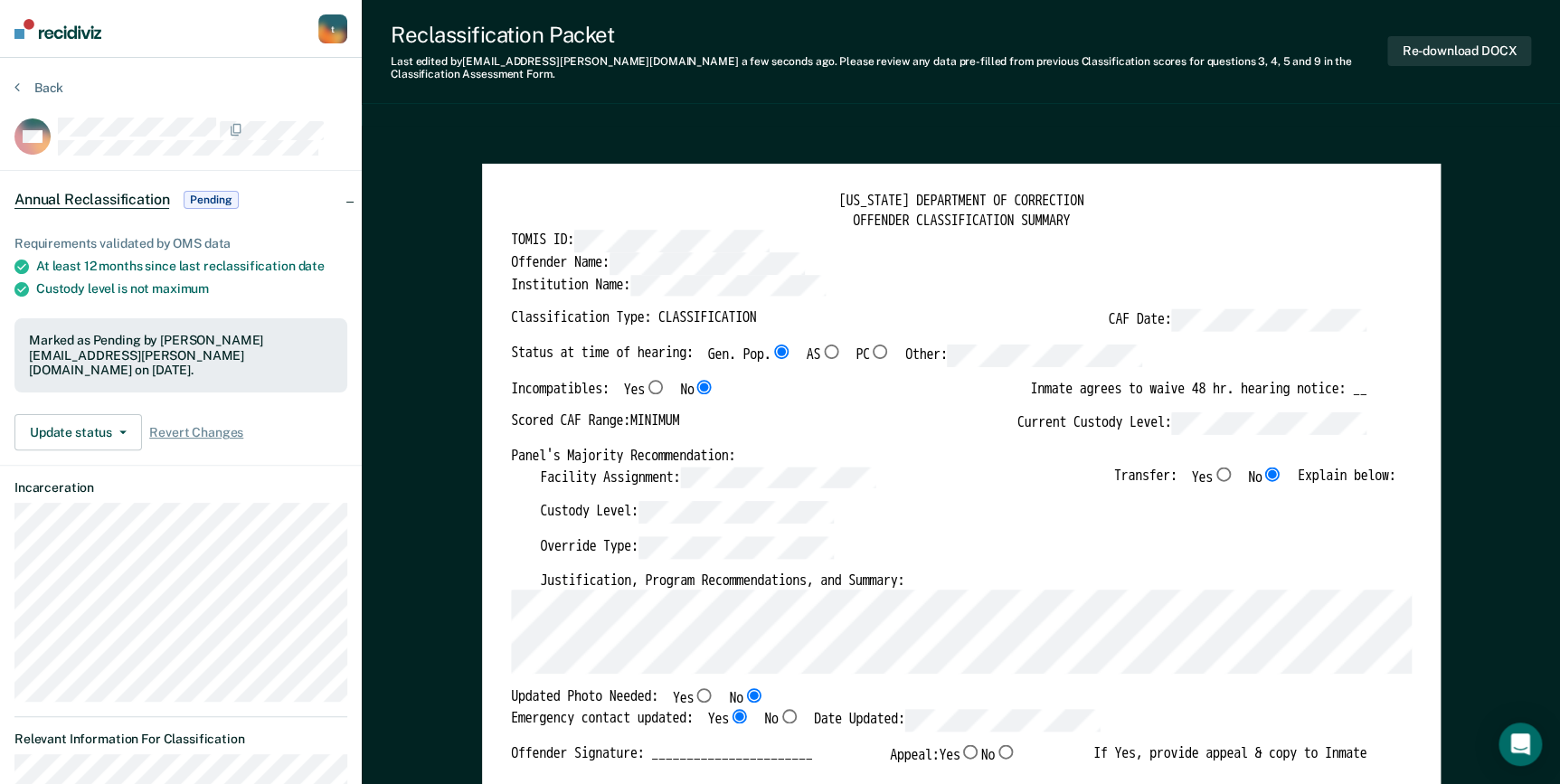 type on "x" 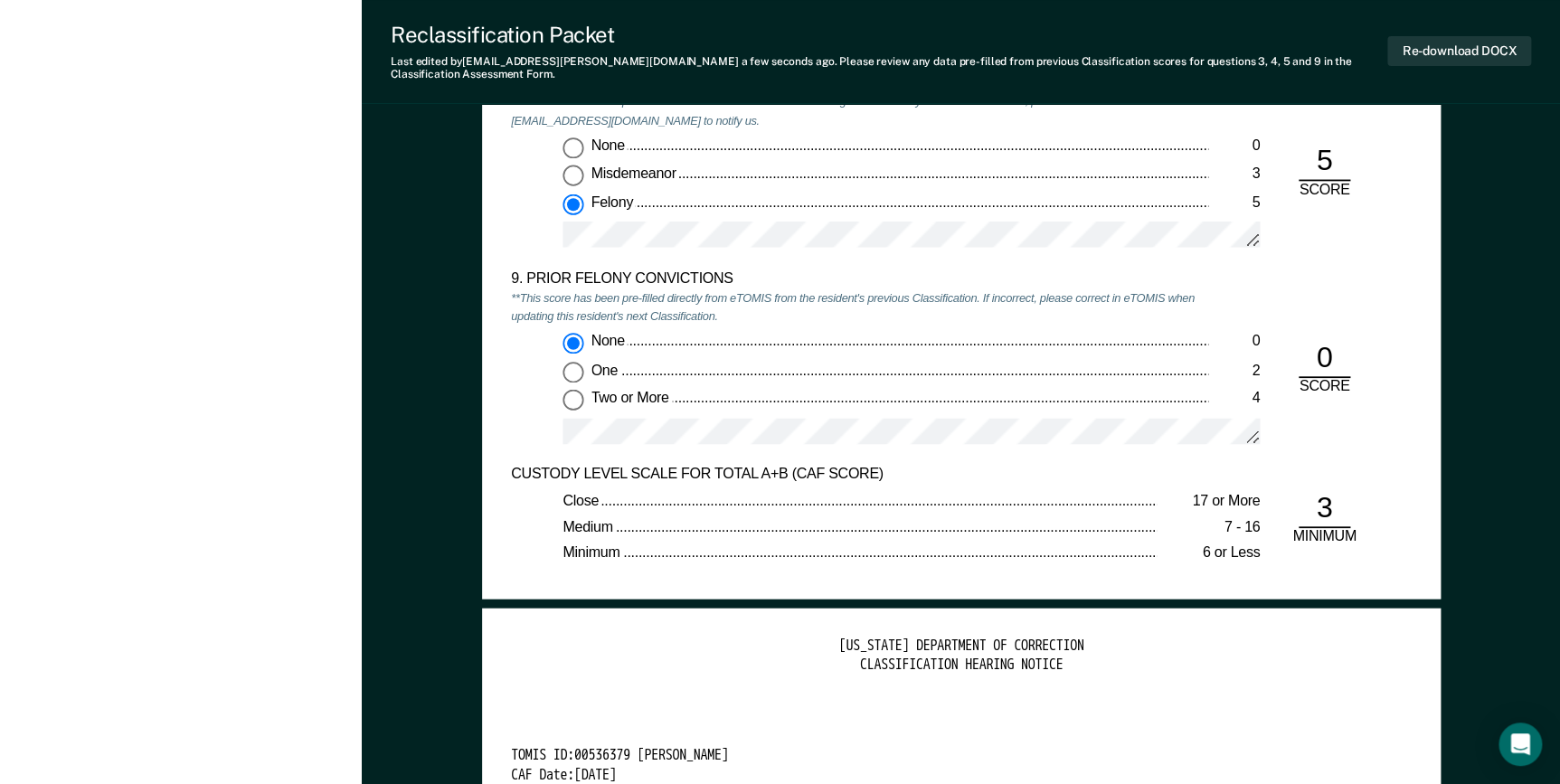 scroll, scrollTop: 3698, scrollLeft: 0, axis: vertical 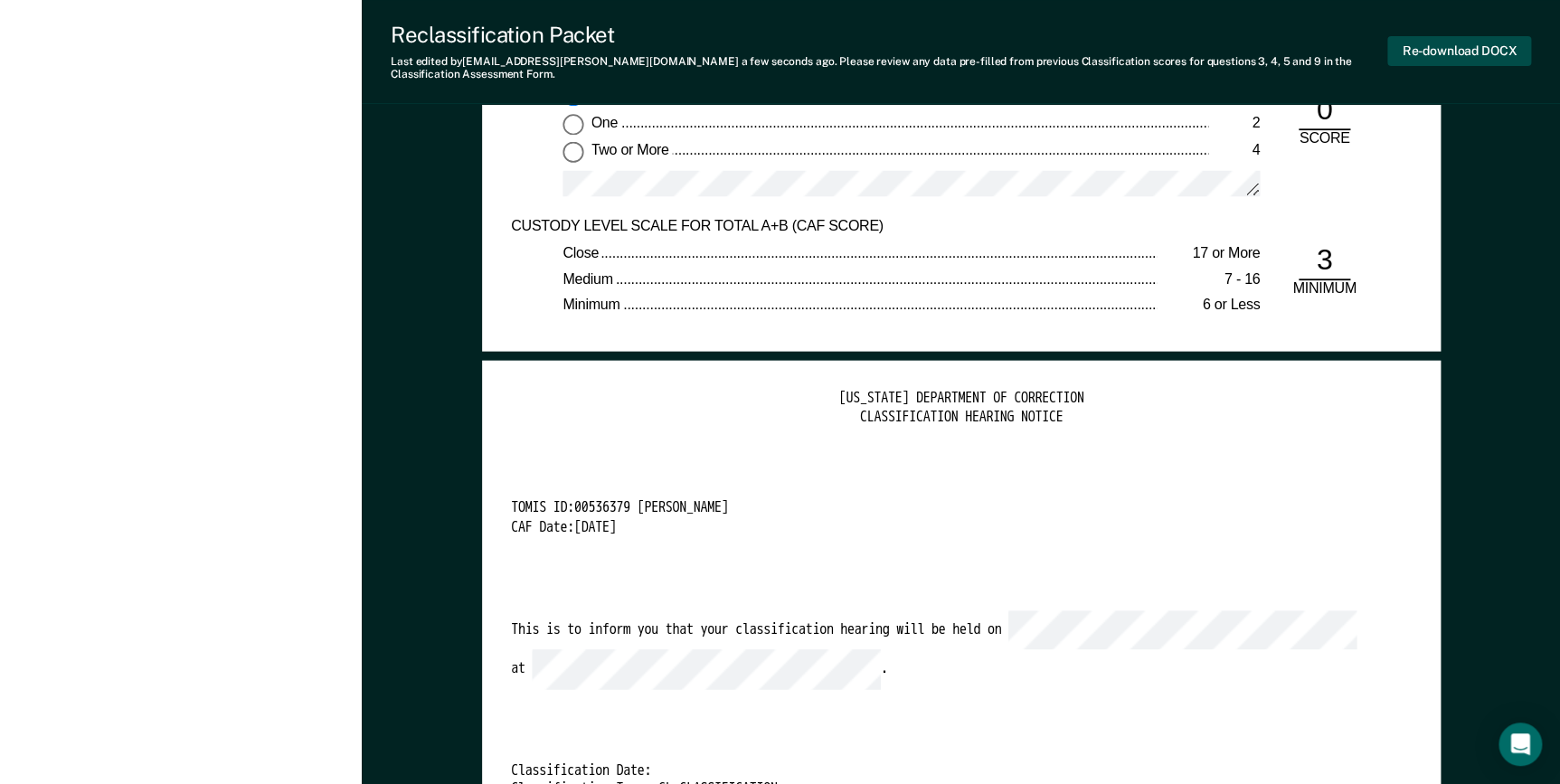 click on "Re-download DOCX" at bounding box center (1459, 51) 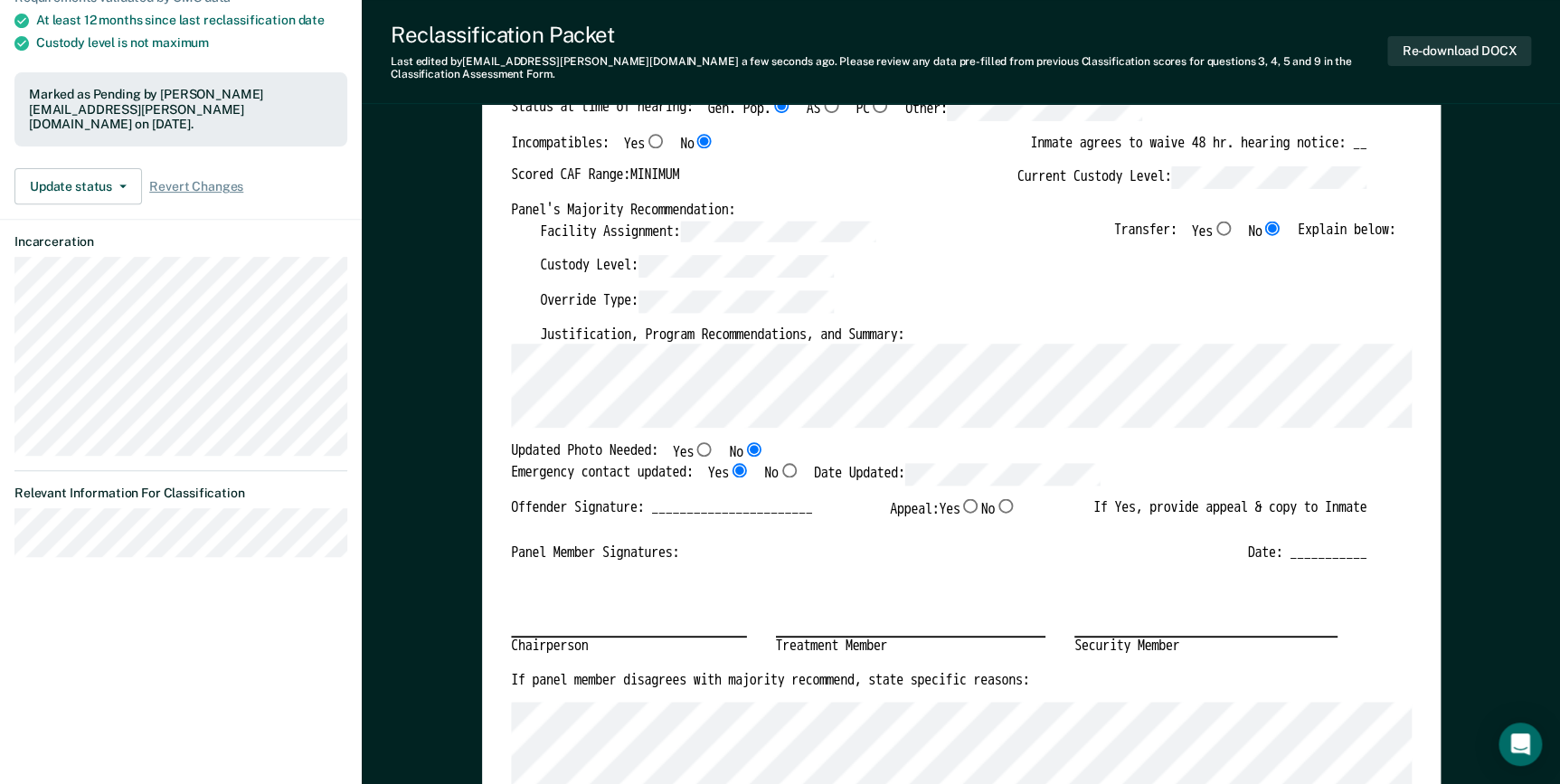 scroll, scrollTop: 0, scrollLeft: 0, axis: both 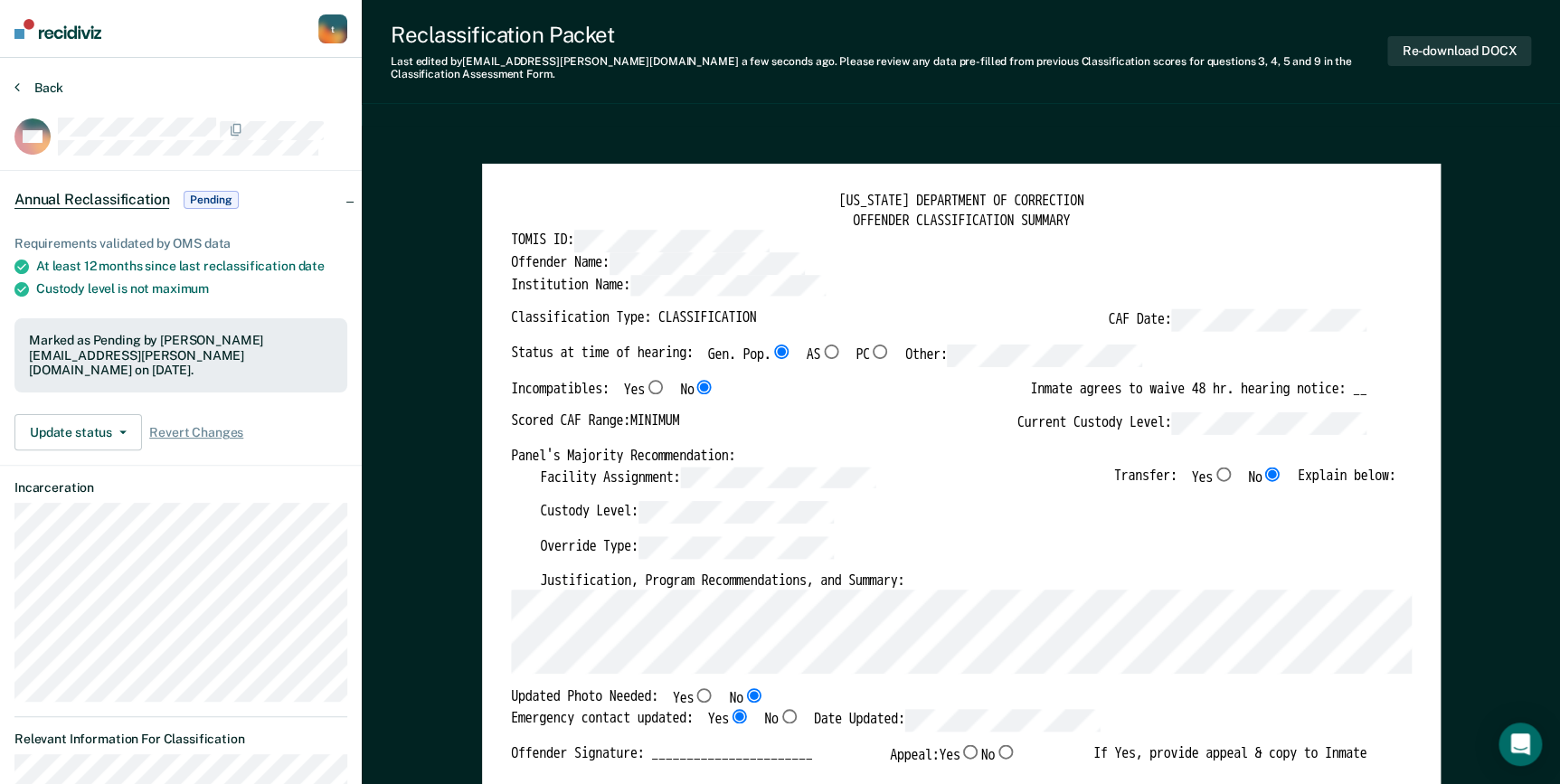 click on "Back" at bounding box center (39, 88) 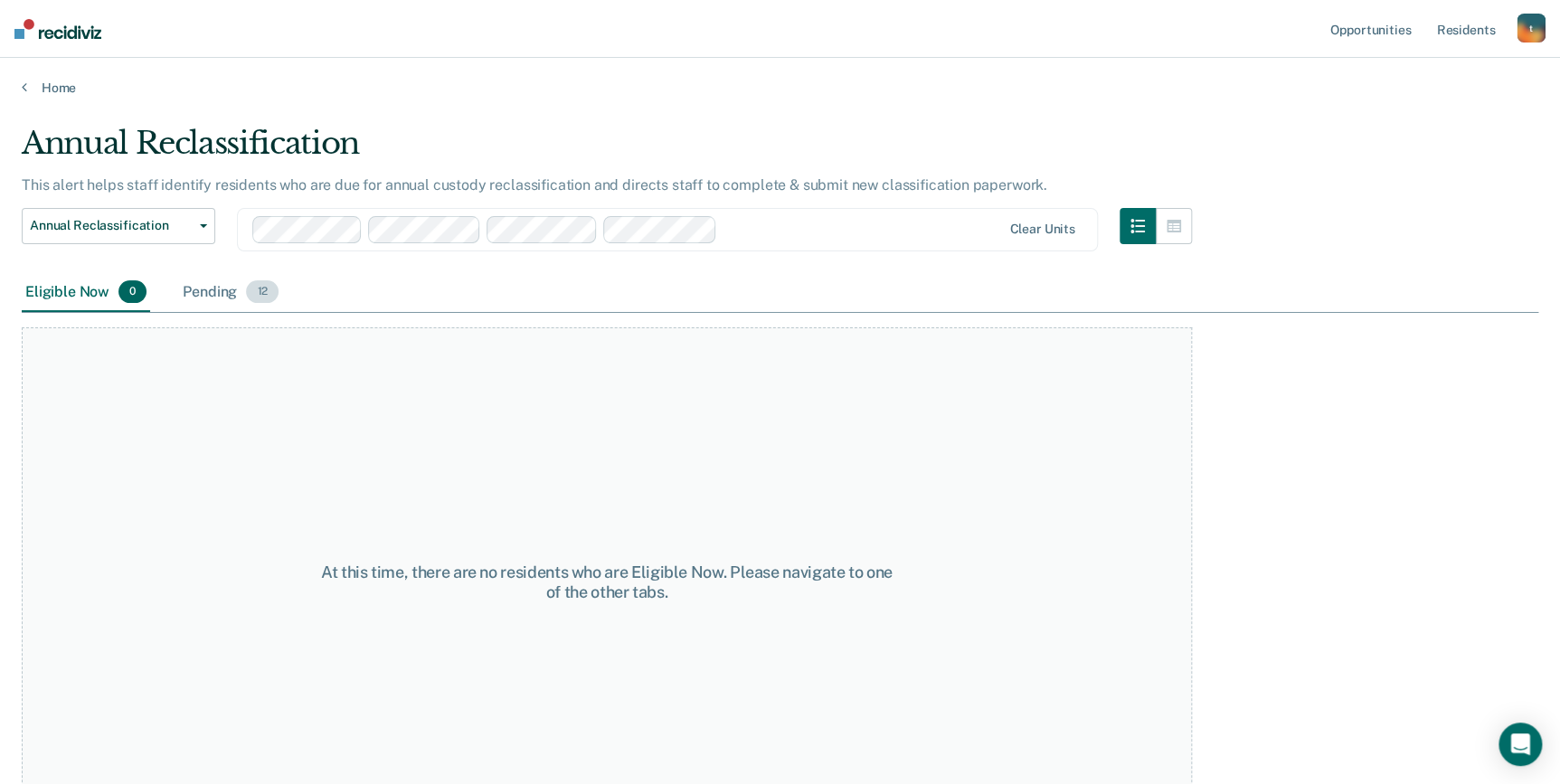 click on "Pending 12" at bounding box center (231, 293) 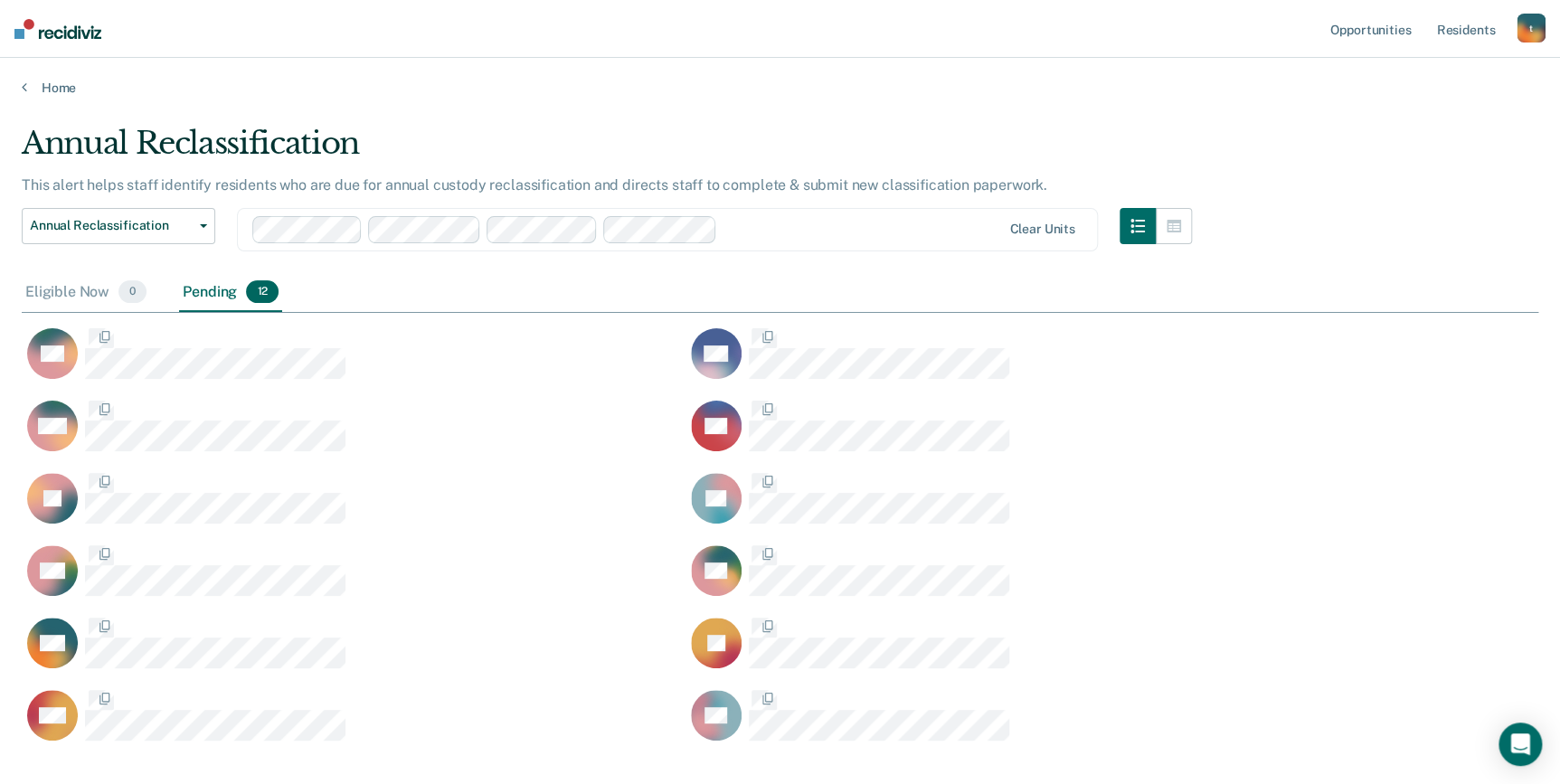 scroll, scrollTop: 13, scrollLeft: 14, axis: both 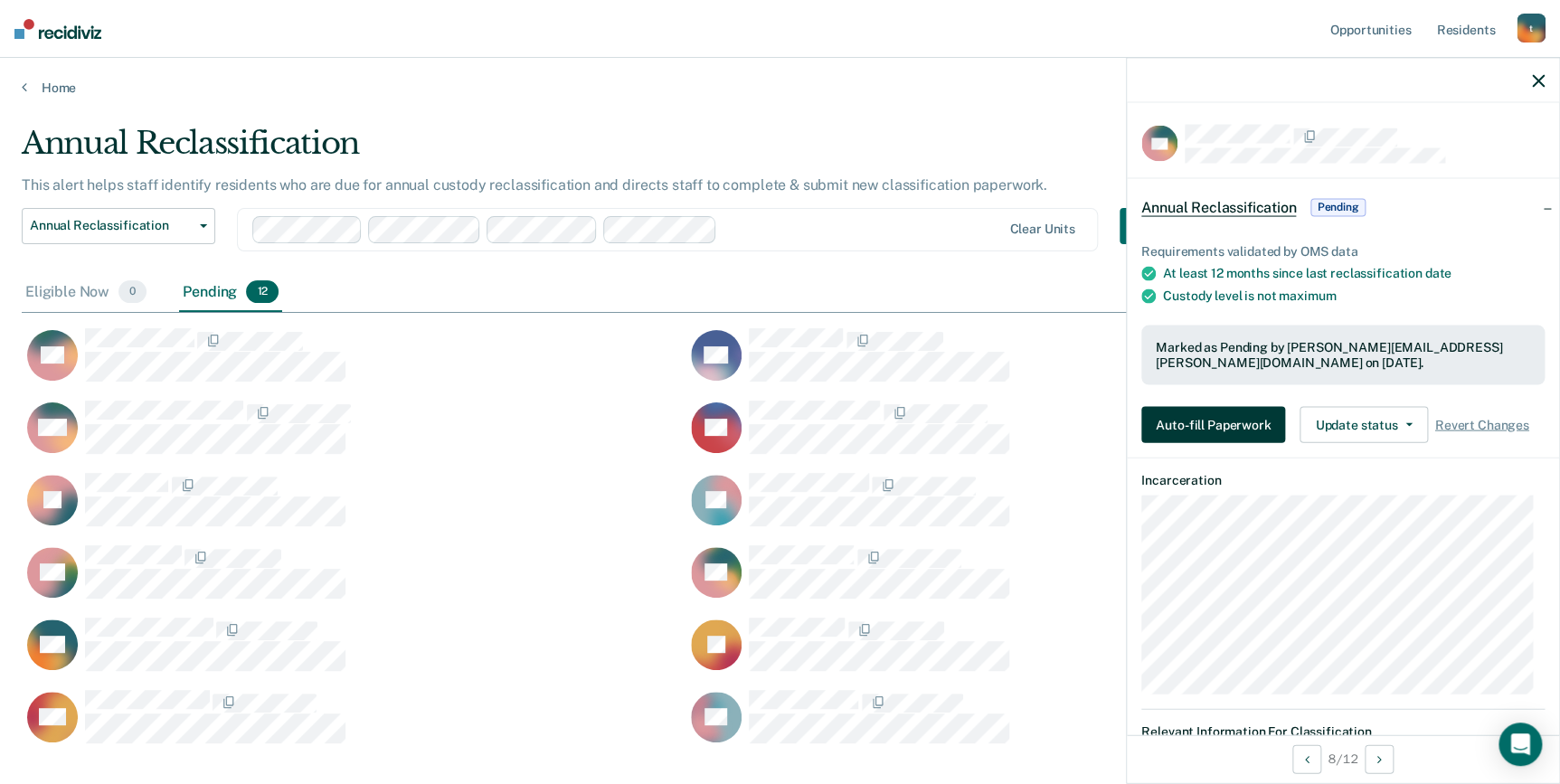 click on "Auto-fill Paperwork" at bounding box center (1213, 424) 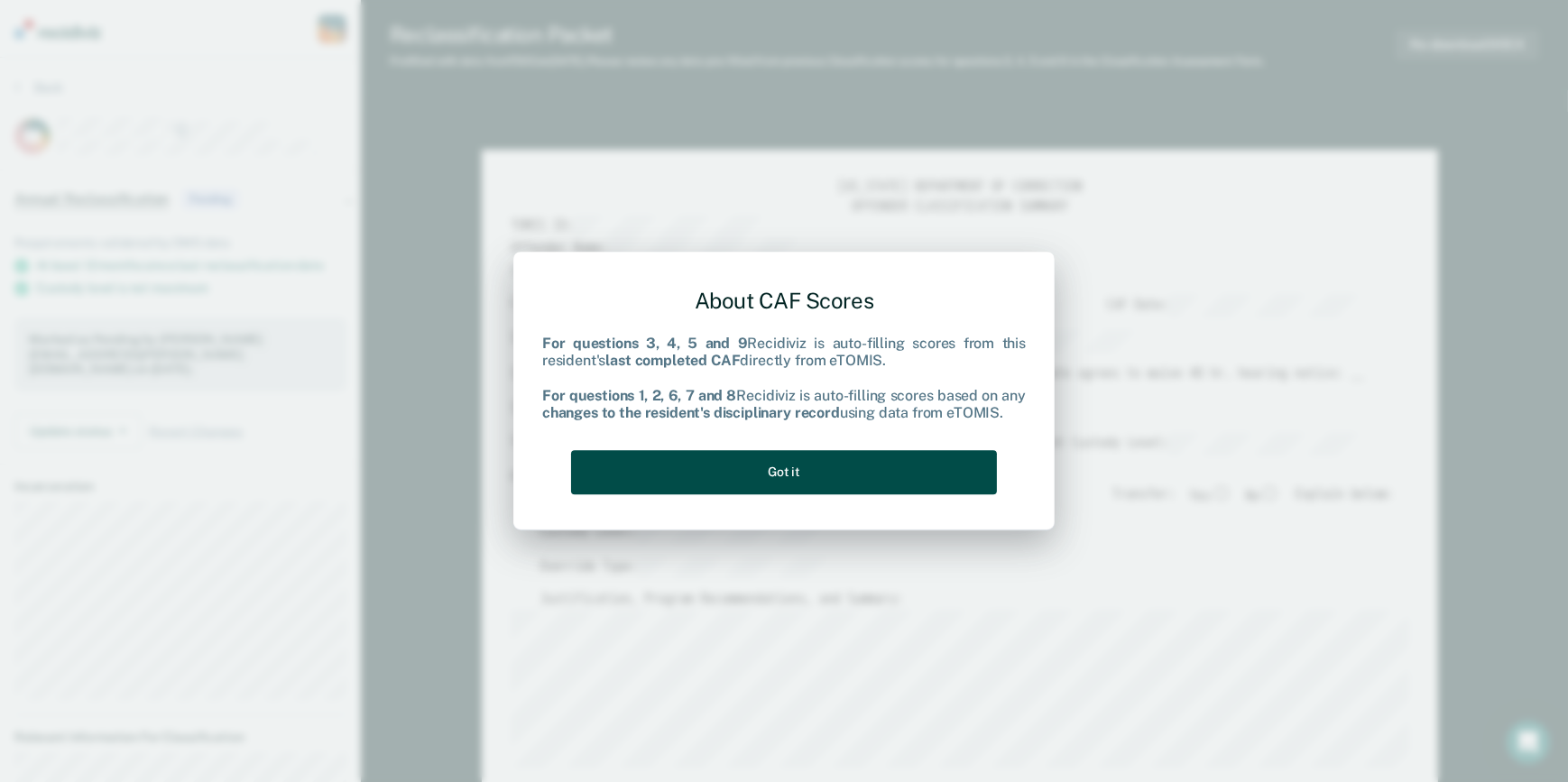 click on "Got it" at bounding box center [784, 472] 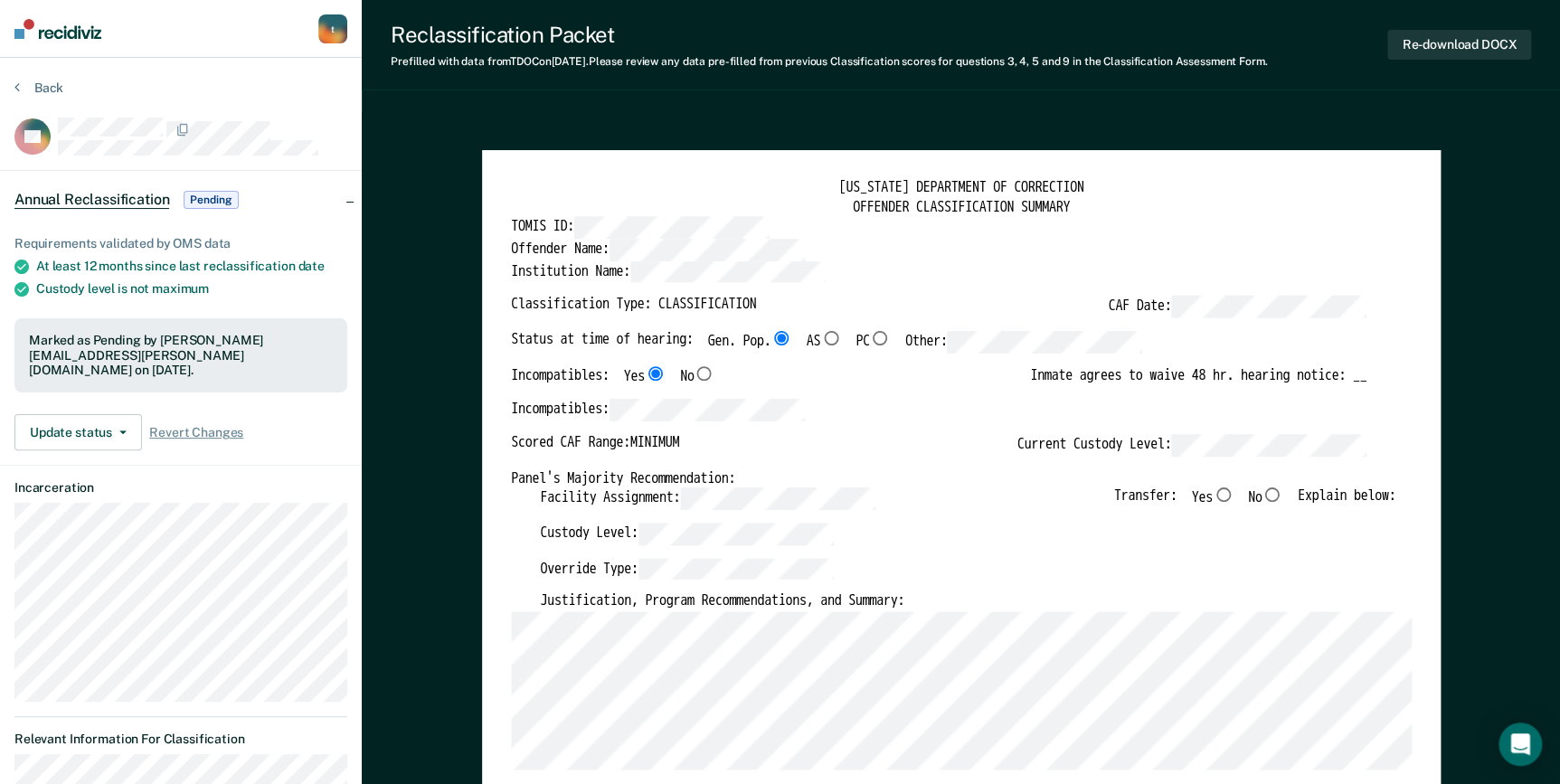 click on "No" at bounding box center [1272, 496] 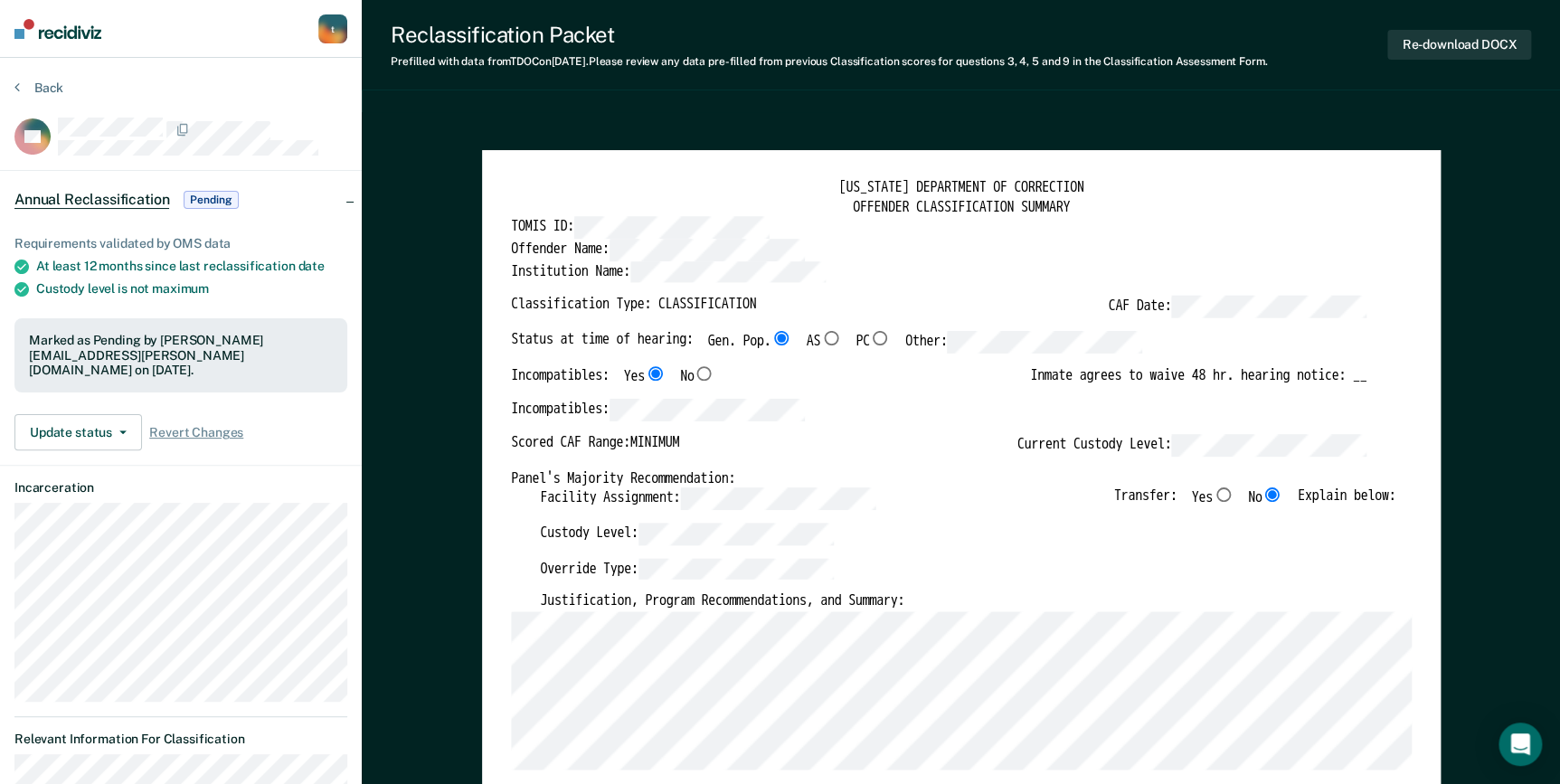 type on "x" 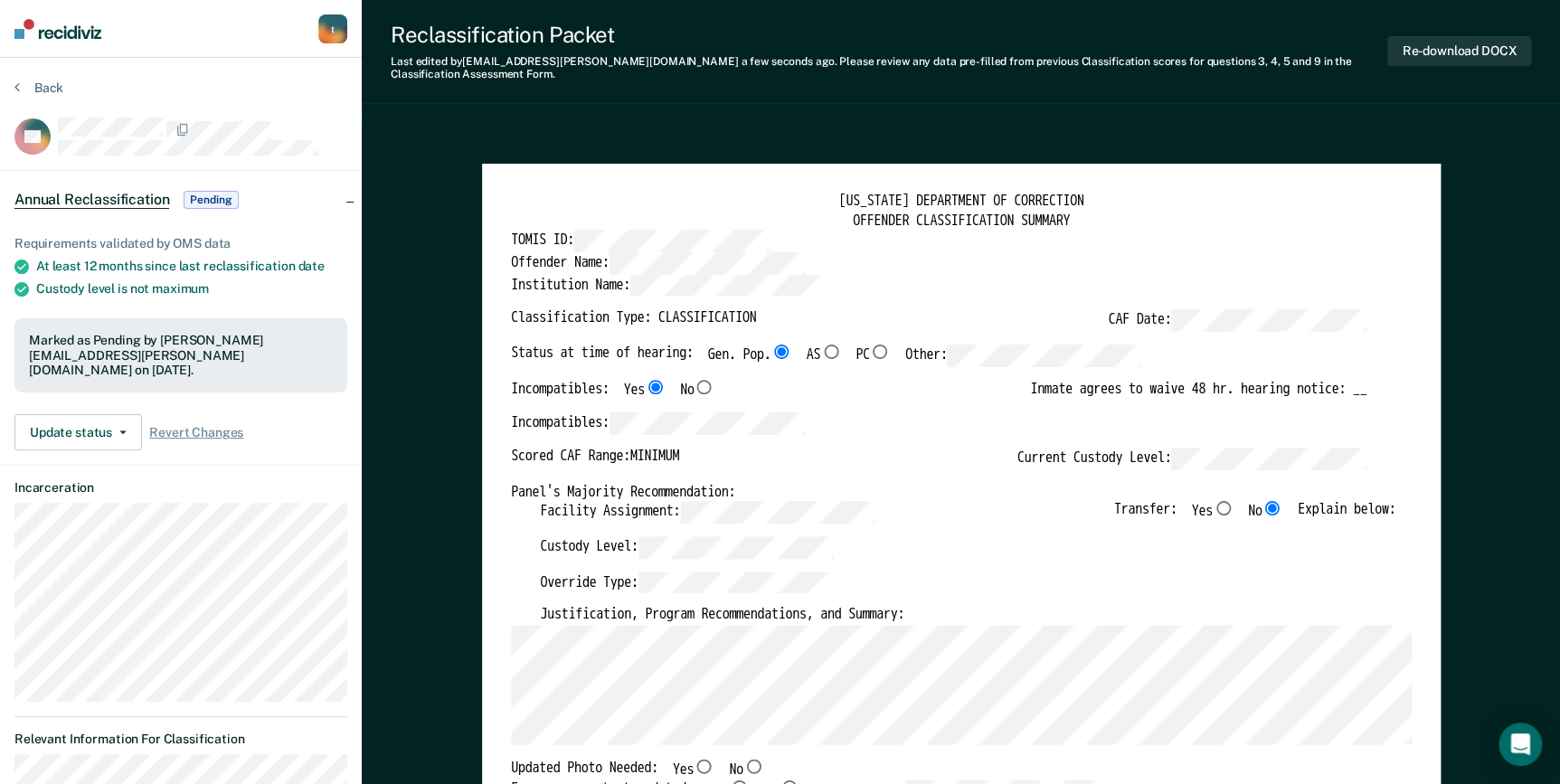 click on "[US_STATE] DEPARTMENT OF CORRECTION OFFENDER CLASSIFICATION SUMMARY TOMIS ID:  Offender Name:  Institution Name:  Classification Type: CLASSIFICATION CAF Date:  Status at time of hearing: Gen. Pop. AS PC Other:   Incompatibles: Yes No Inmate agrees to waive 48 hr. hearing notice: __ Incompatibles:  Scored CAF Range: MINIMUM Current Custody Level:  Panel's Majority Recommendation: Facility Assignment: Transfer: Yes No Explain below: Custody Level:  Override Type:  Justification, Program Recommendations, and Summary: Updated Photo Needed: Yes No Emergency contact updated: Yes No Date Updated:  Offender Signature: _______________________ Appeal: Yes No If Yes, provide appeal & copy to Inmate Panel Member Signatures: Date: ___________ Chairperson Treatment Member Security Member If panel member disagrees with majority recommend, state specific reasons: Approving Authority: Signature Date Approve ___ Deny ___ If denied, reasons include:" at bounding box center [961, 788] 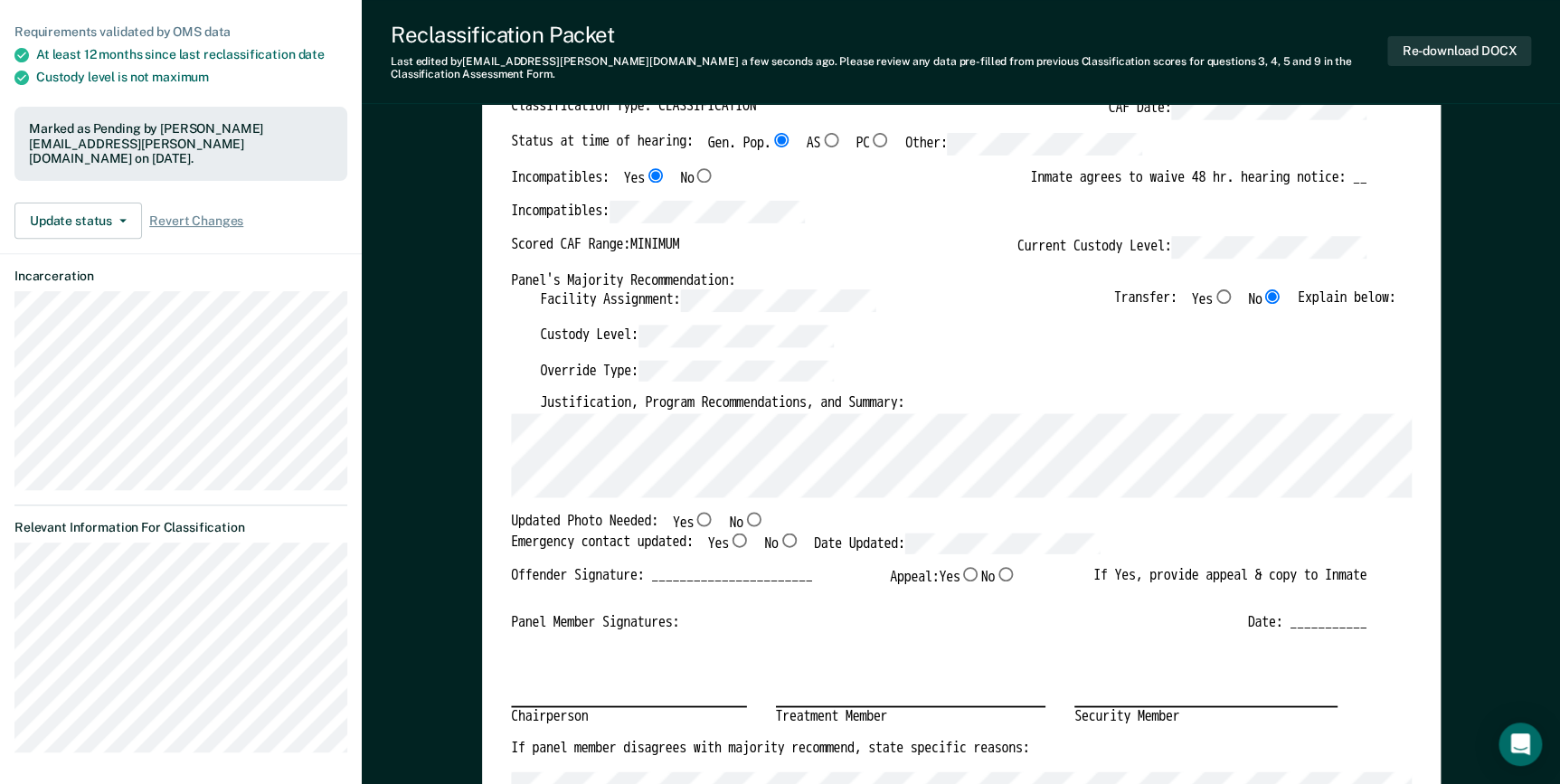 scroll, scrollTop: 246, scrollLeft: 0, axis: vertical 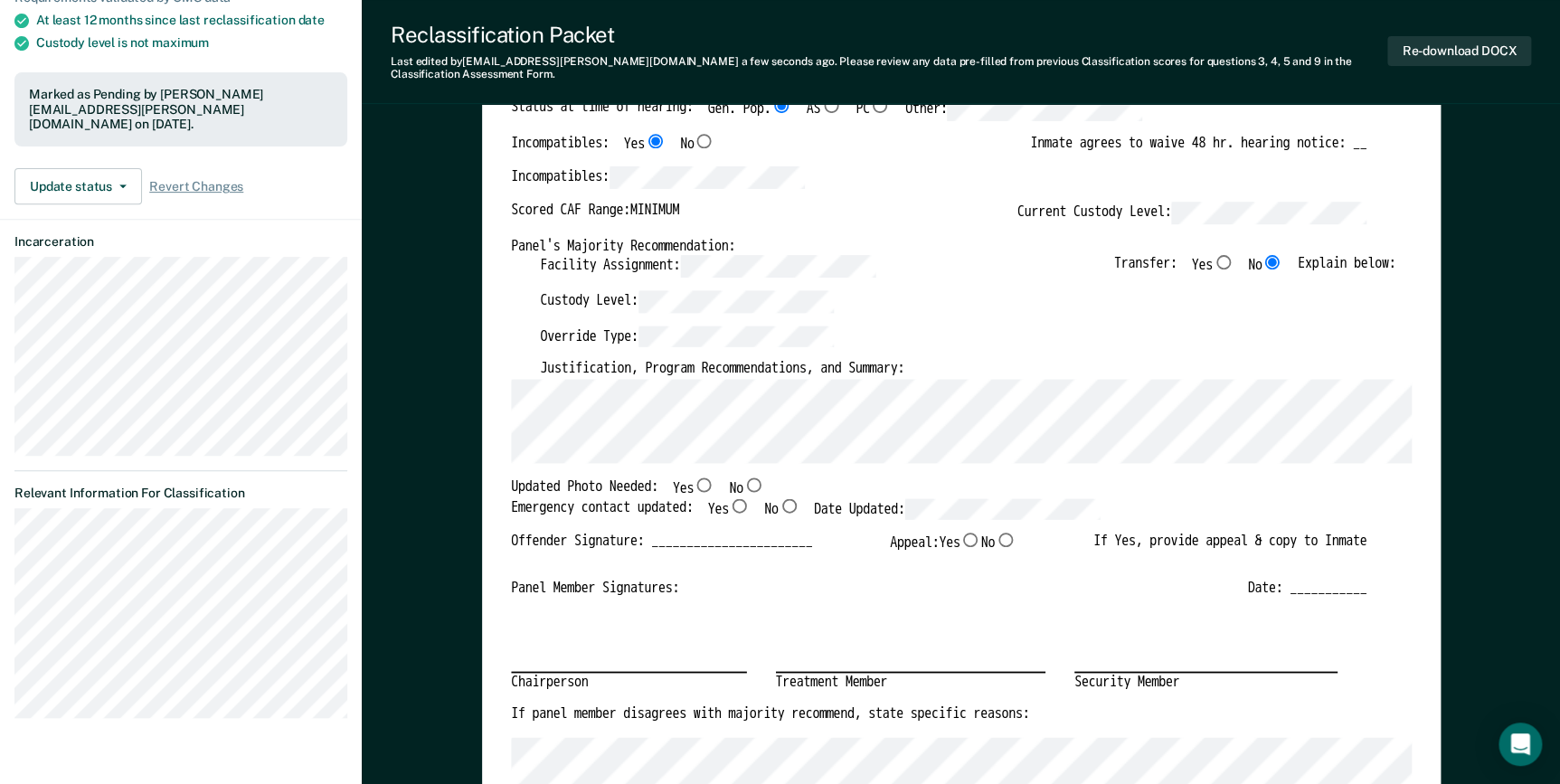 click on "No" at bounding box center [752, 485] 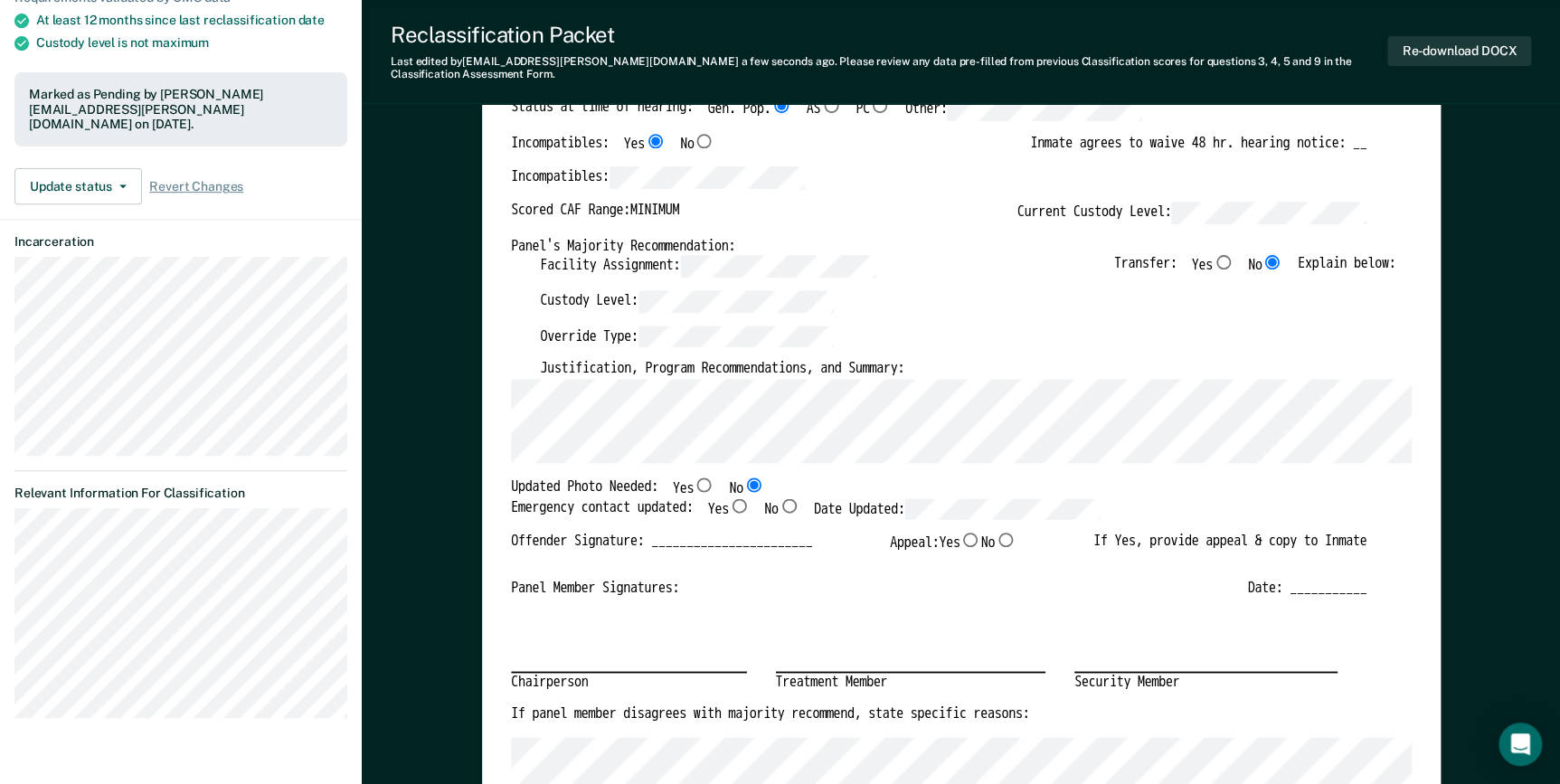type on "x" 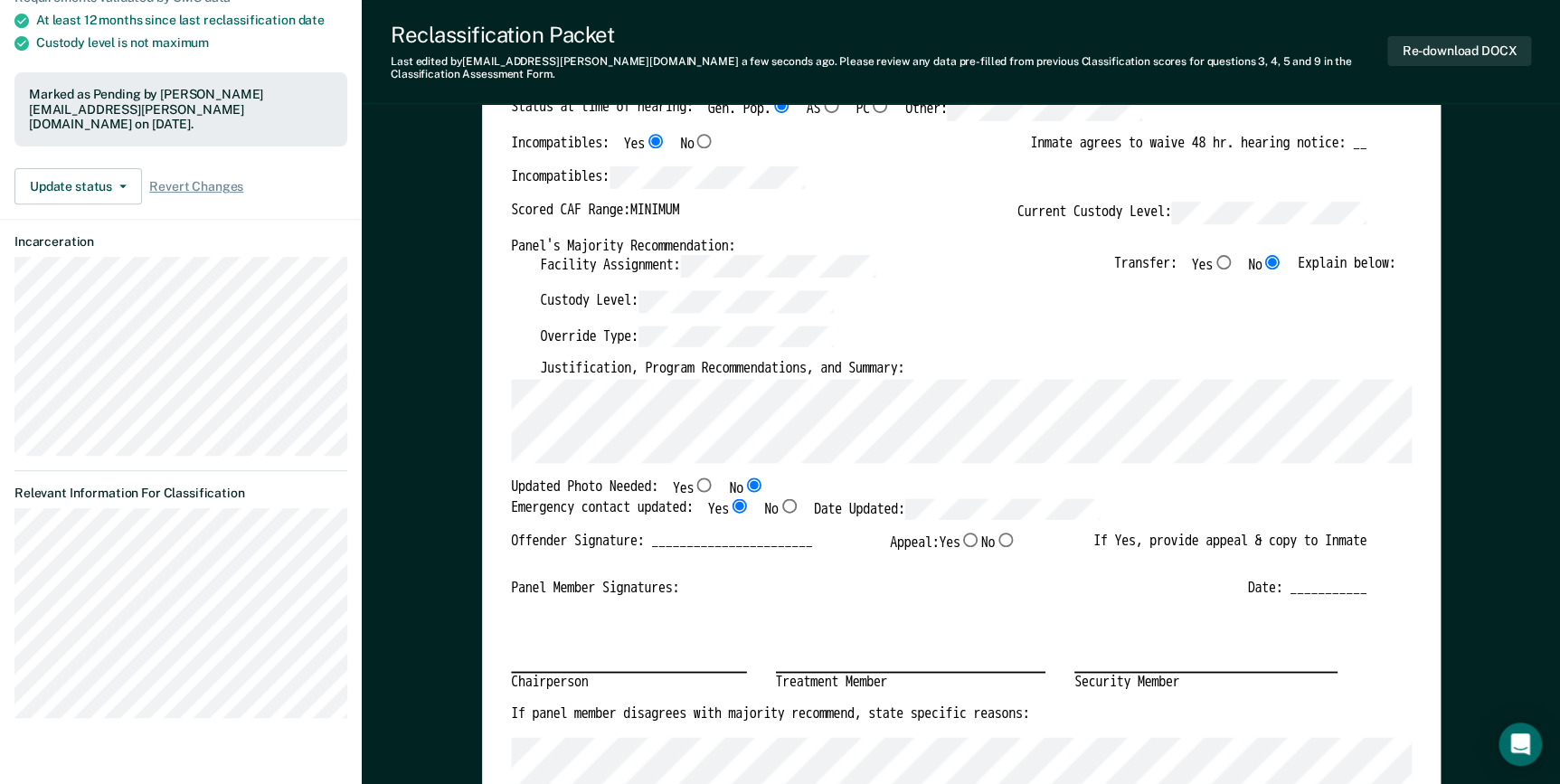 type on "x" 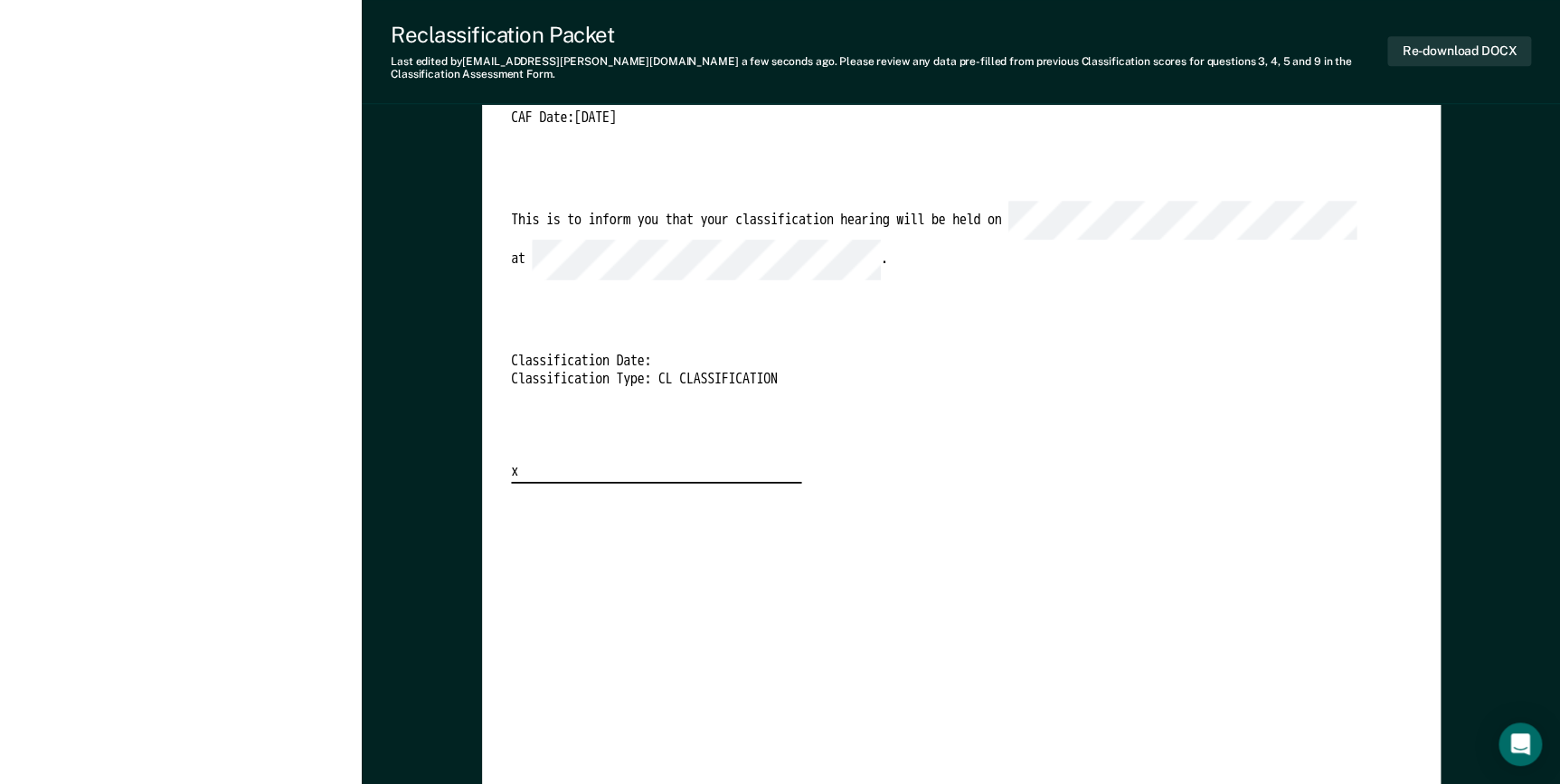 scroll, scrollTop: 4110, scrollLeft: 0, axis: vertical 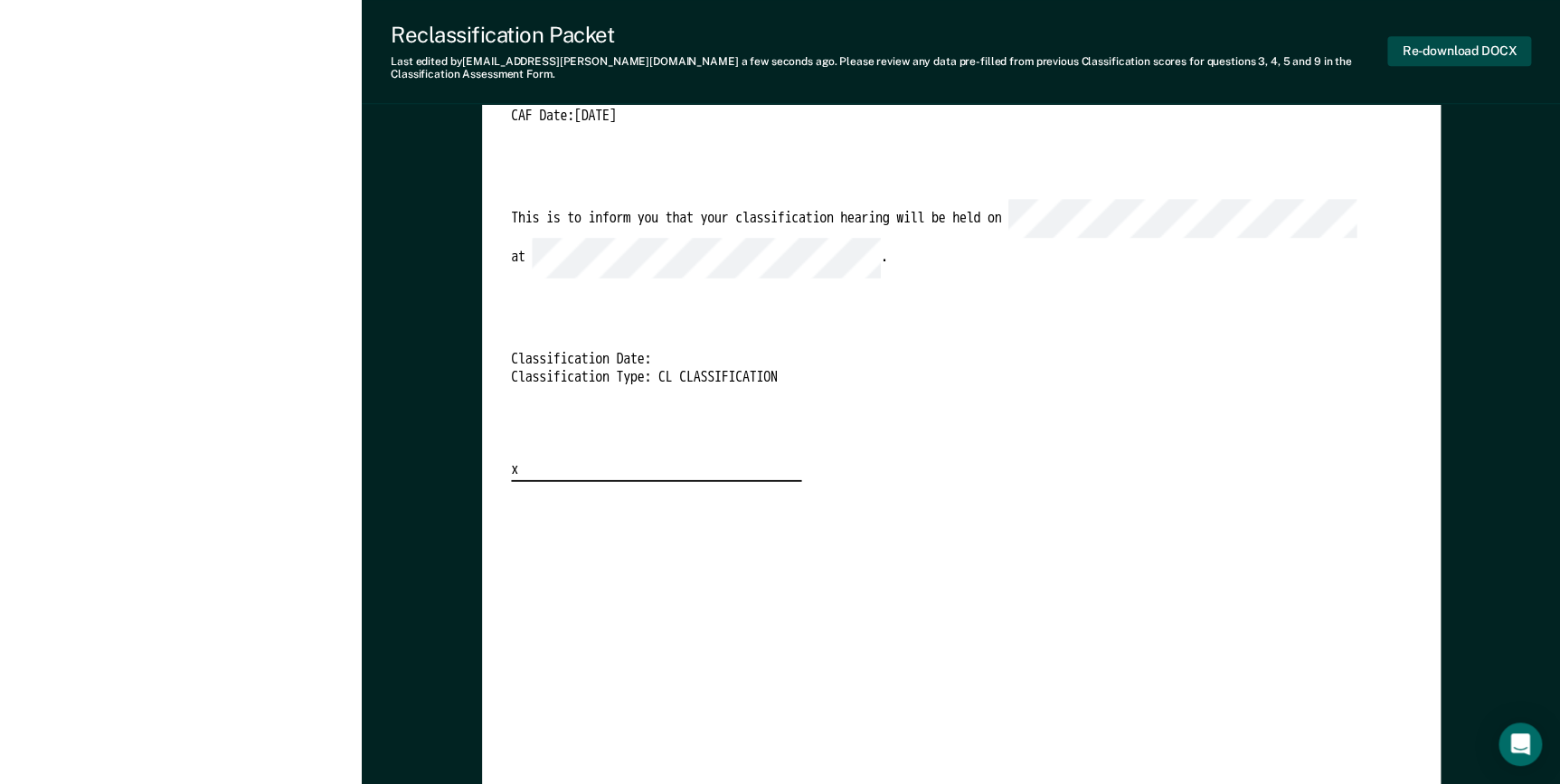 click on "Re-download DOCX" at bounding box center [1459, 51] 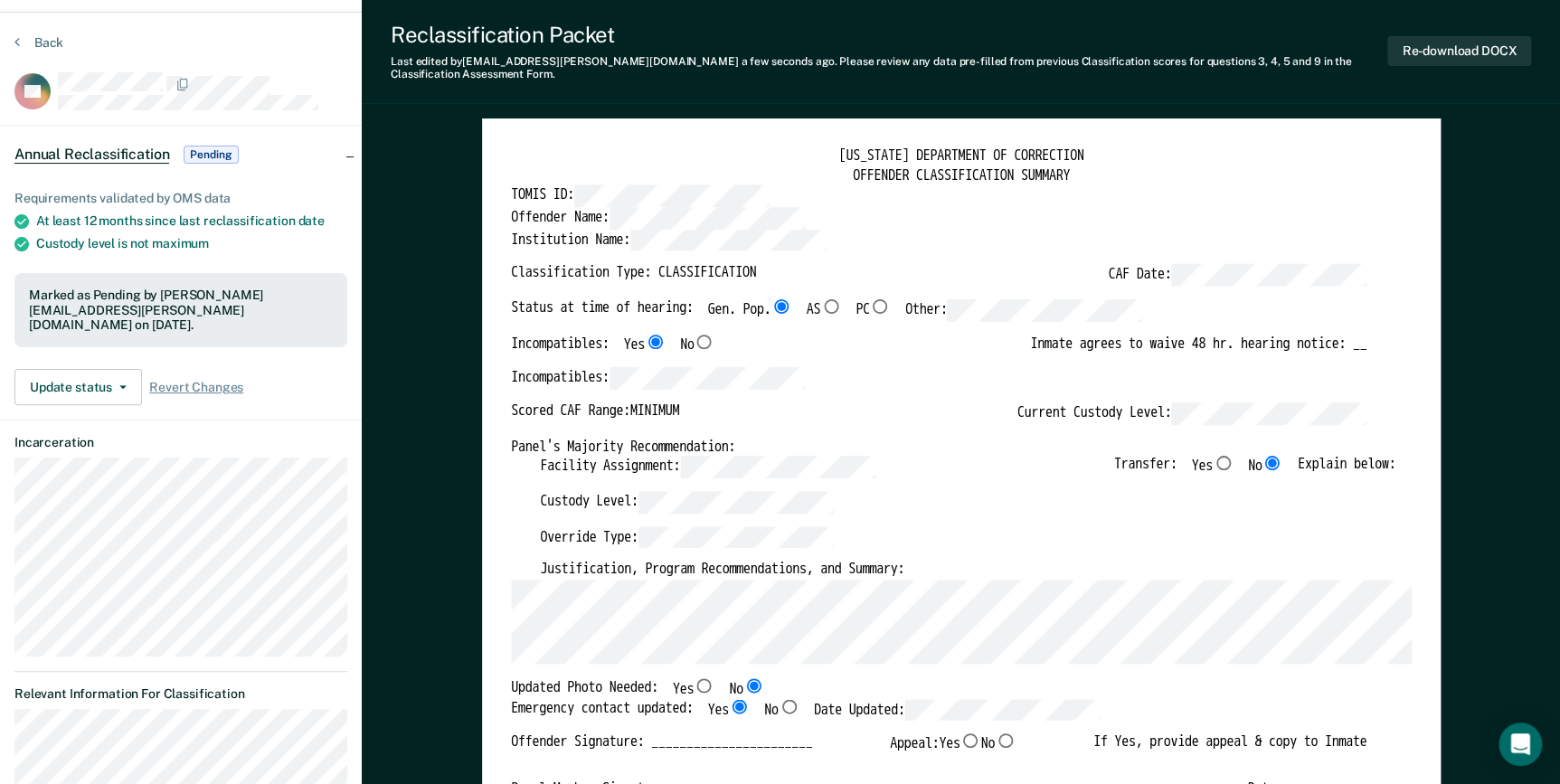 scroll, scrollTop: 0, scrollLeft: 0, axis: both 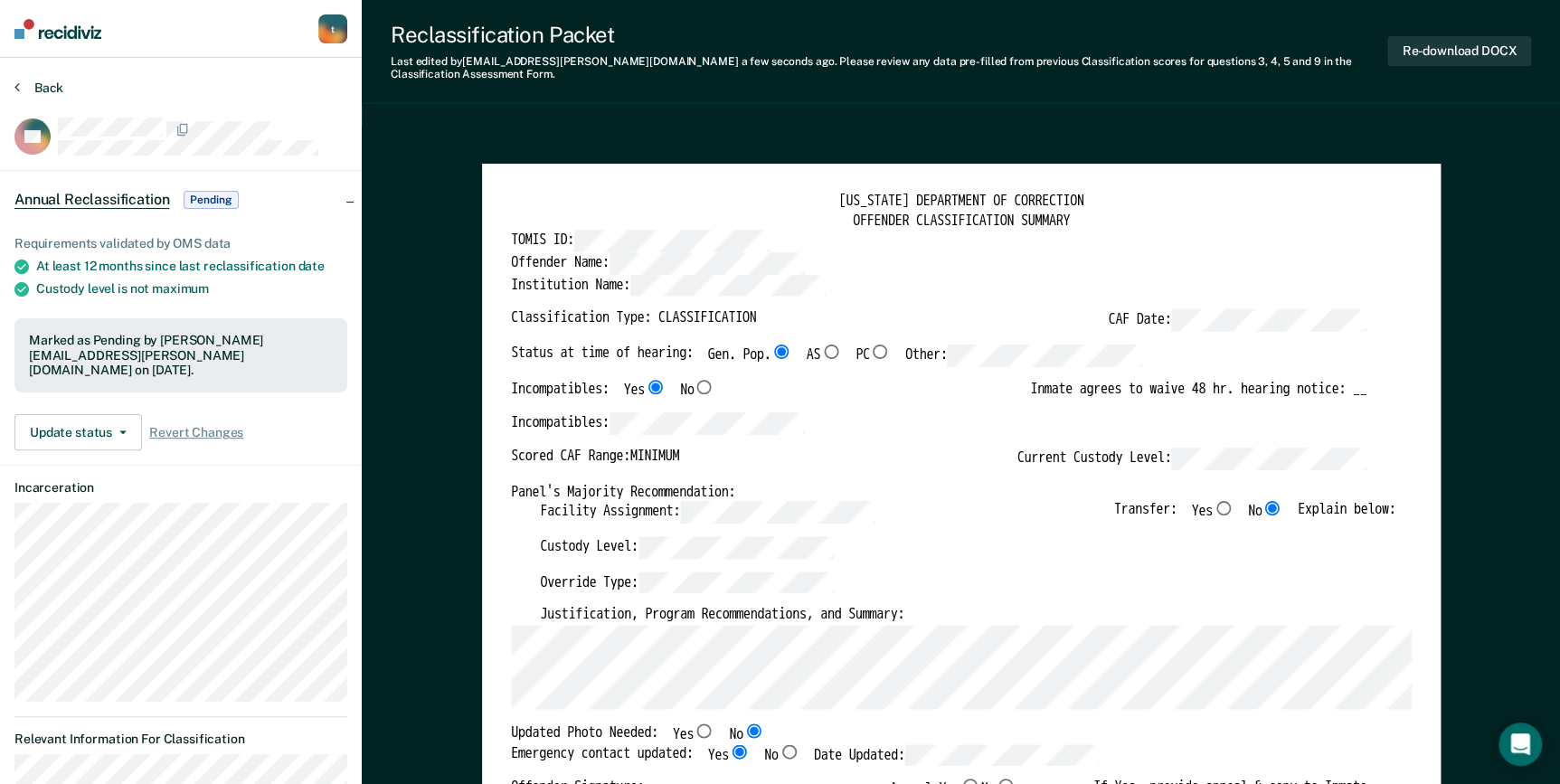 click on "Back" at bounding box center (39, 88) 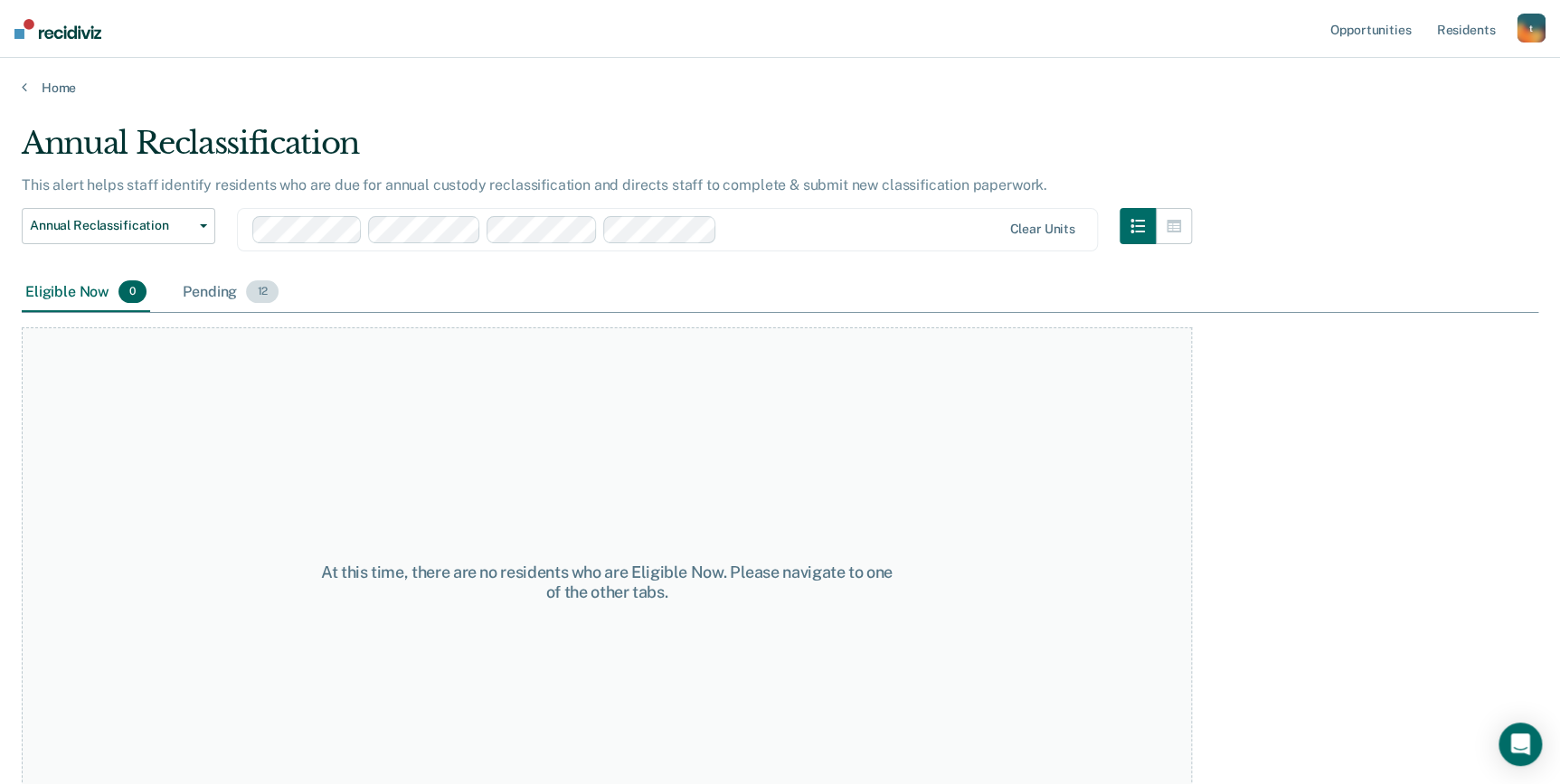 click on "Pending 12" at bounding box center (231, 293) 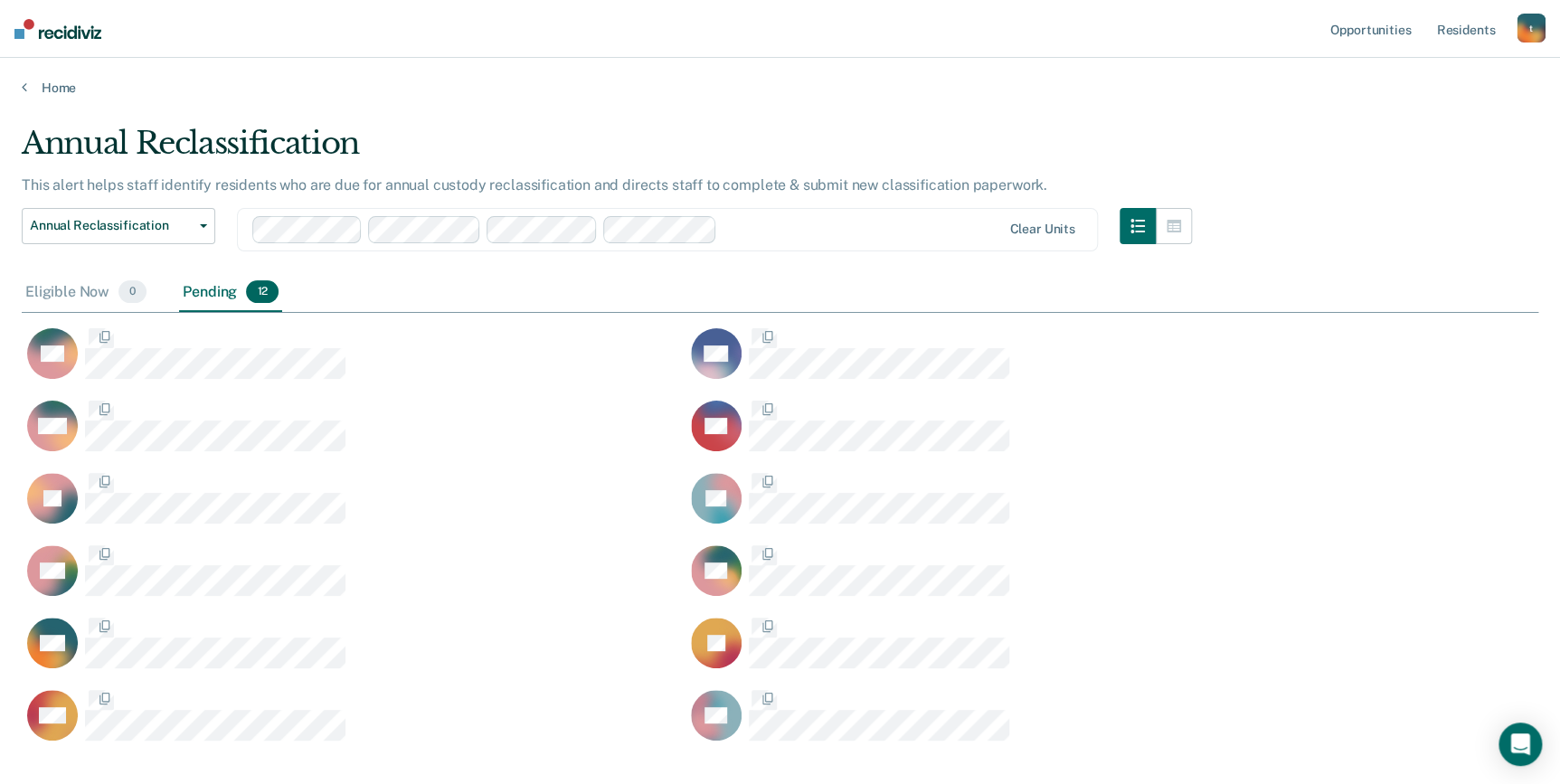 scroll, scrollTop: 13, scrollLeft: 14, axis: both 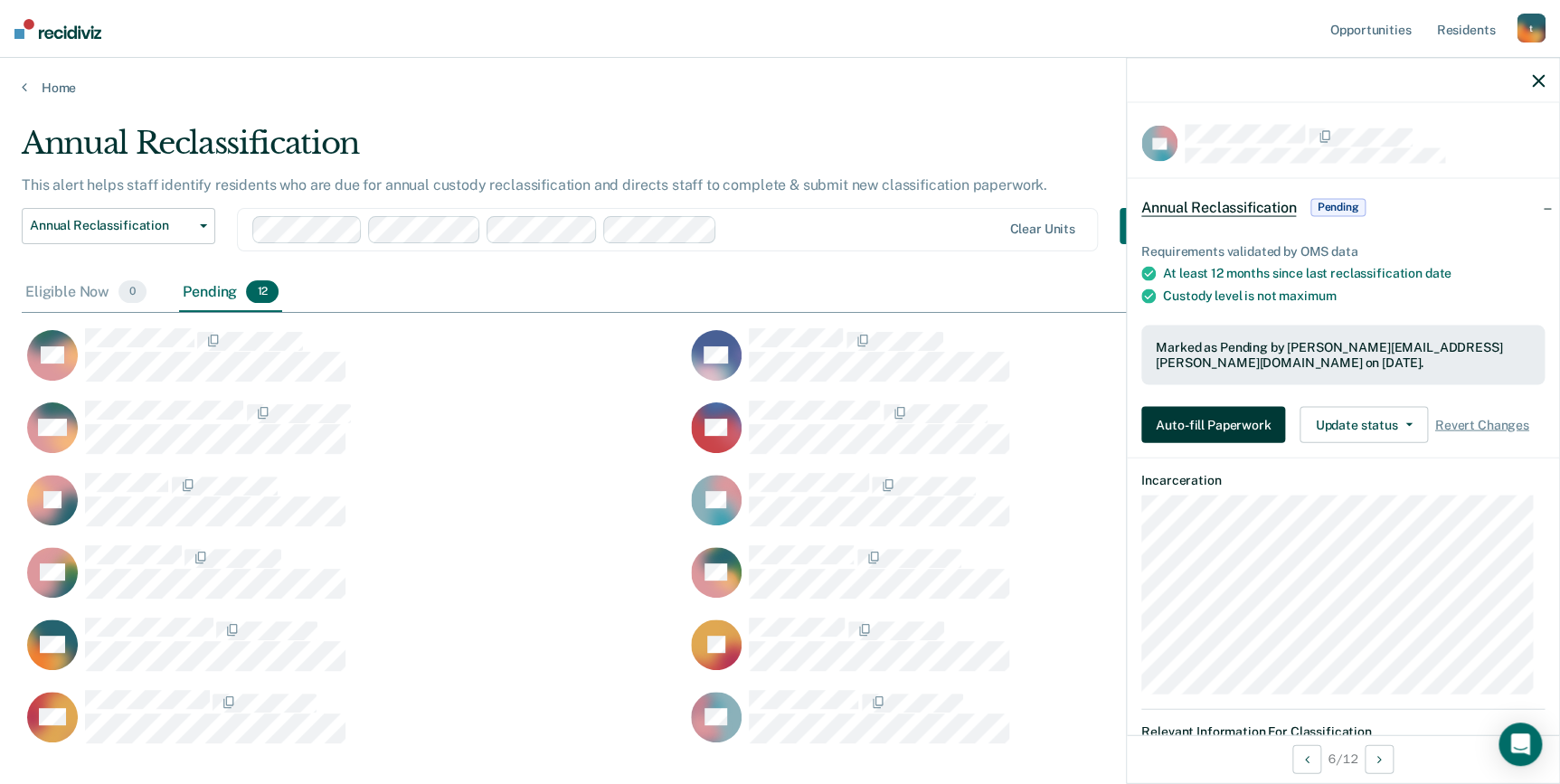 click on "Auto-fill Paperwork" at bounding box center [1213, 424] 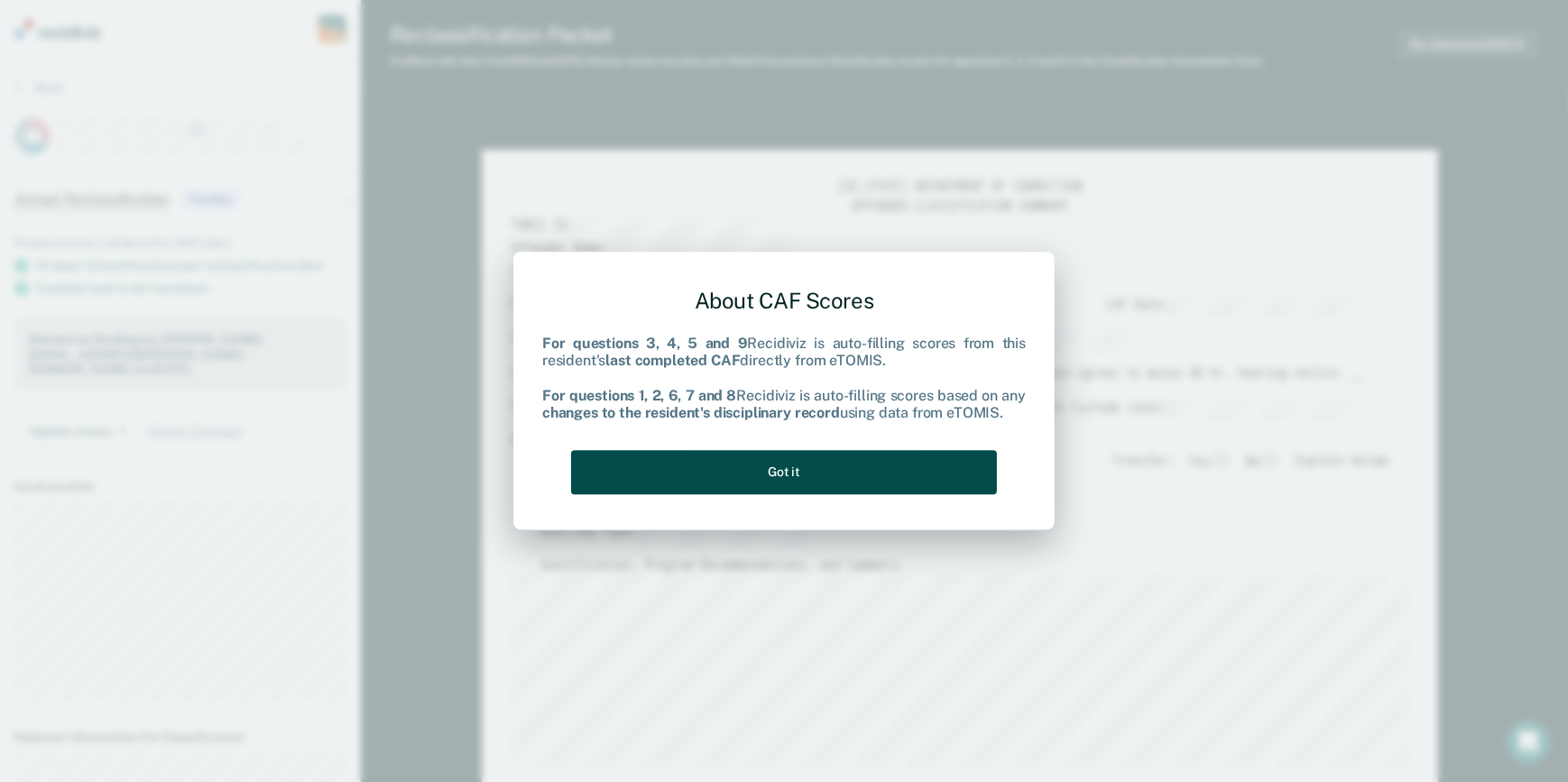 click on "Got it" at bounding box center (784, 472) 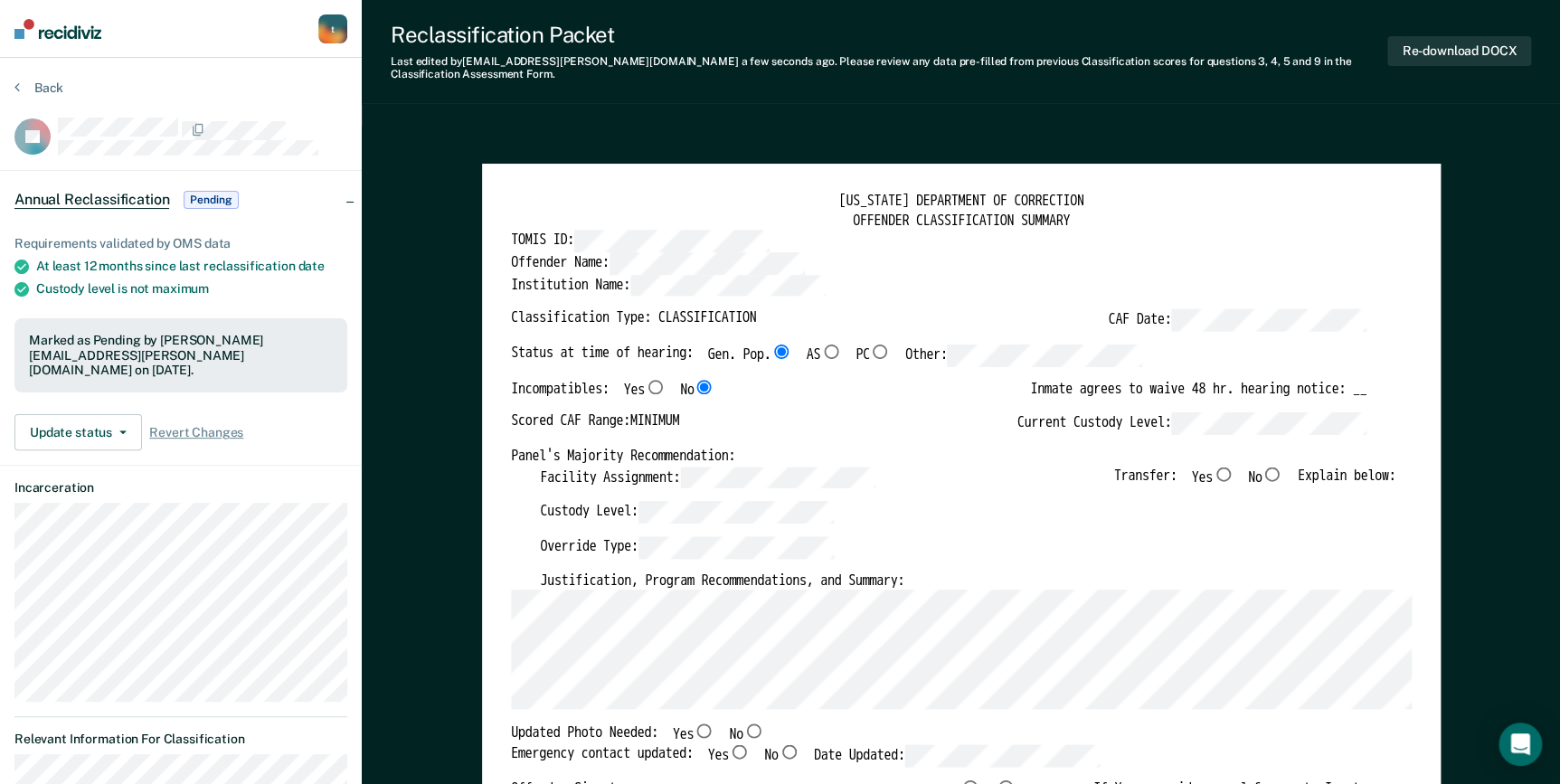 scroll, scrollTop: 0, scrollLeft: 0, axis: both 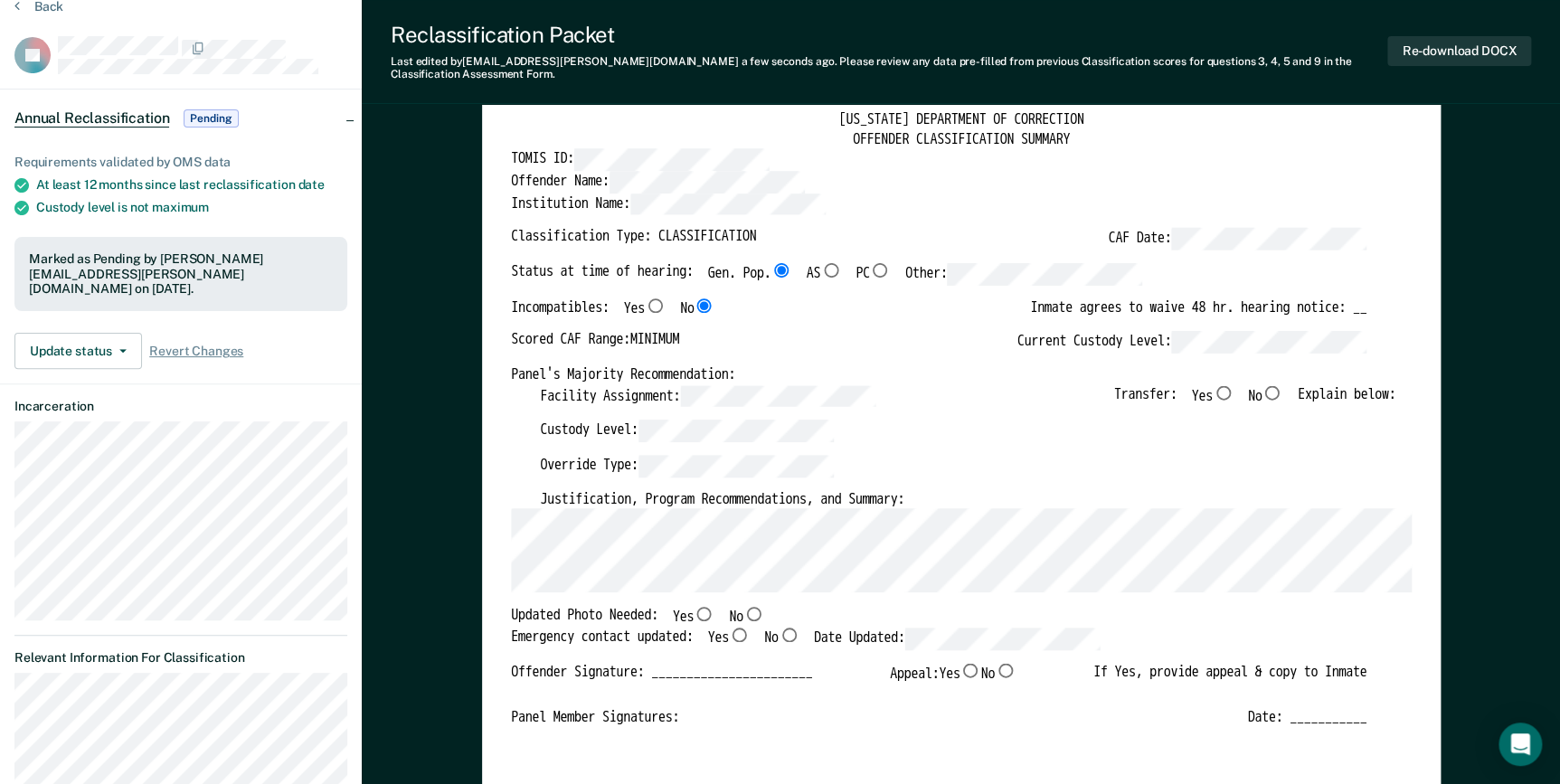 click on "No" at bounding box center (752, 614) 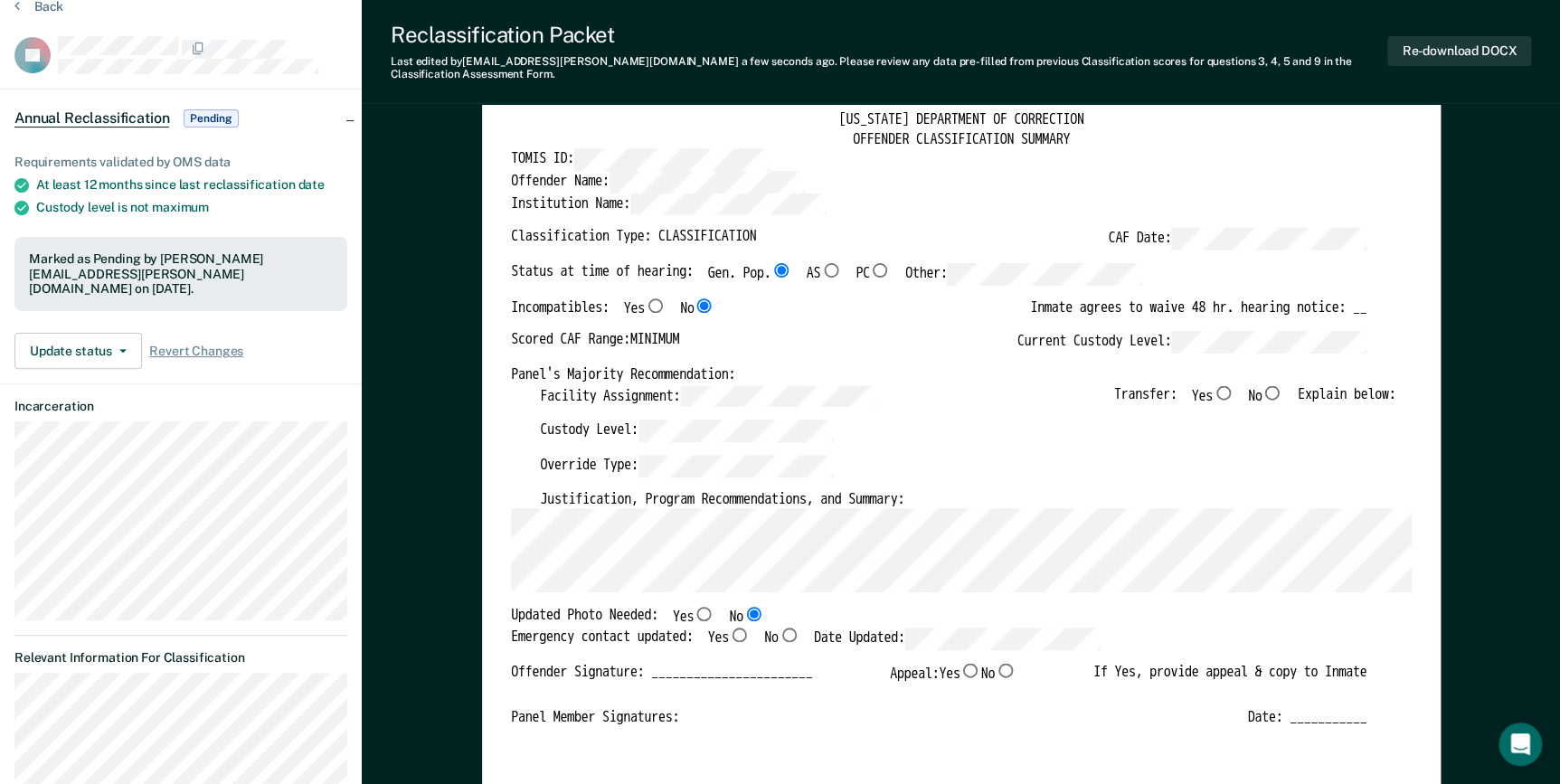 type on "x" 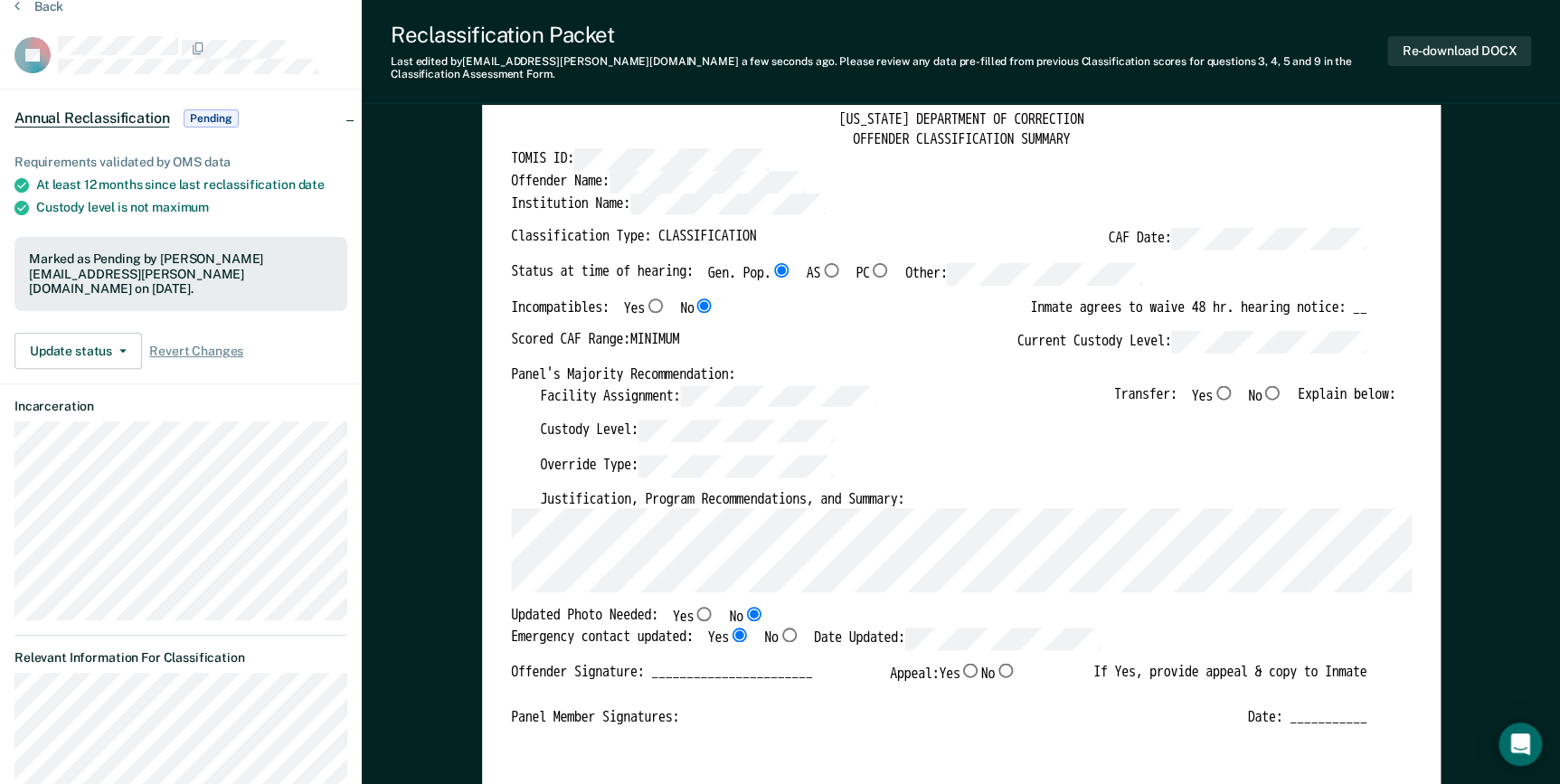 type on "x" 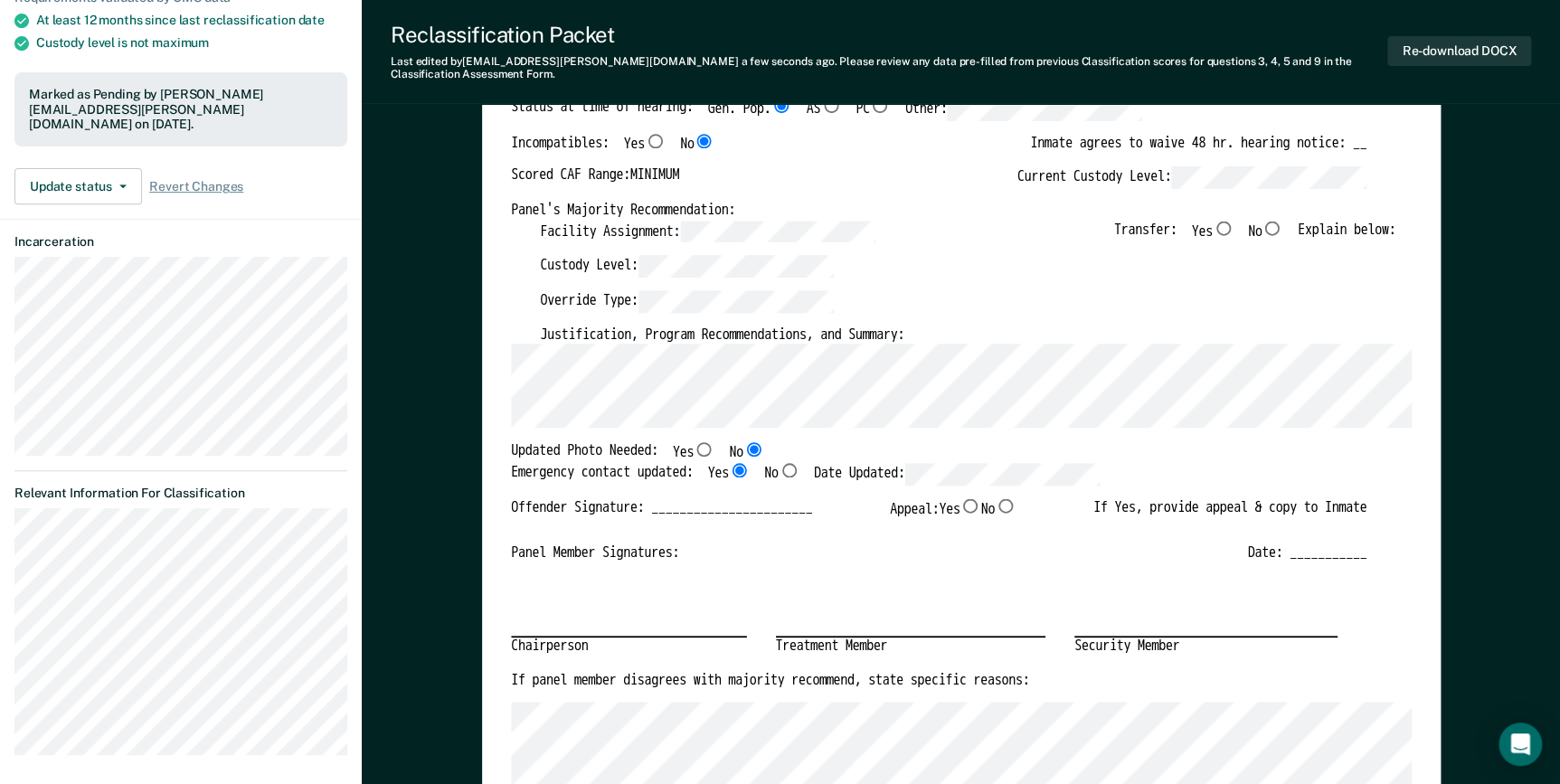 scroll, scrollTop: 0, scrollLeft: 0, axis: both 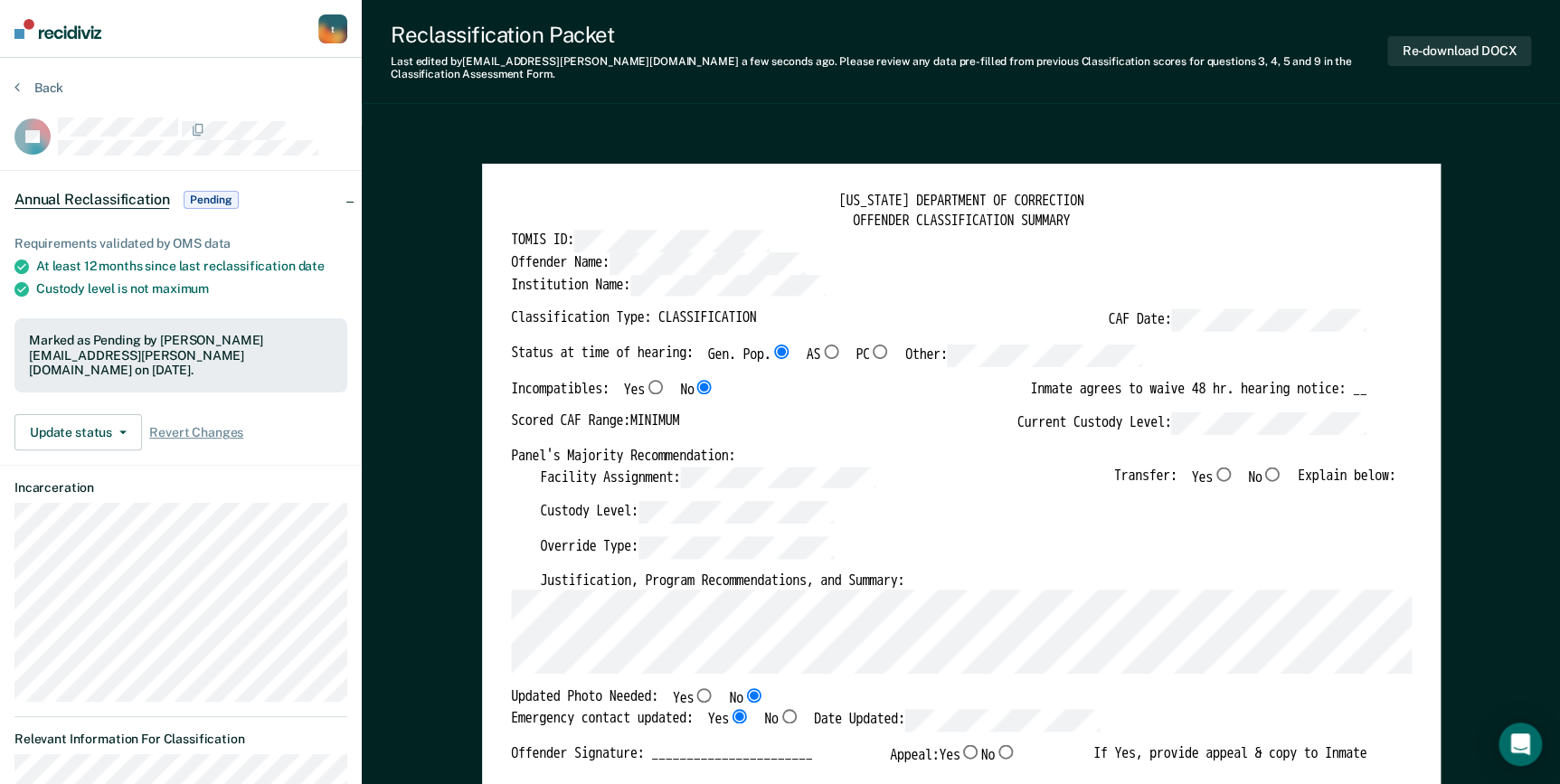 click on "No" at bounding box center [1272, 474] 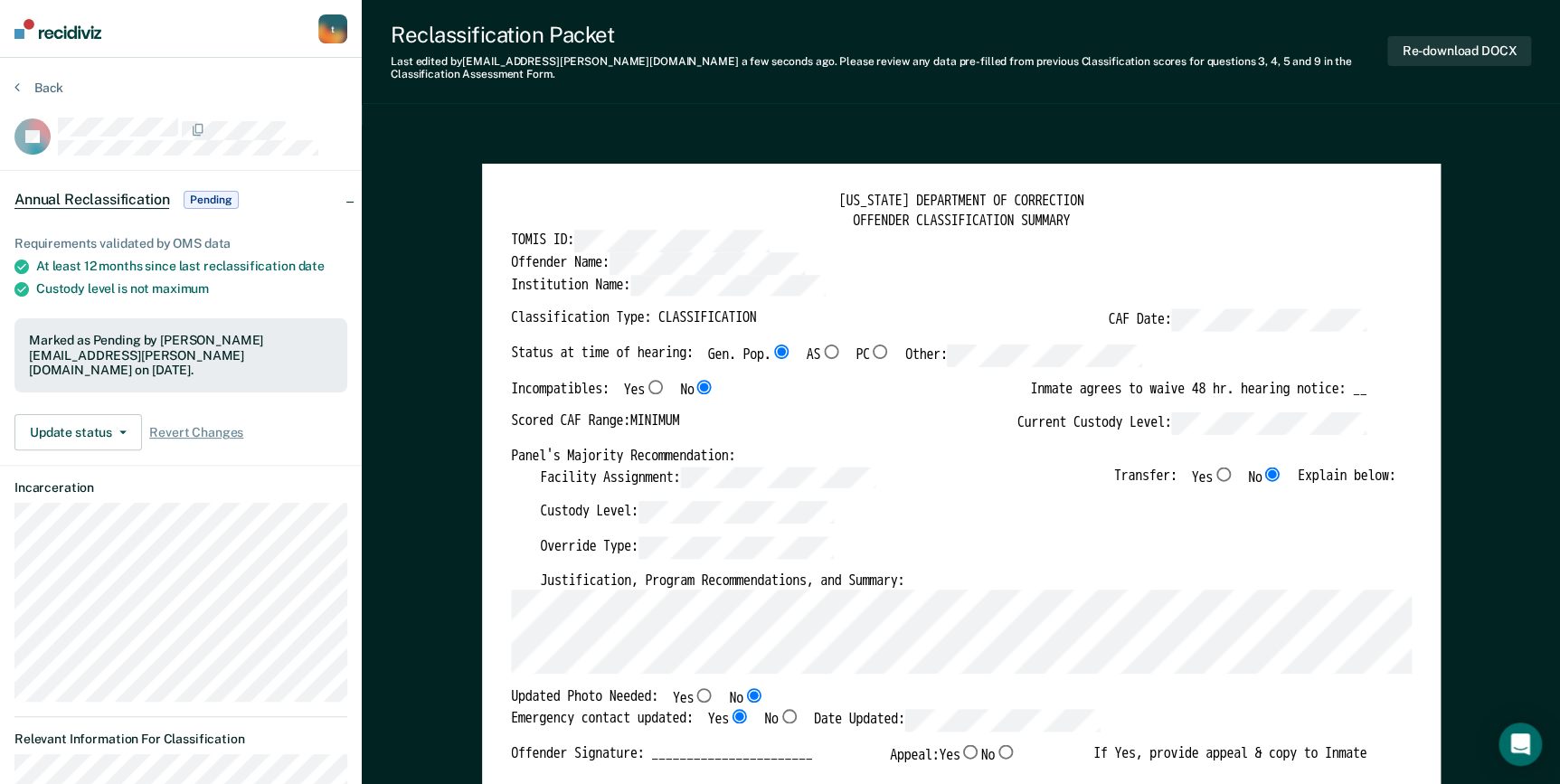 type on "x" 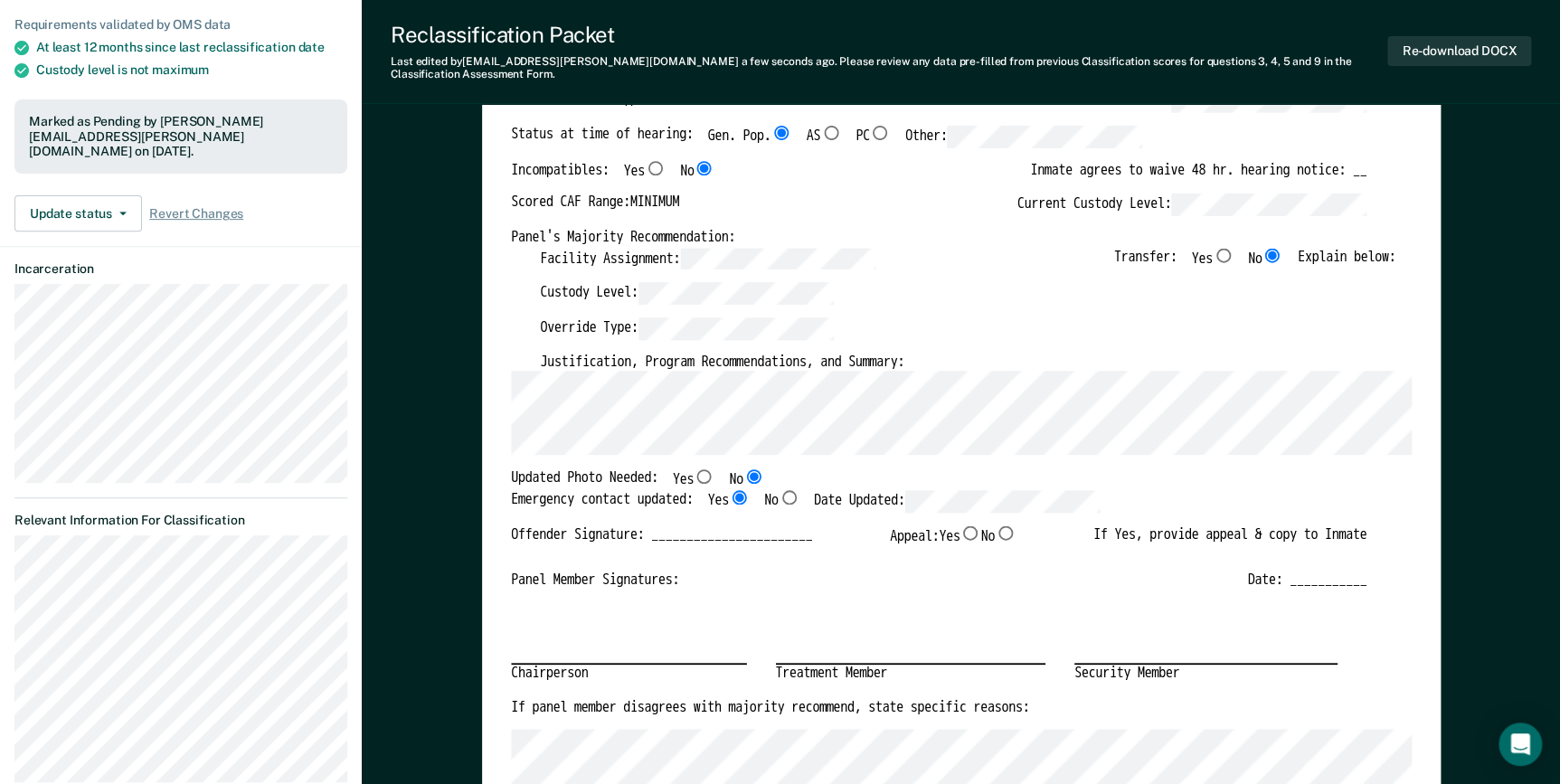 scroll, scrollTop: 246, scrollLeft: 0, axis: vertical 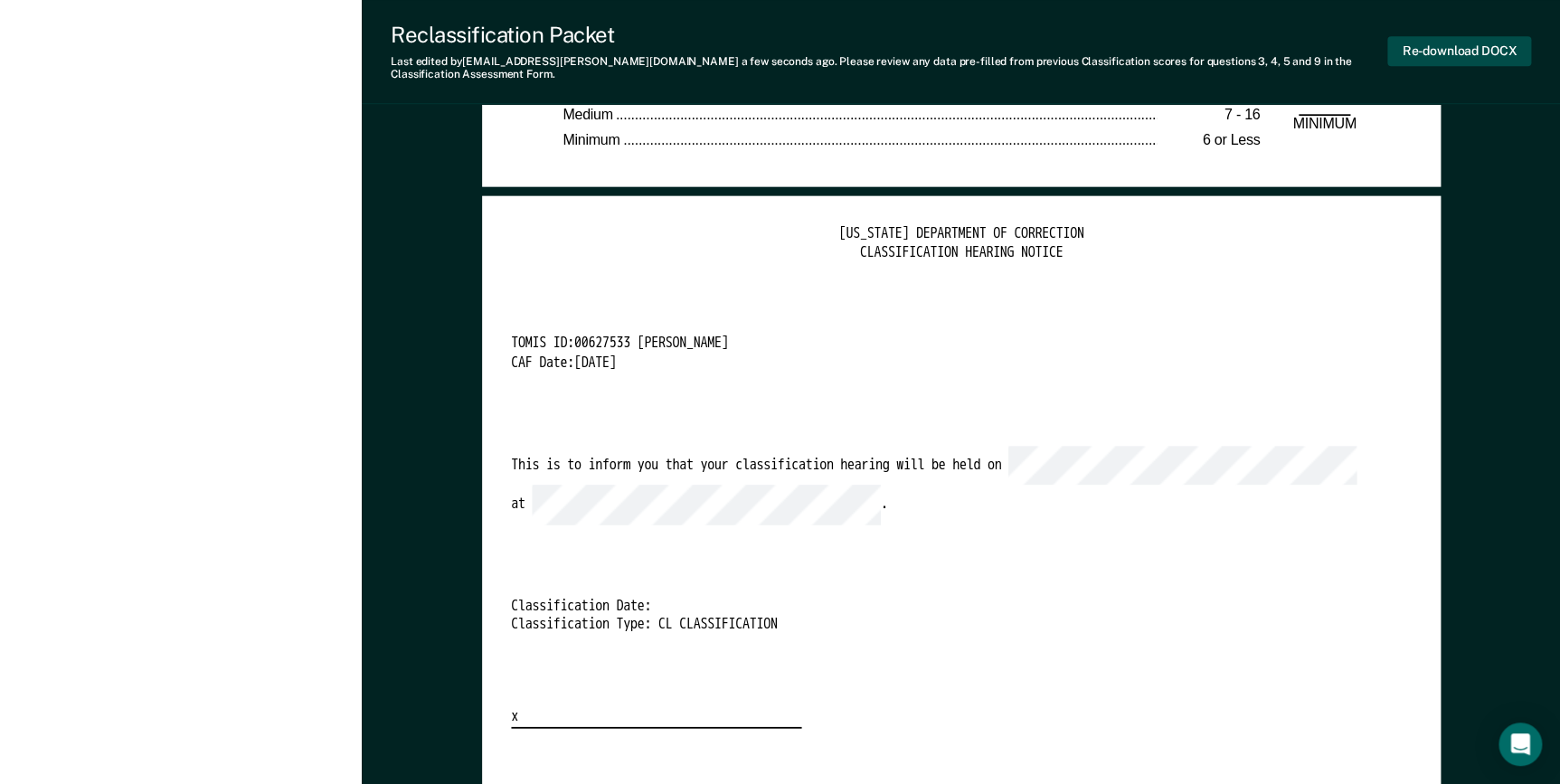 click on "Re-download DOCX" at bounding box center [1459, 51] 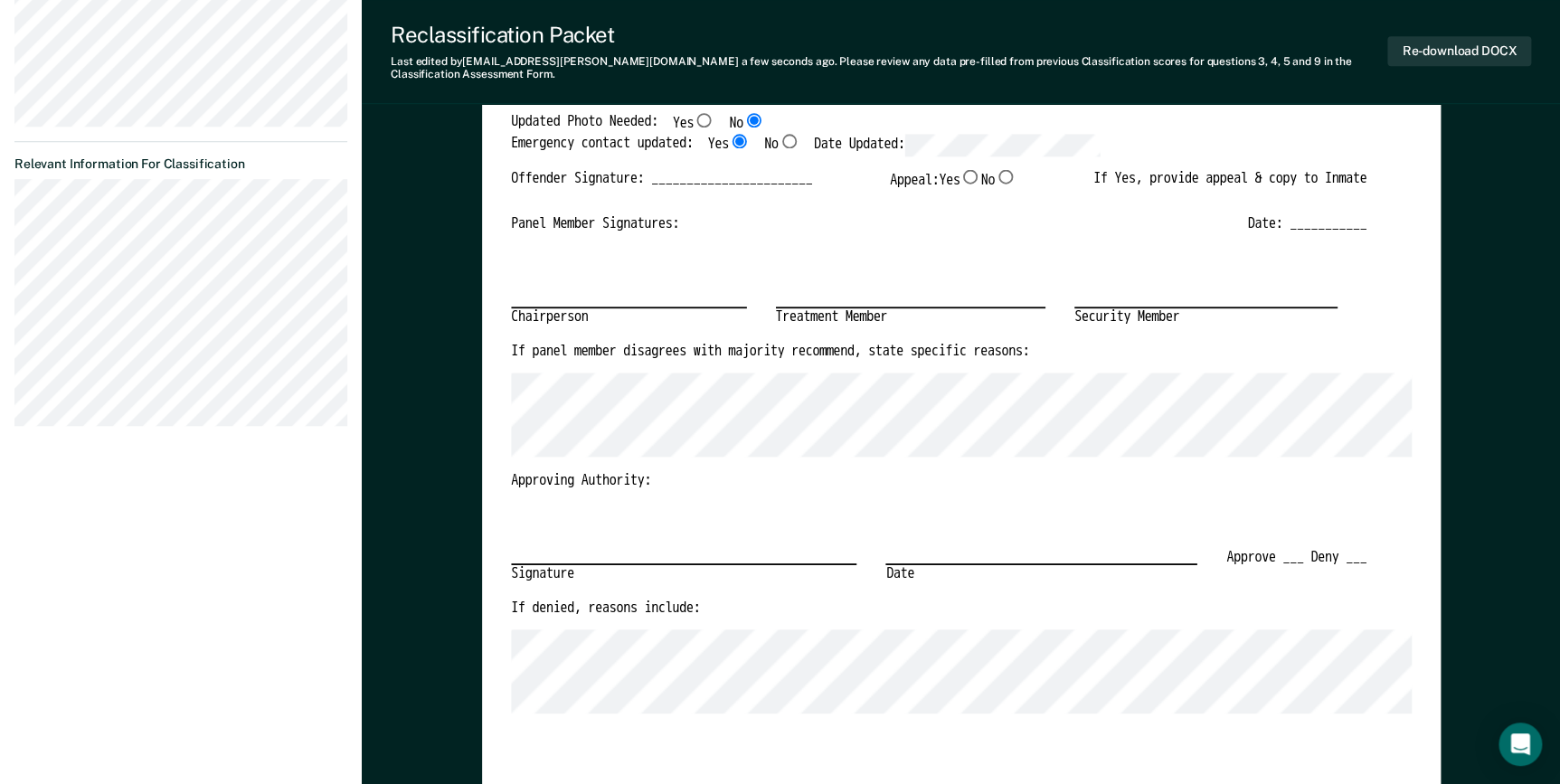 scroll, scrollTop: 0, scrollLeft: 0, axis: both 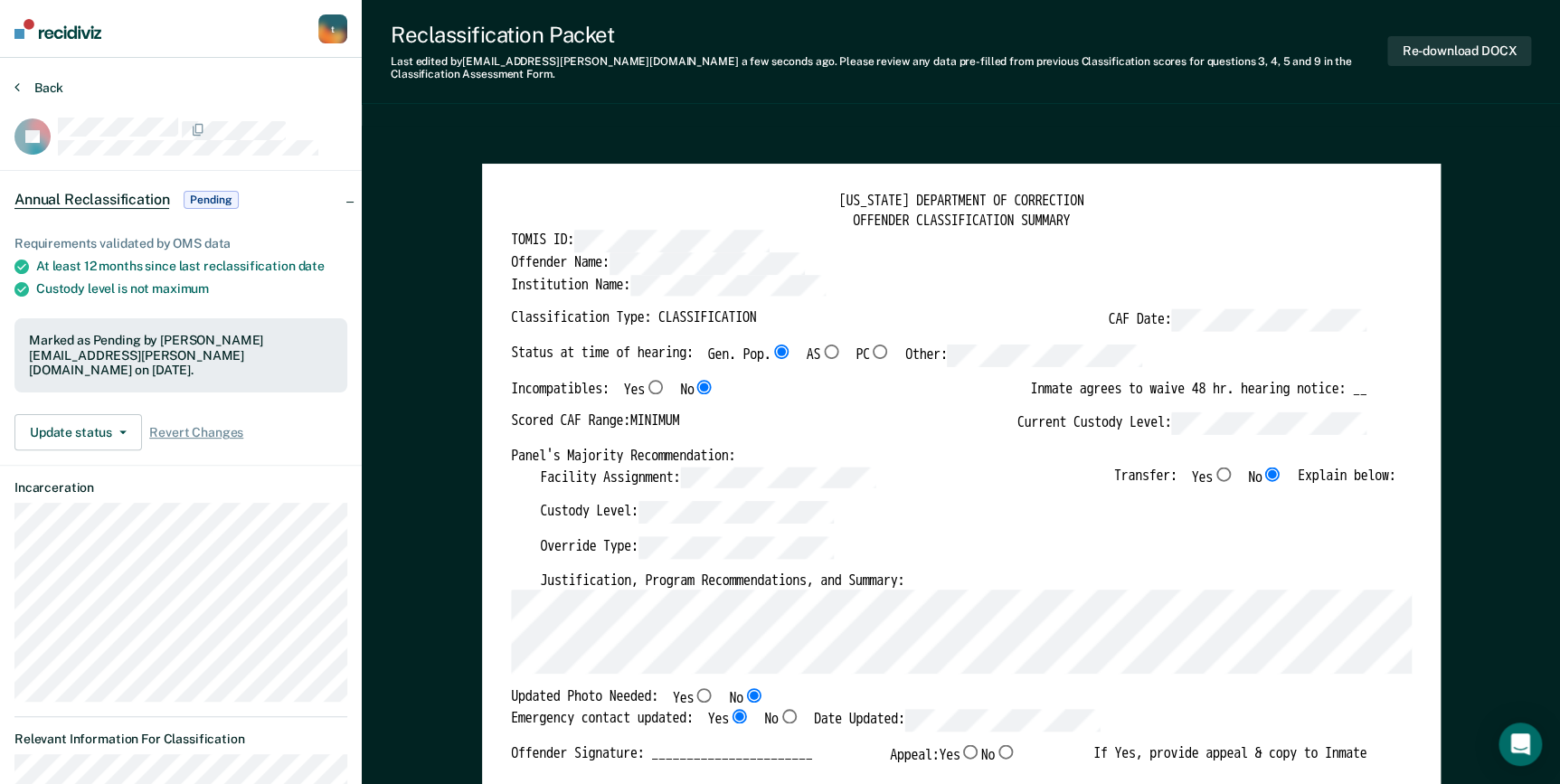 click on "Back" at bounding box center [39, 88] 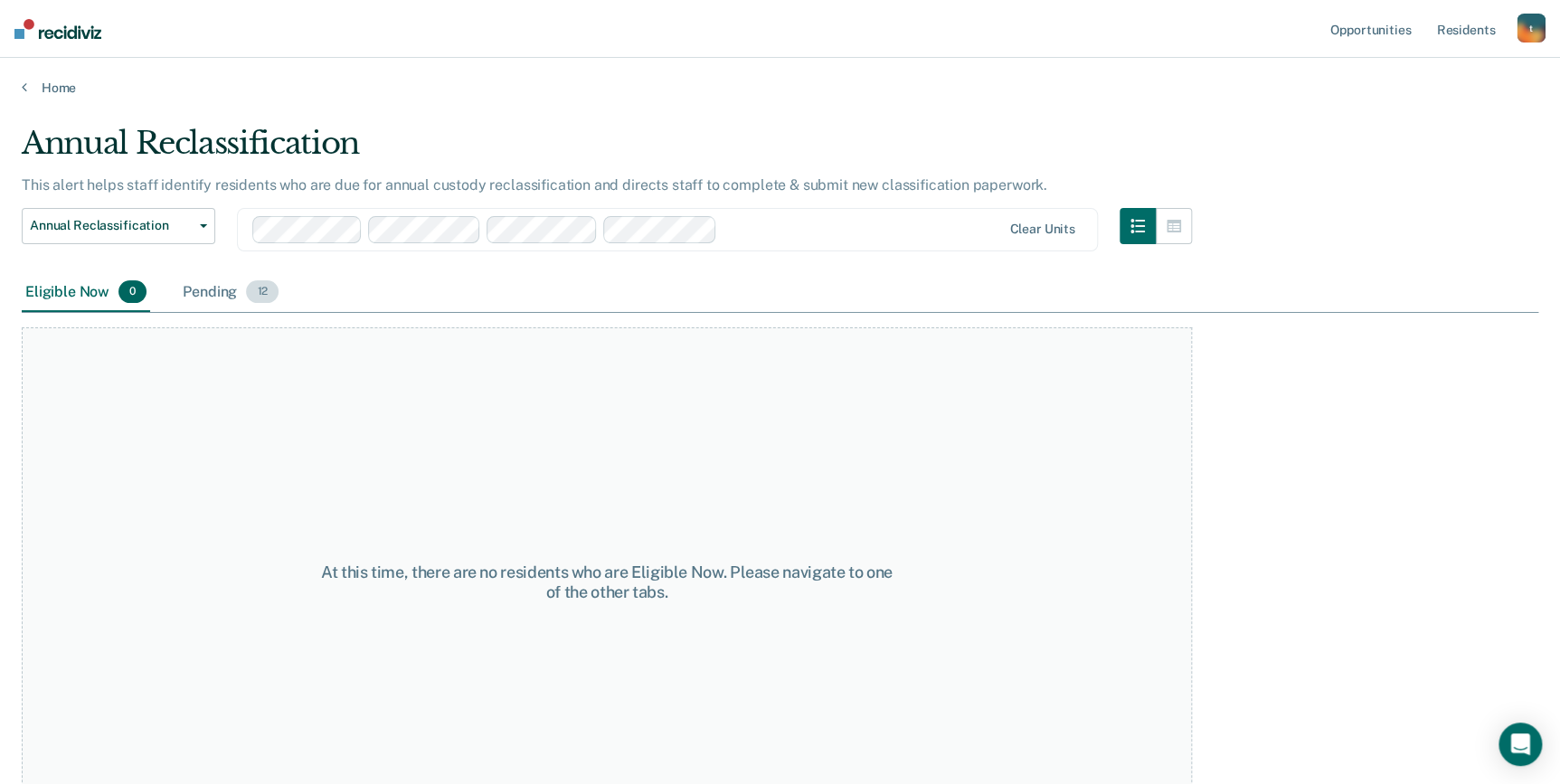 click on "Pending 12" at bounding box center (231, 293) 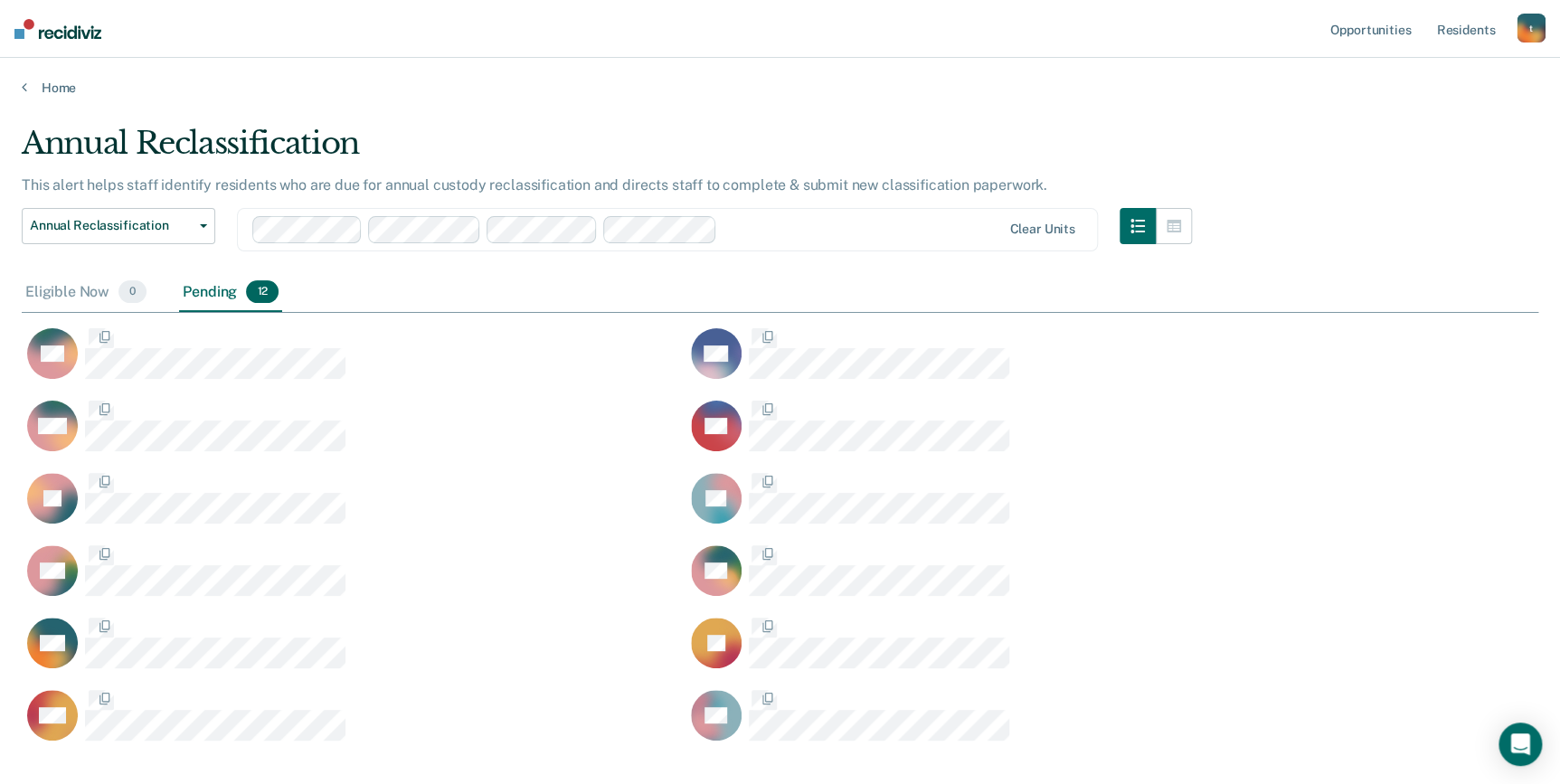 scroll, scrollTop: 13, scrollLeft: 14, axis: both 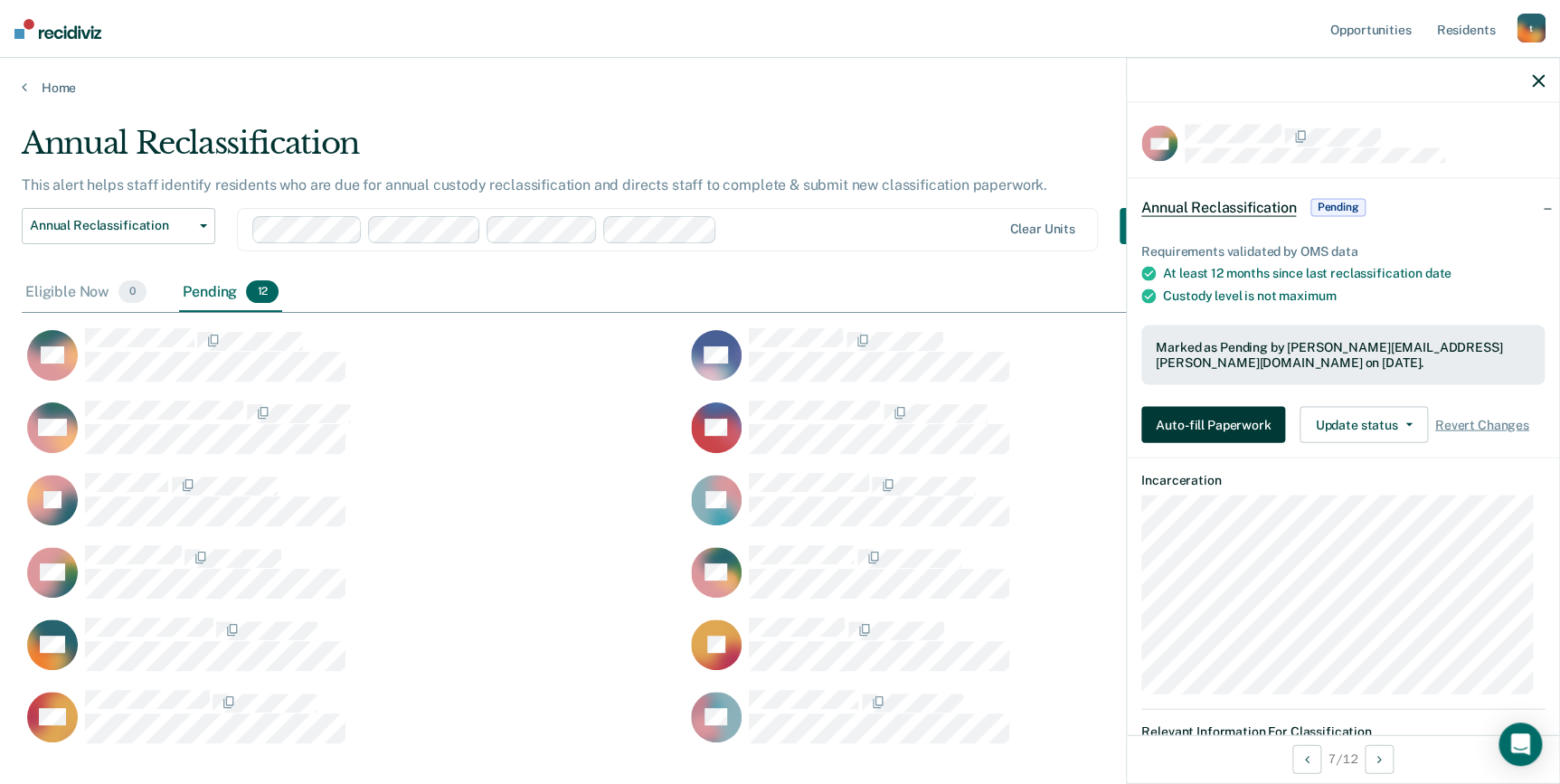 click on "Auto-fill Paperwork" at bounding box center (1213, 424) 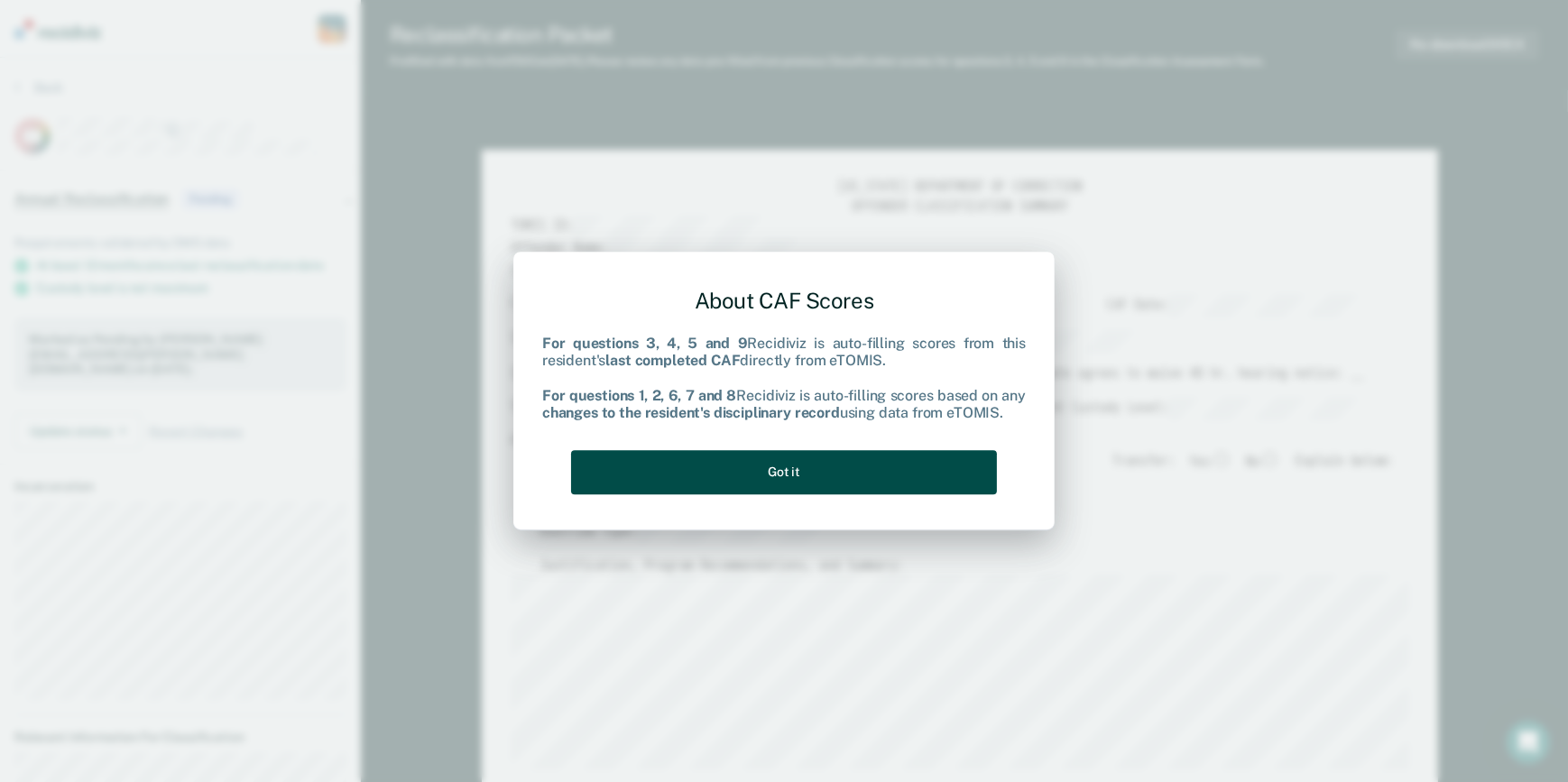 click on "Got it" at bounding box center (784, 472) 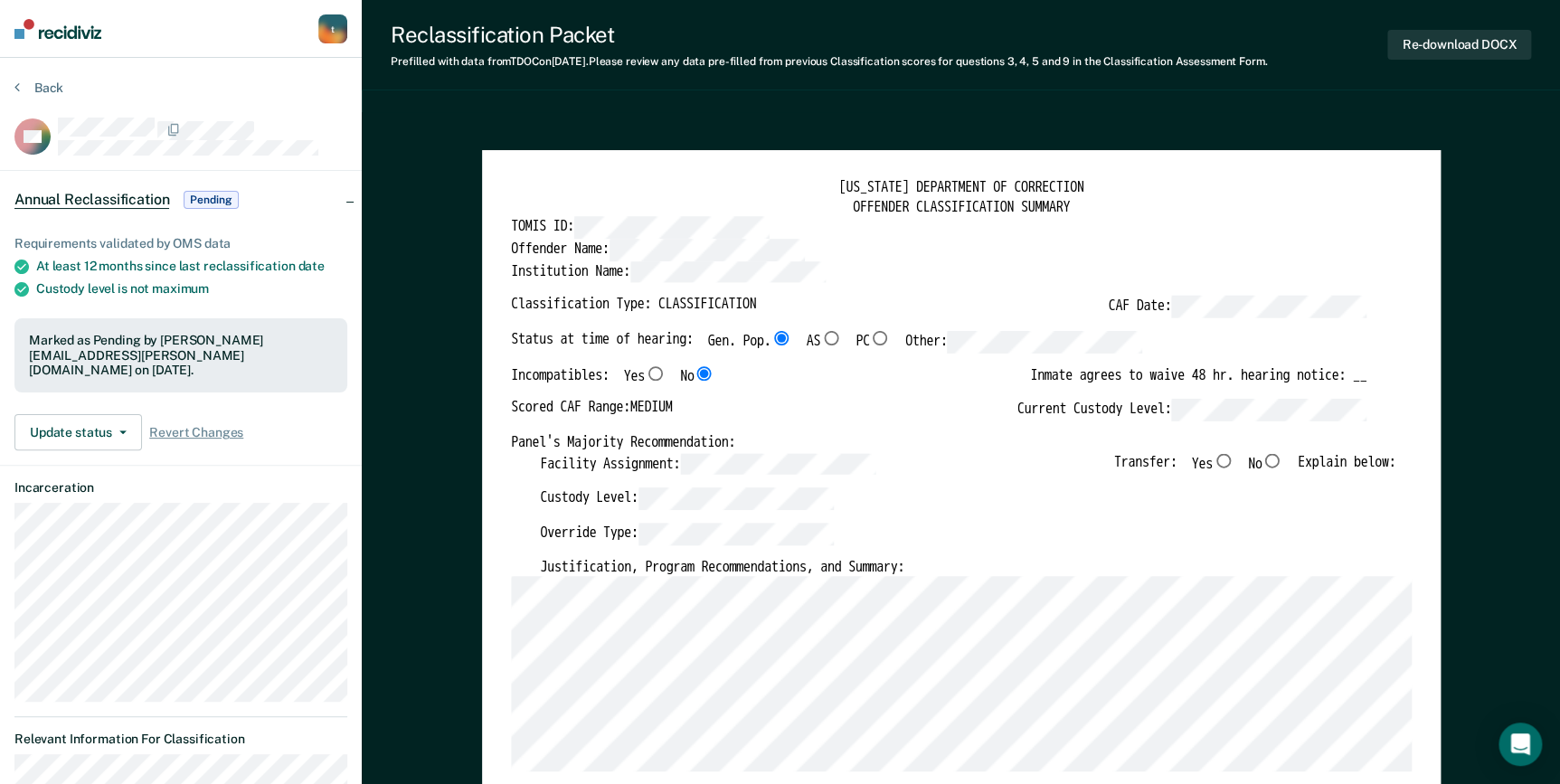 click on "Justification, Program Recommendations, and Summary:" at bounding box center [968, 567] 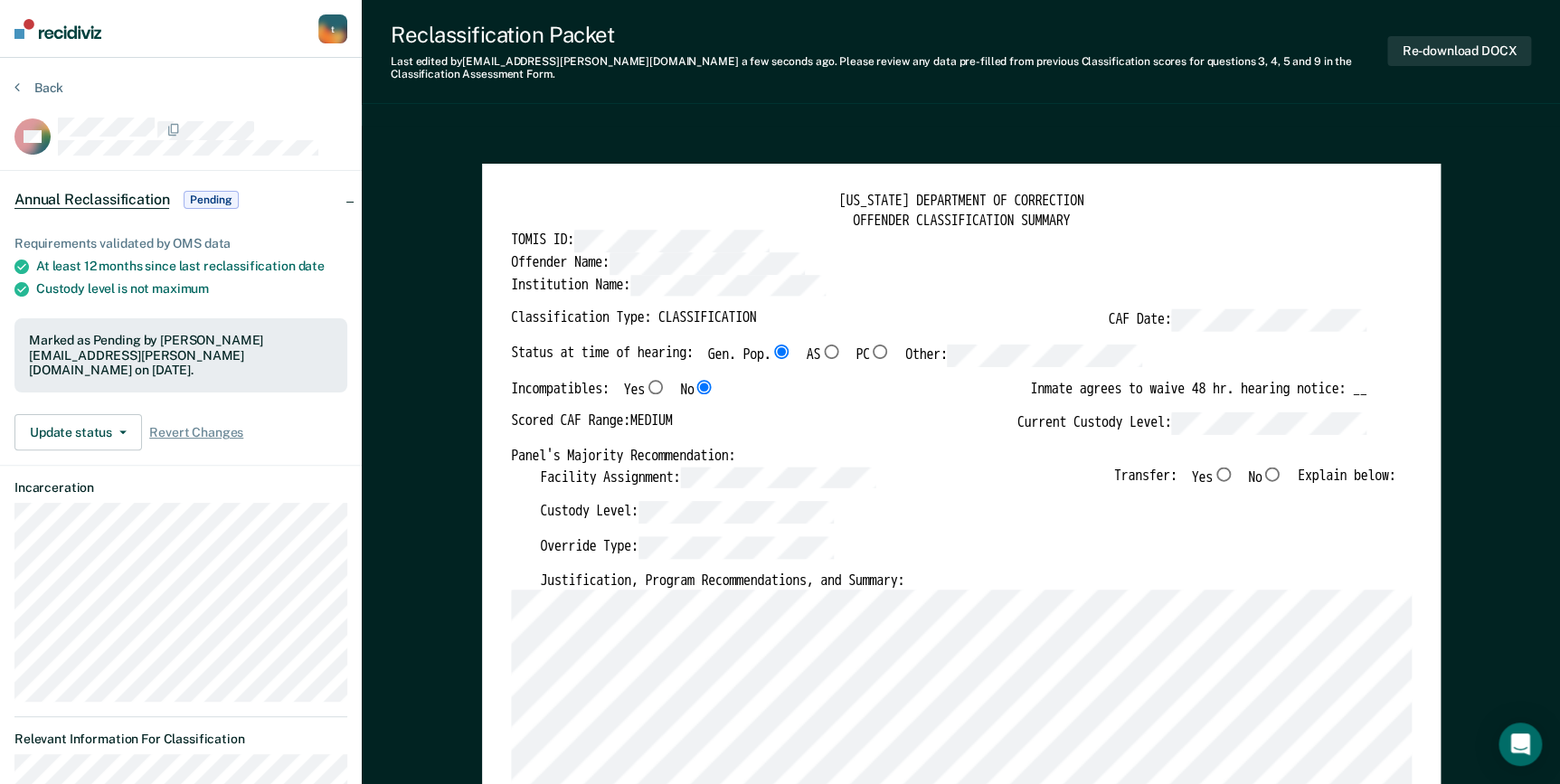 click on "No" at bounding box center (1272, 474) 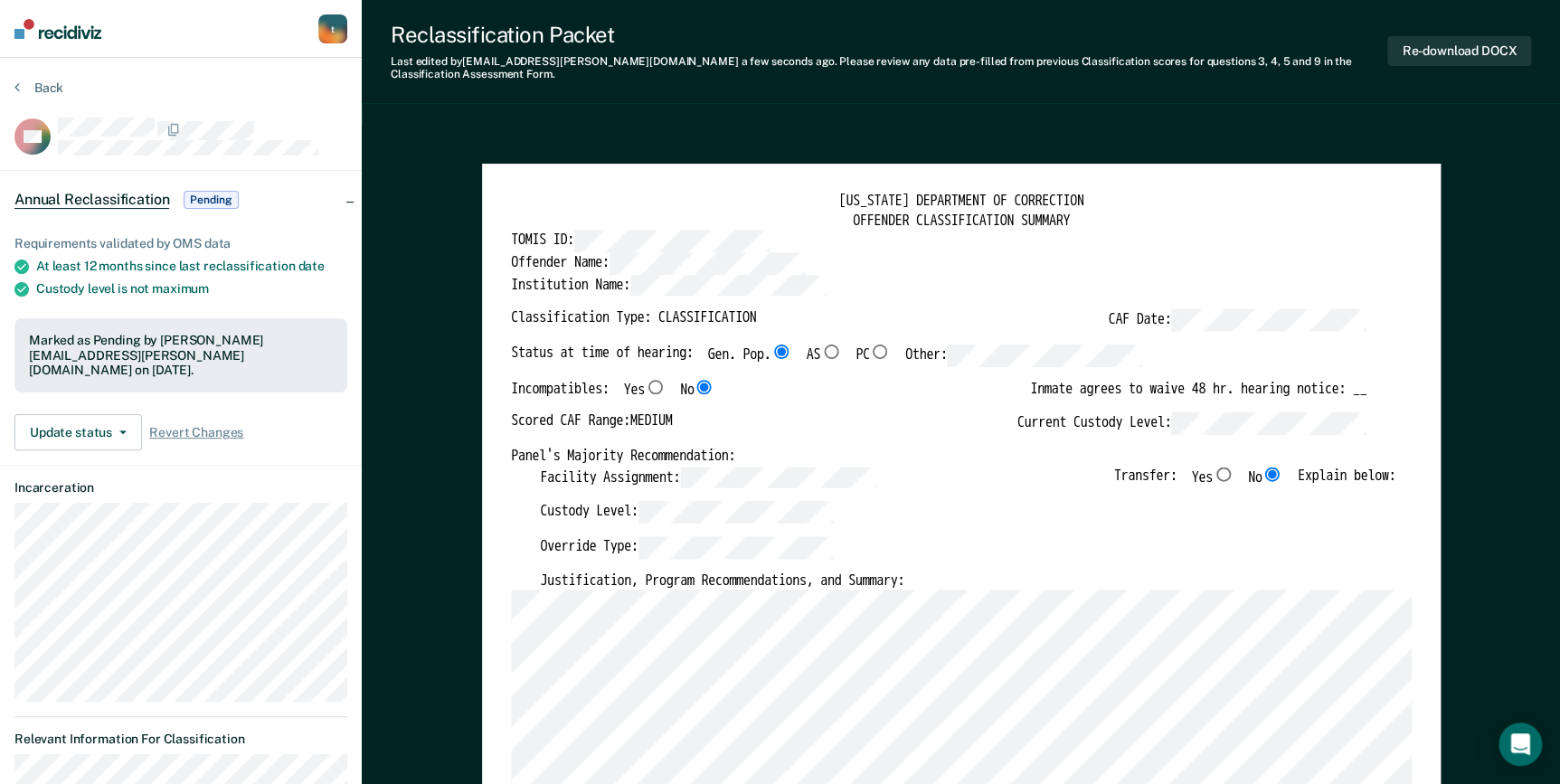 type on "x" 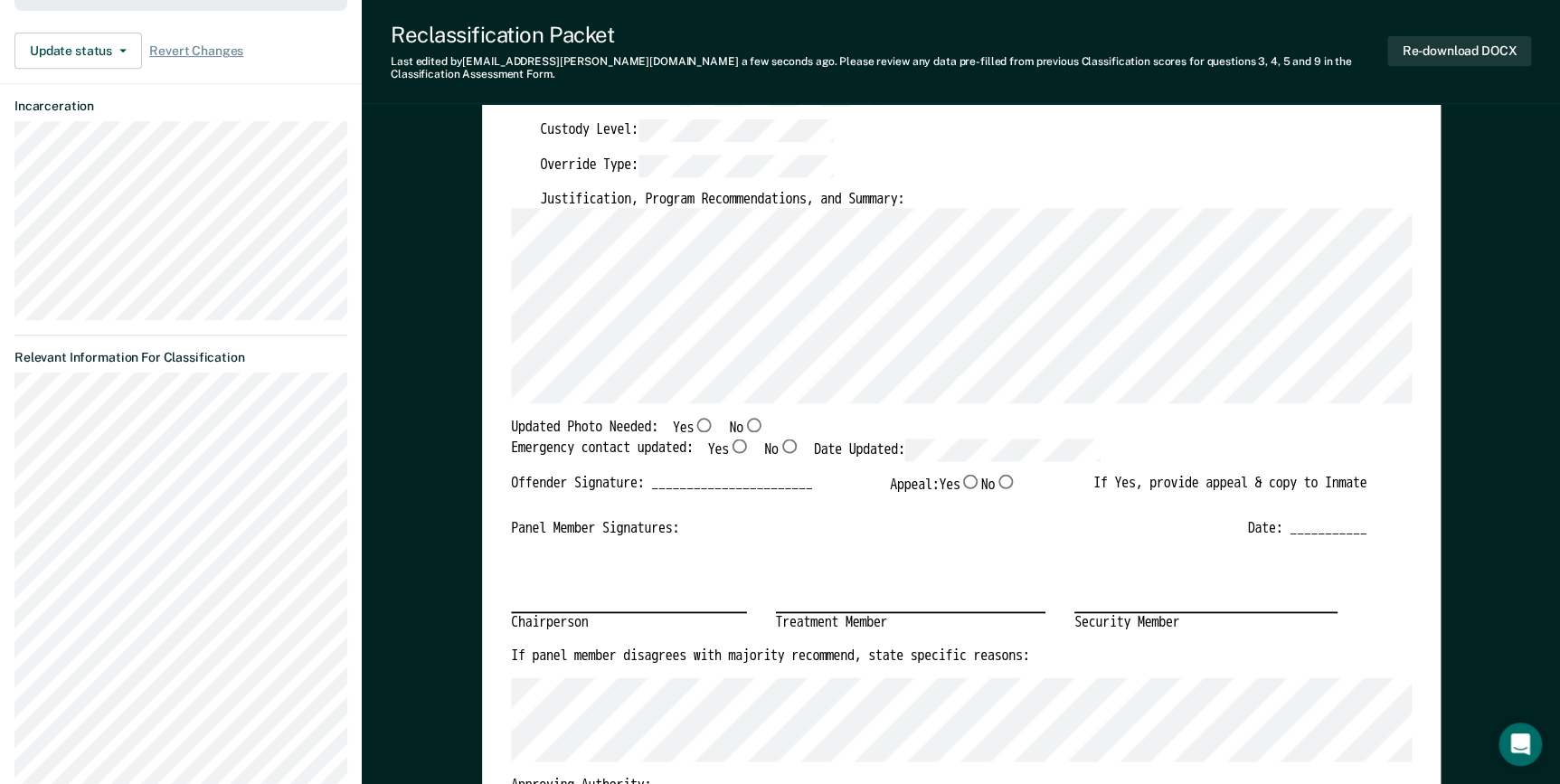 scroll, scrollTop: 411, scrollLeft: 0, axis: vertical 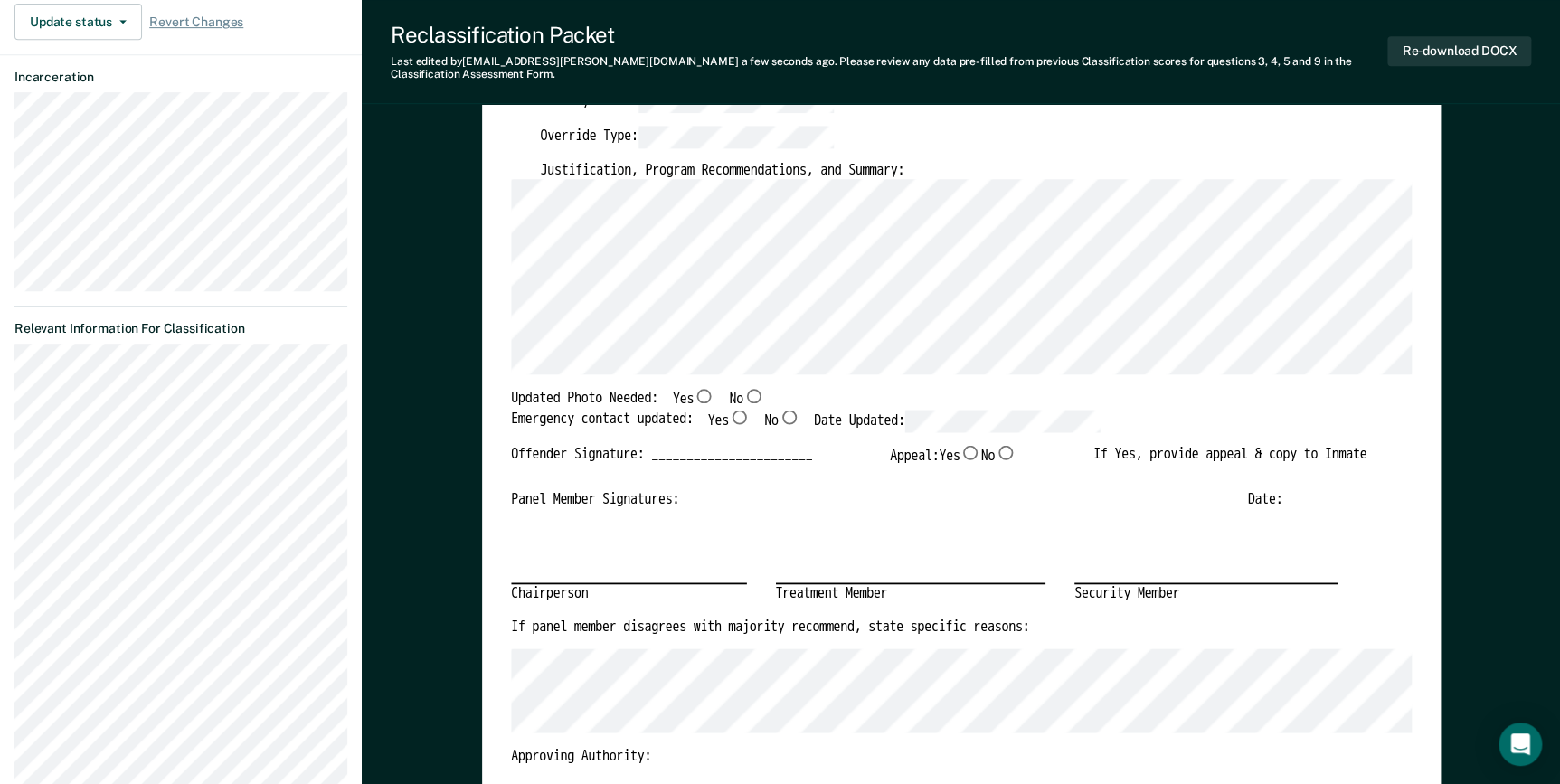 click on "No" at bounding box center (752, 396) 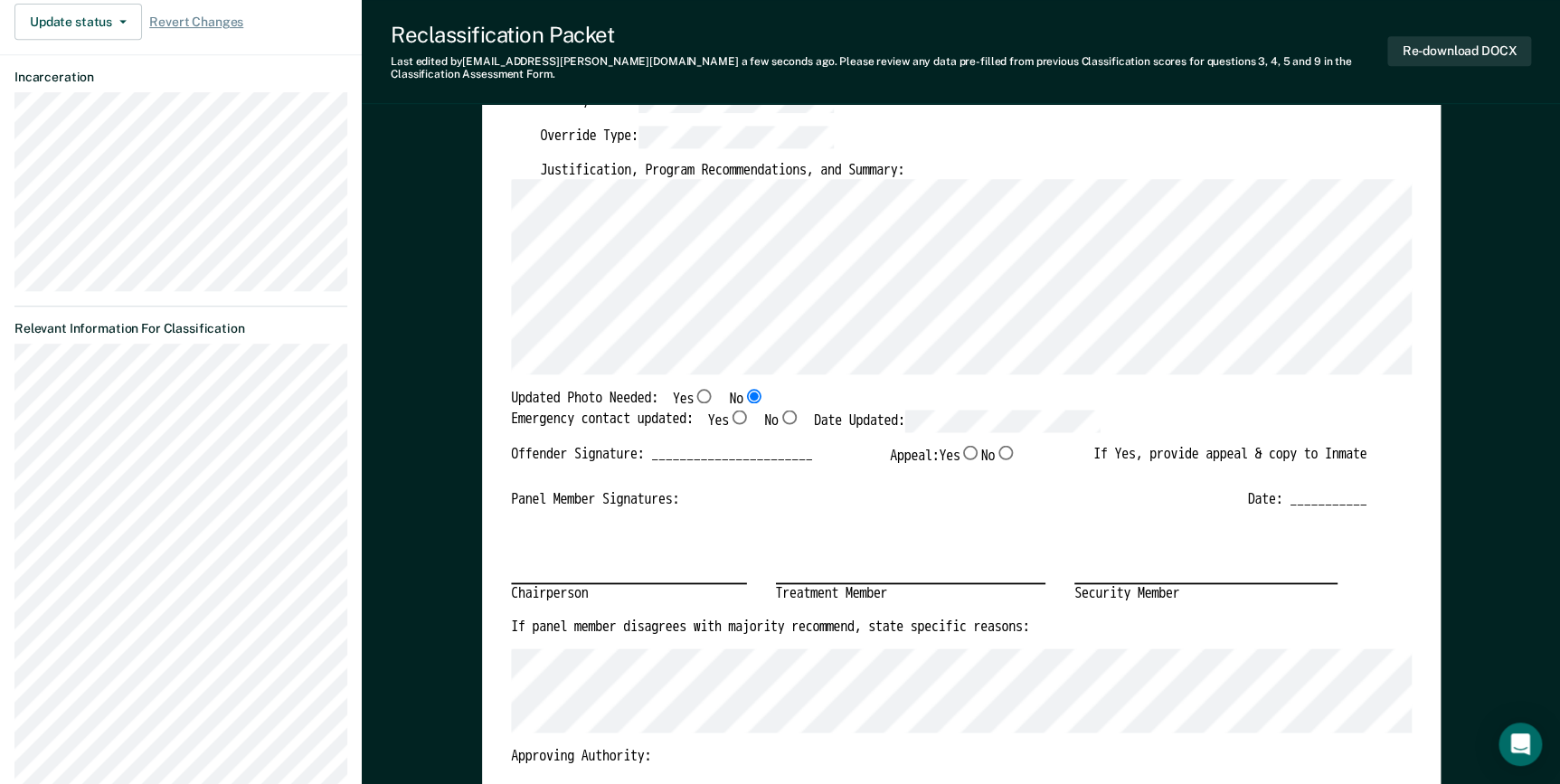 type on "x" 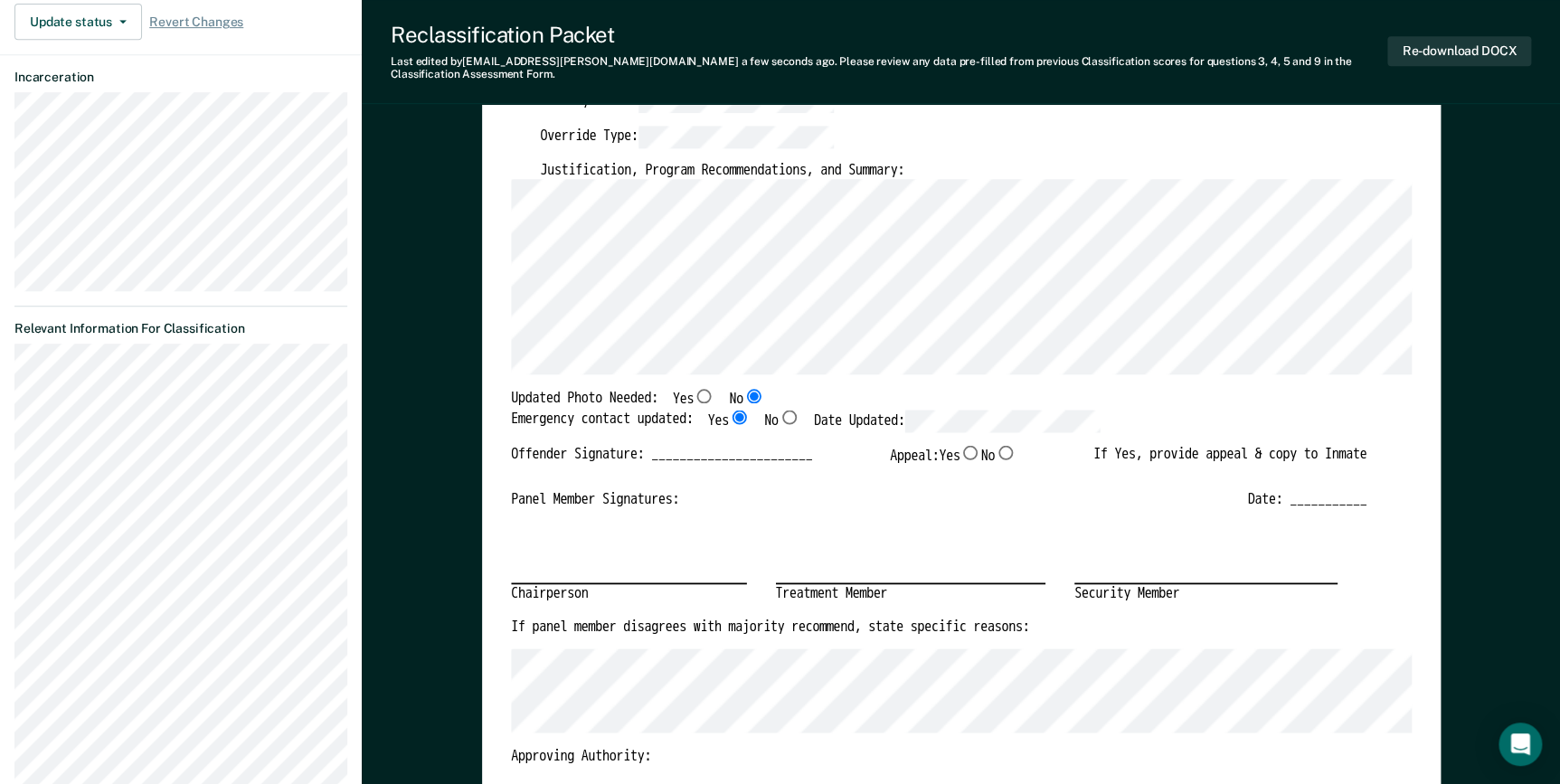 type on "x" 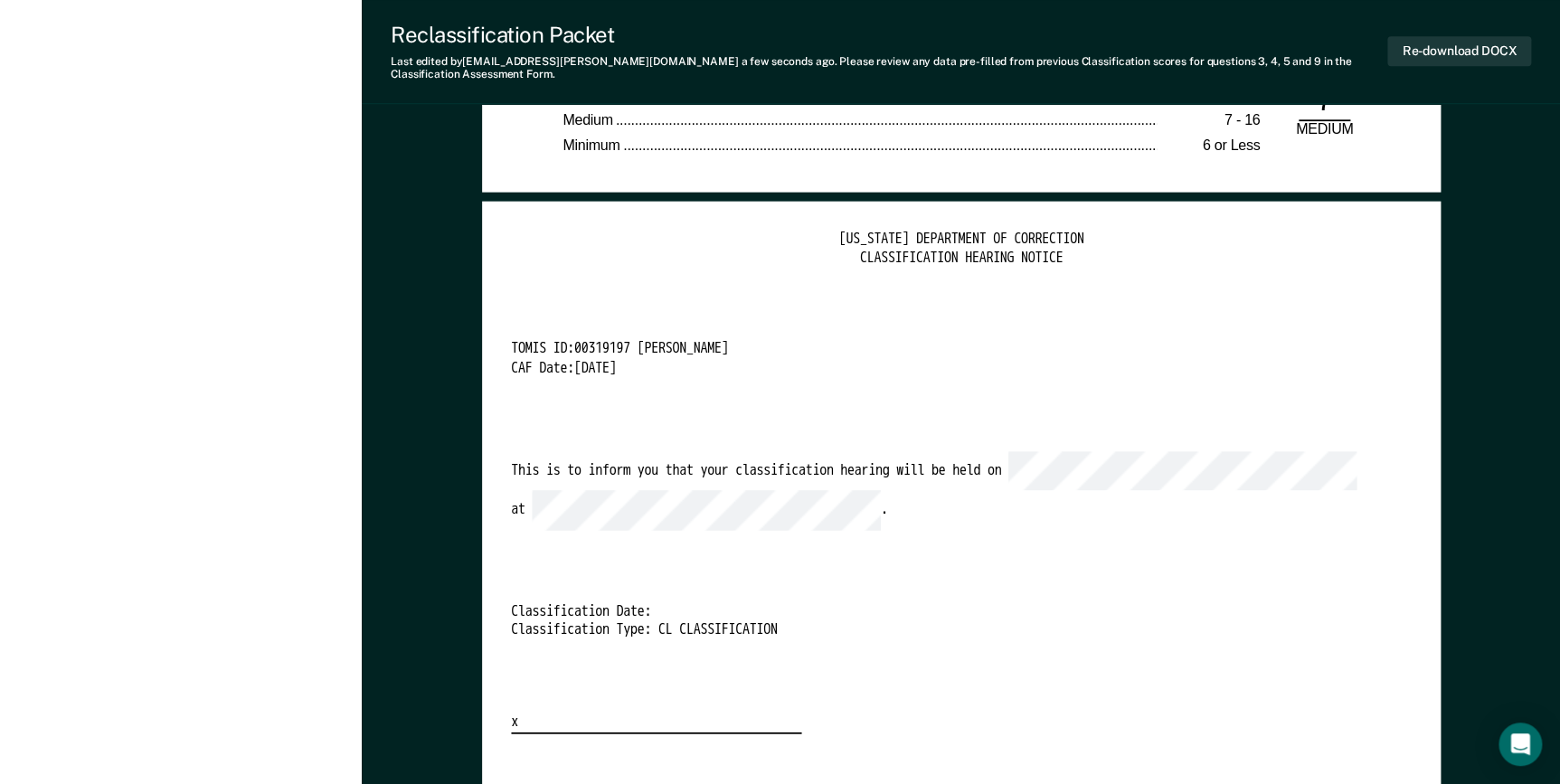 scroll, scrollTop: 3863, scrollLeft: 0, axis: vertical 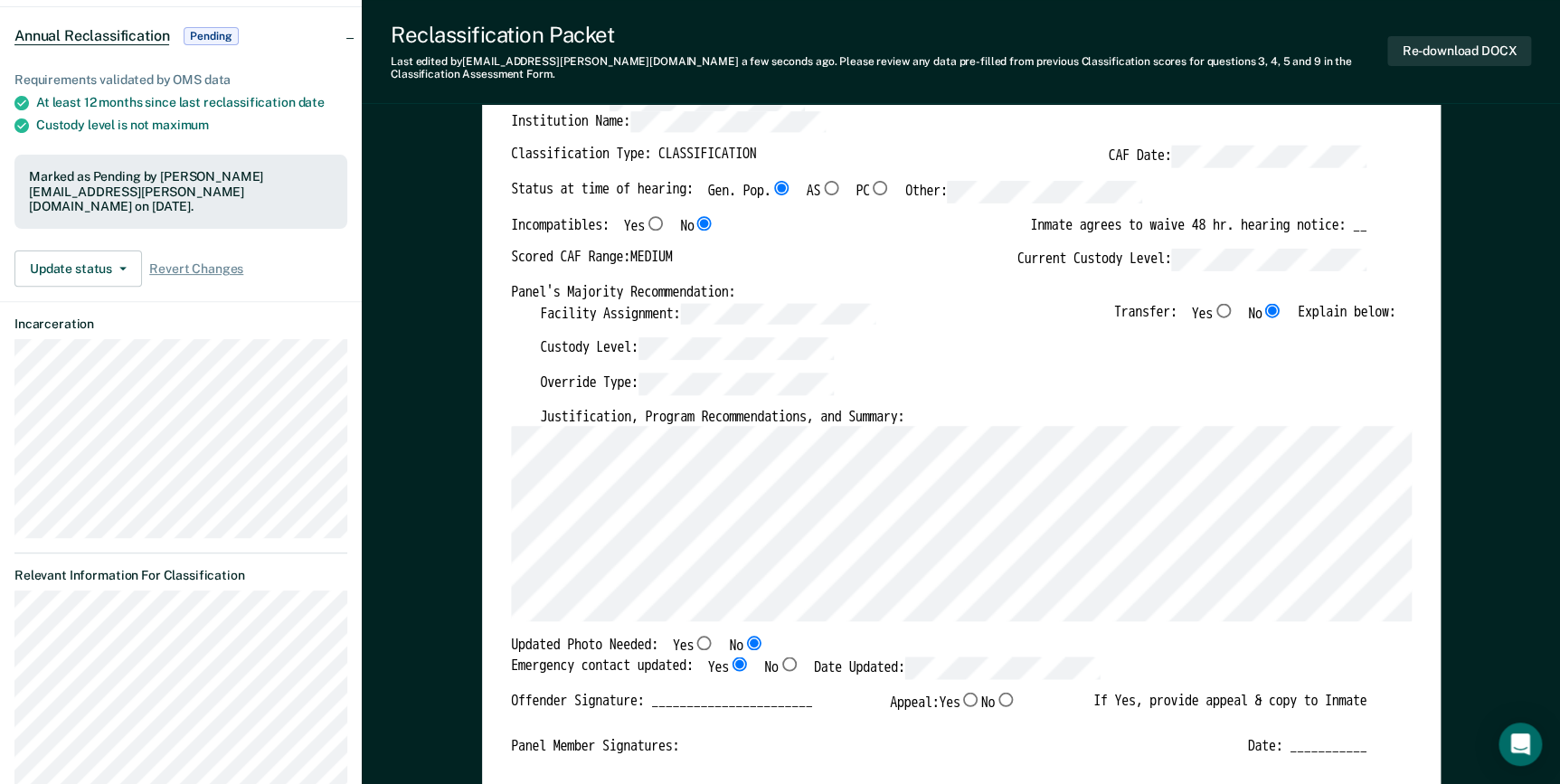 click on "Panel's Majority Recommendation:" at bounding box center [939, 293] 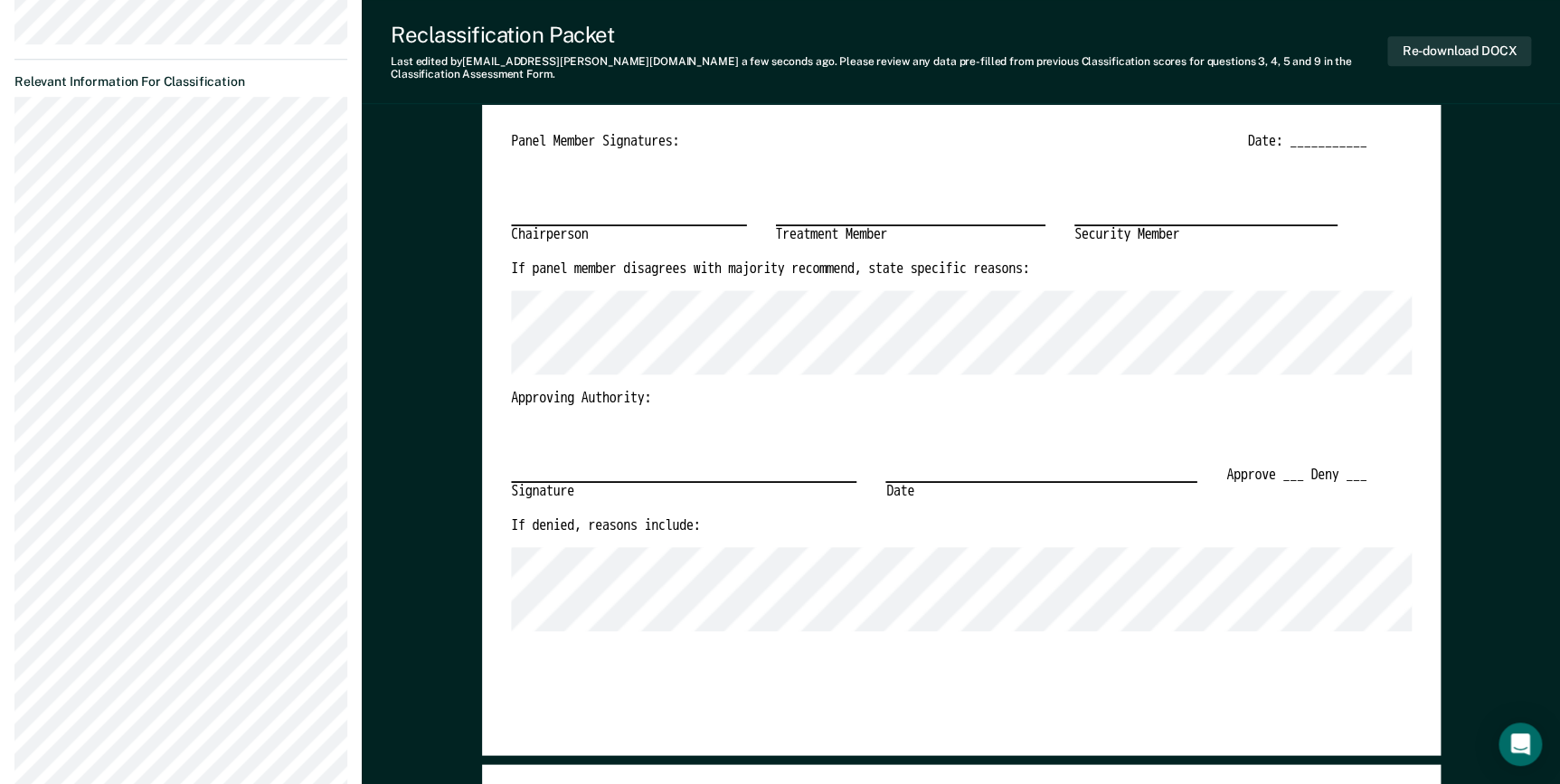scroll, scrollTop: 81, scrollLeft: 0, axis: vertical 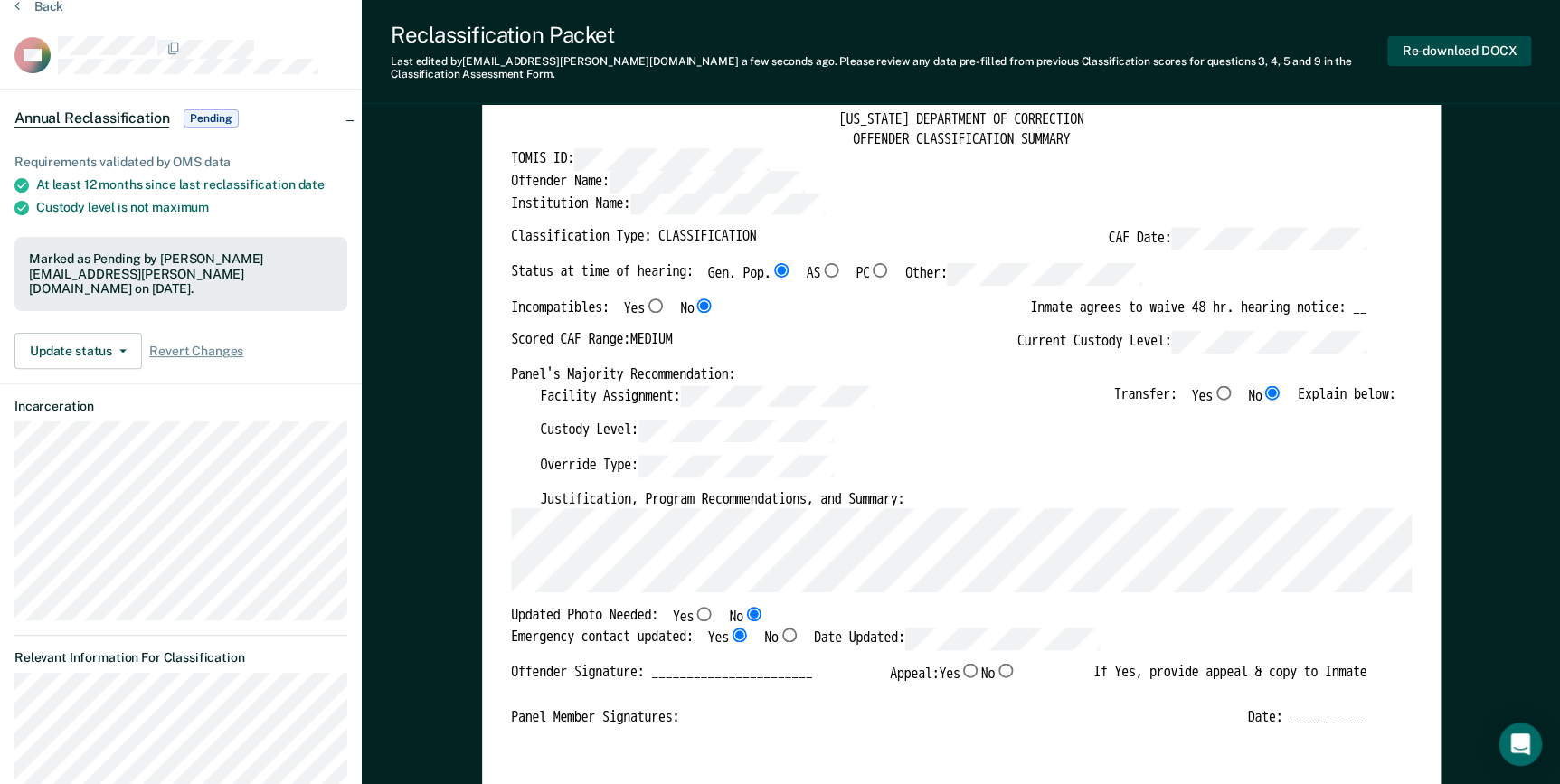 click on "Re-download DOCX" at bounding box center (1459, 51) 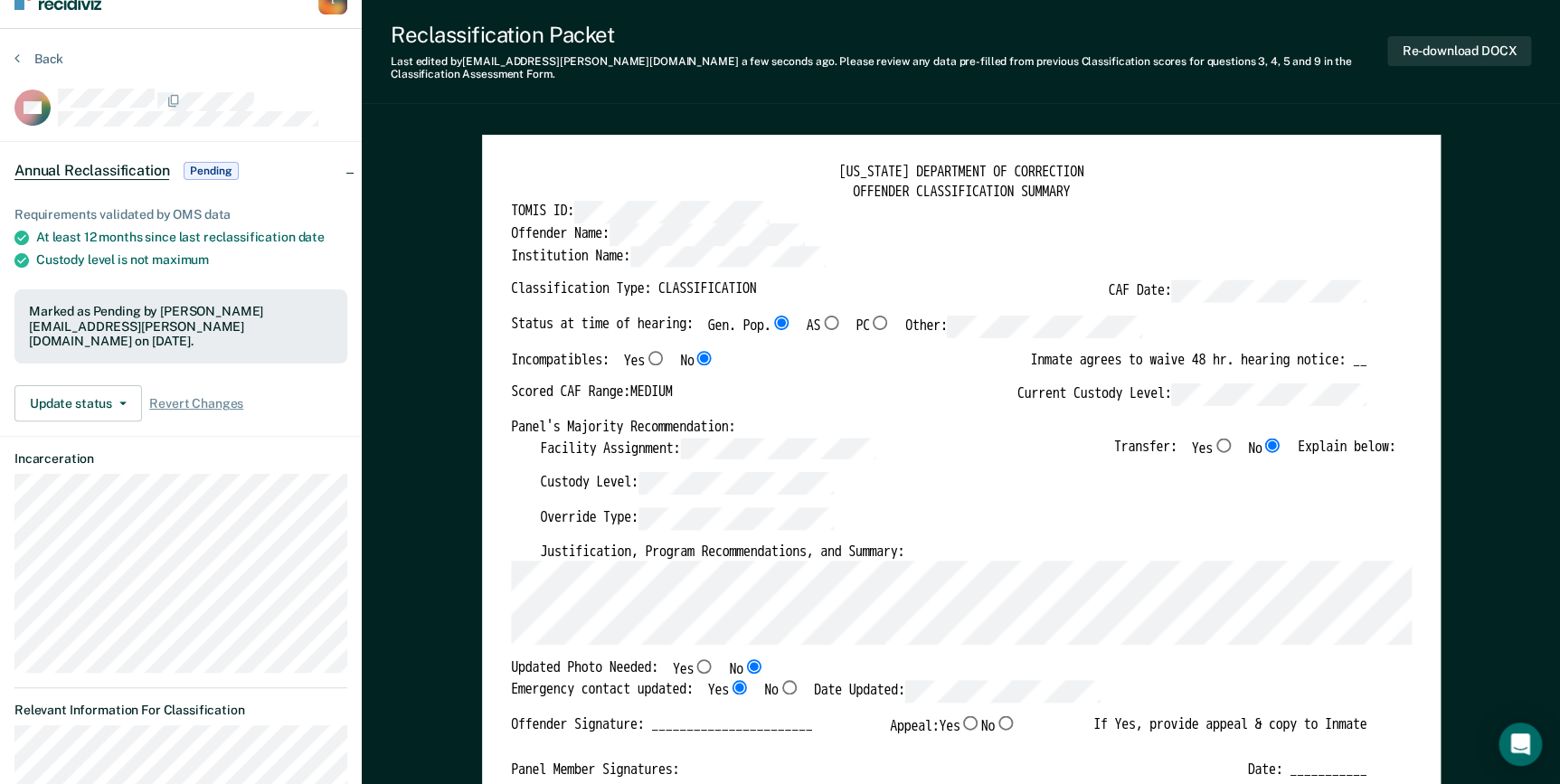 scroll, scrollTop: 0, scrollLeft: 0, axis: both 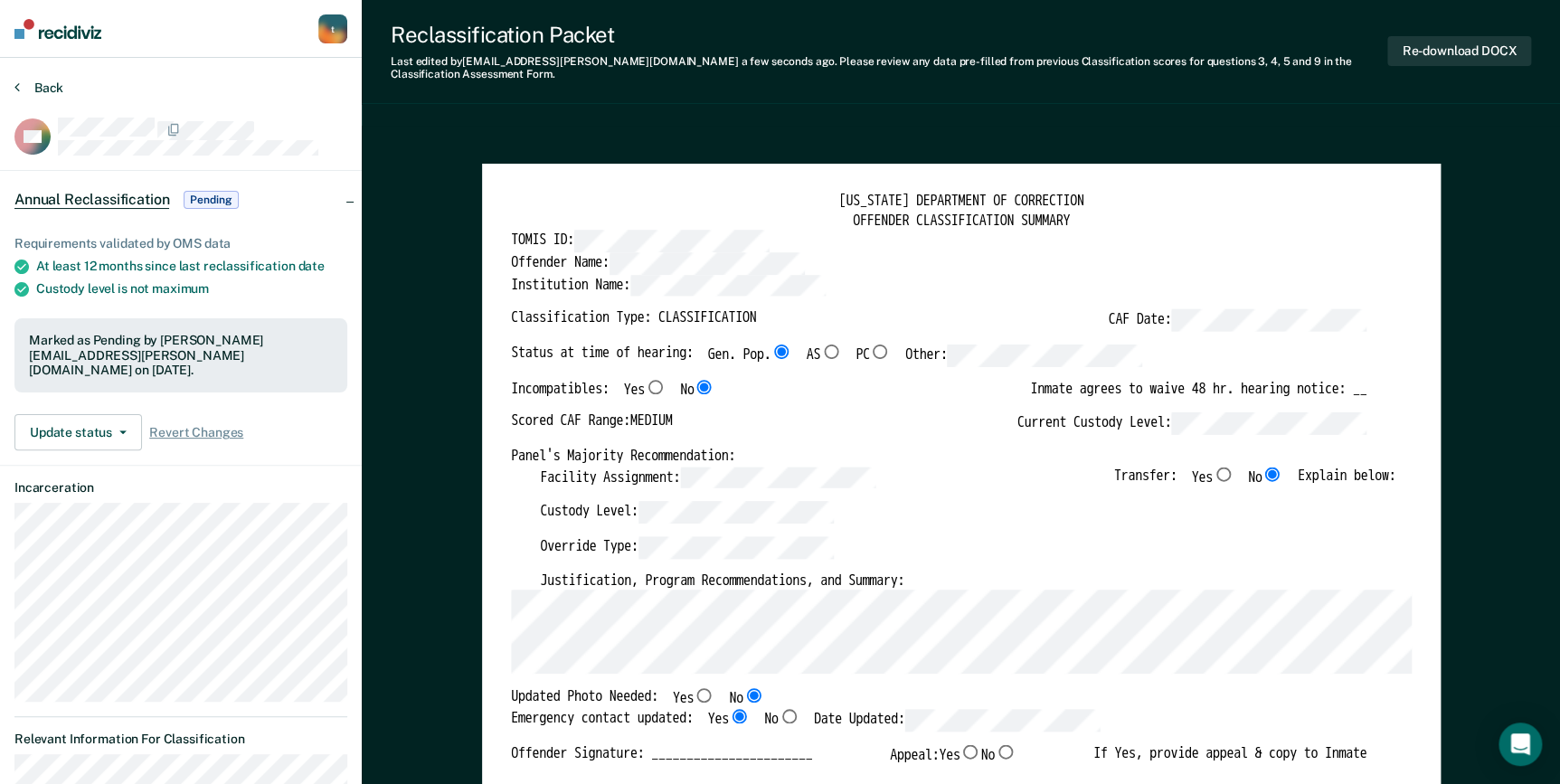 click on "Back" at bounding box center [39, 88] 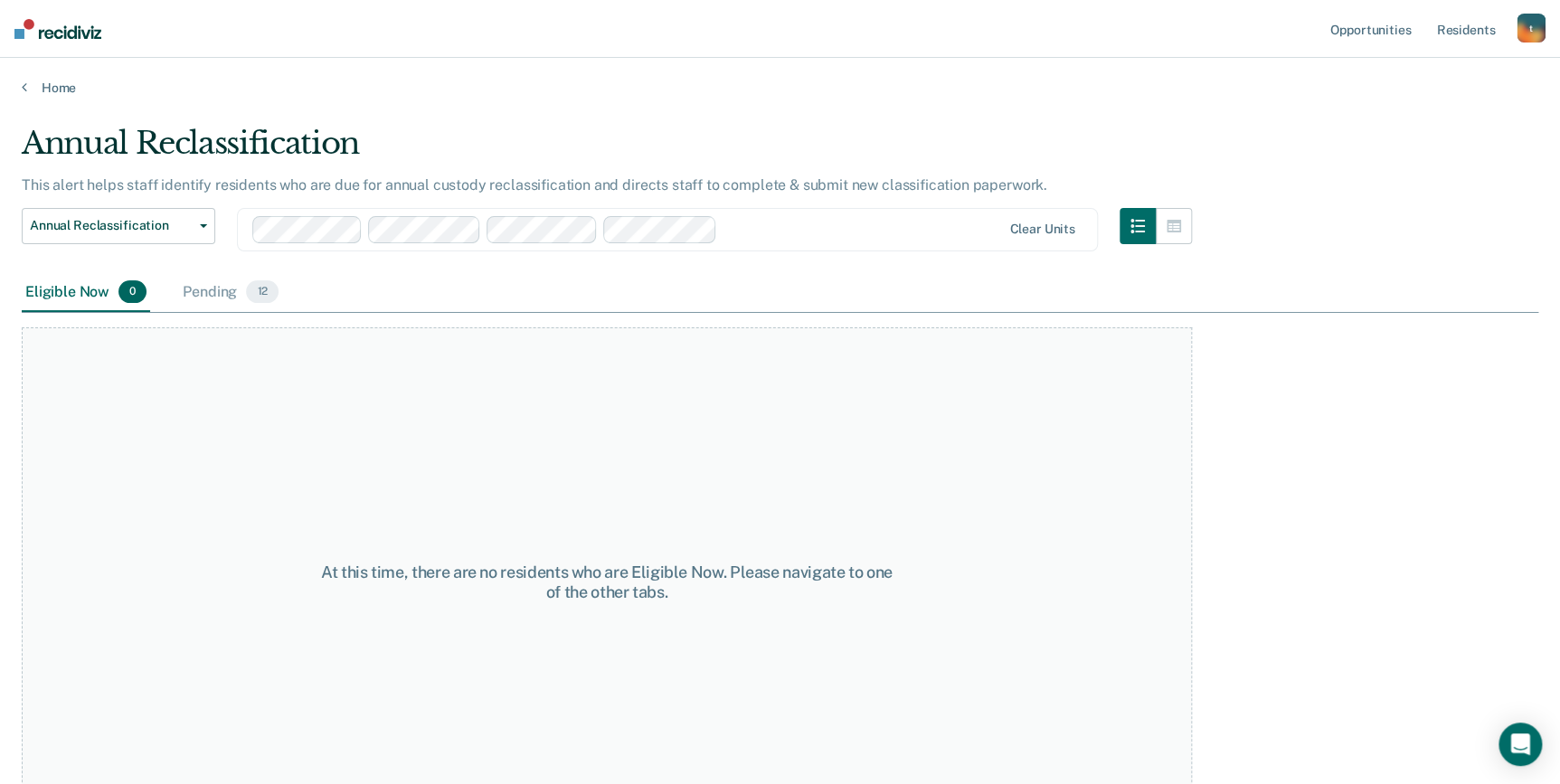 drag, startPoint x: 213, startPoint y: 288, endPoint x: 362, endPoint y: 307, distance: 150.20652 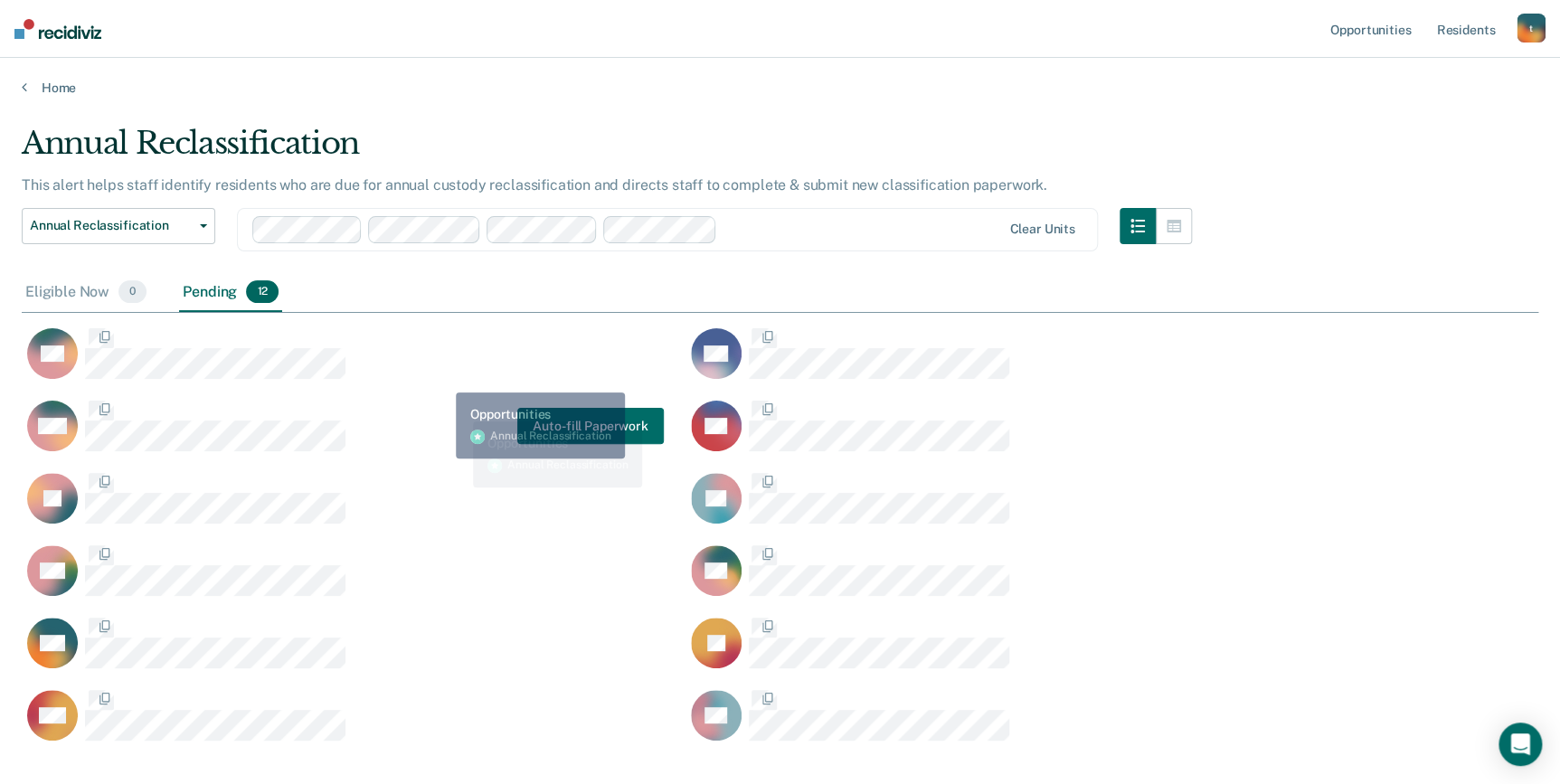 scroll, scrollTop: 13, scrollLeft: 14, axis: both 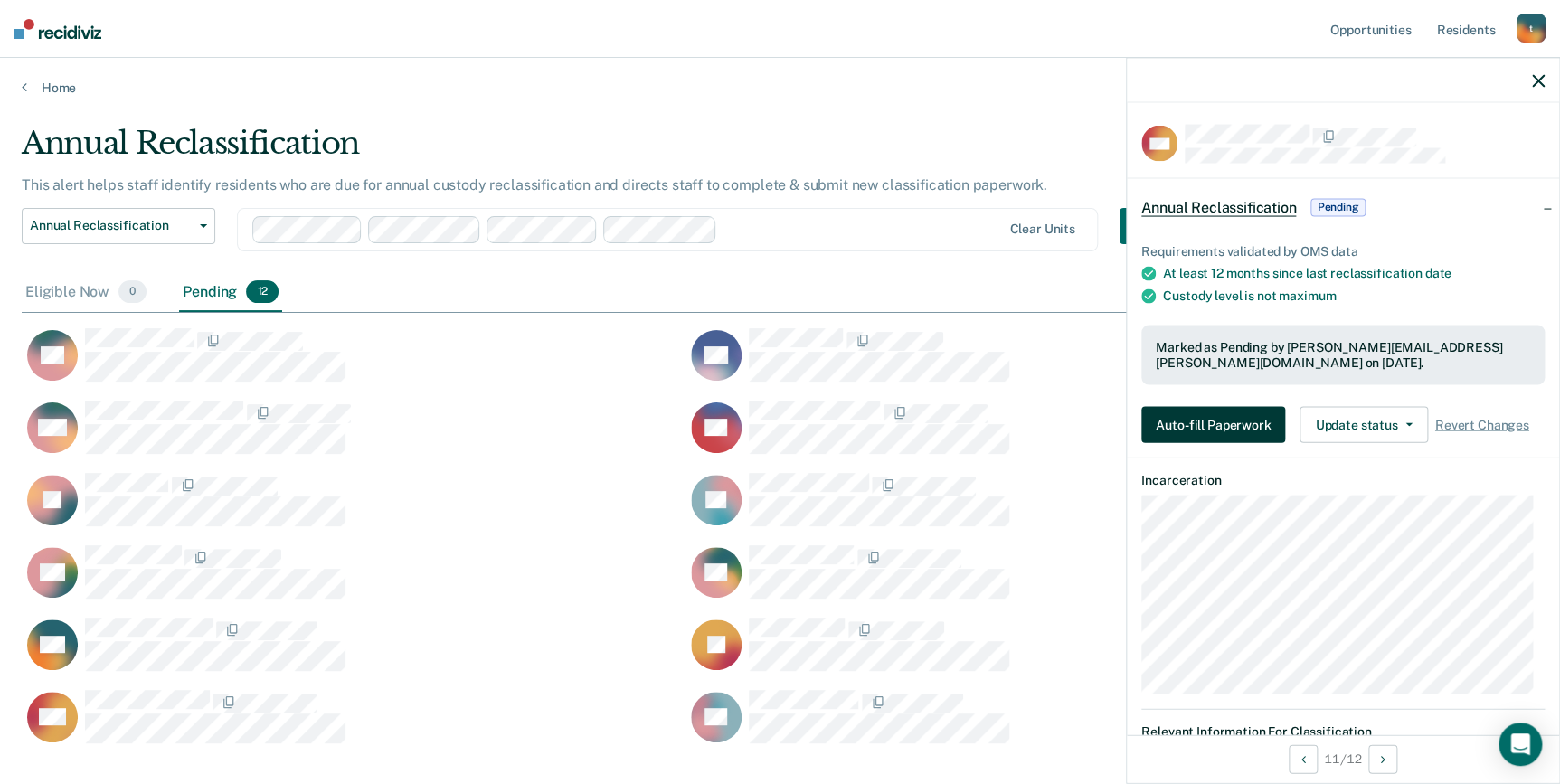 click on "Auto-fill Paperwork" at bounding box center (1213, 424) 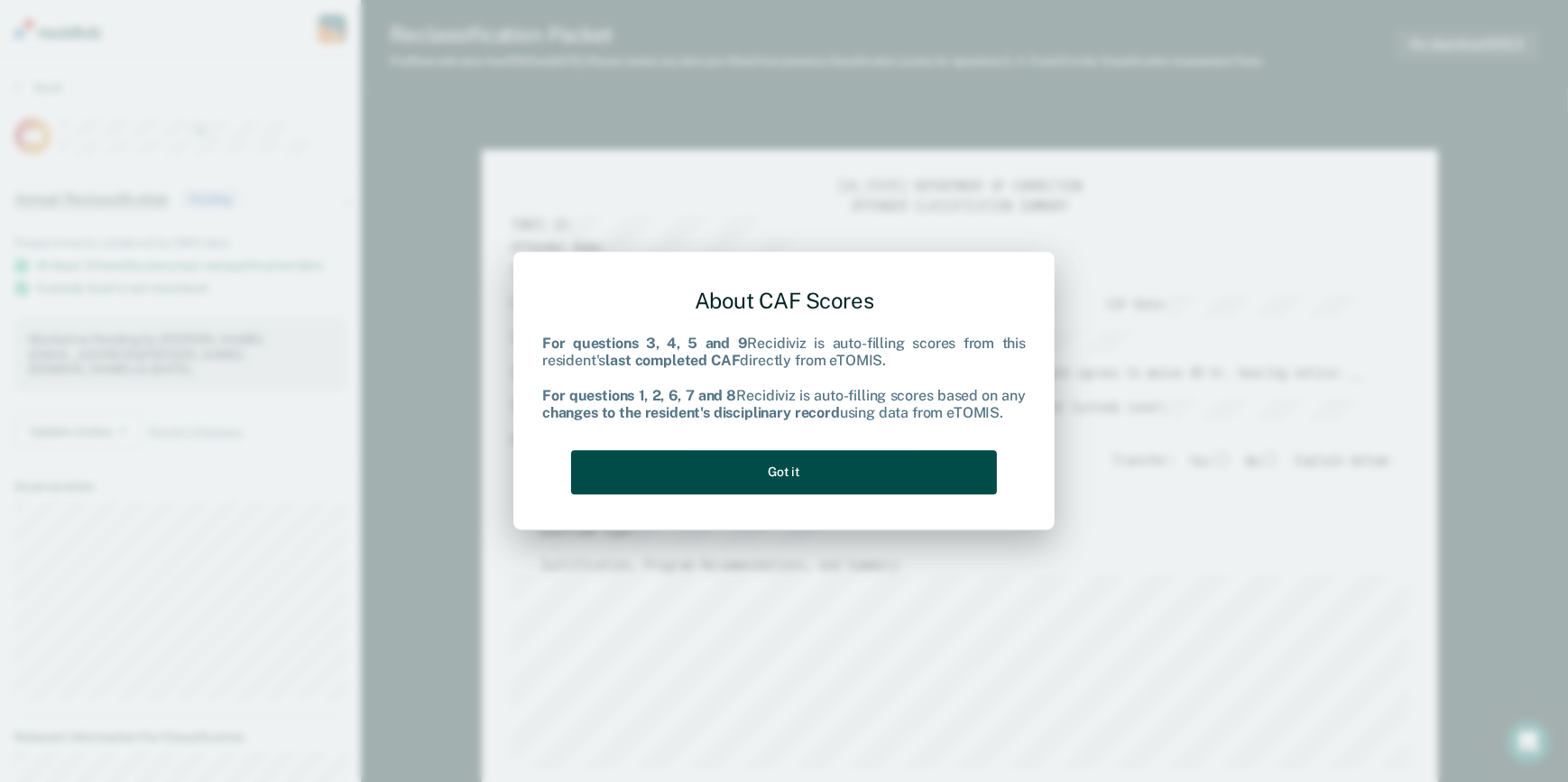 click on "Got it" at bounding box center (784, 472) 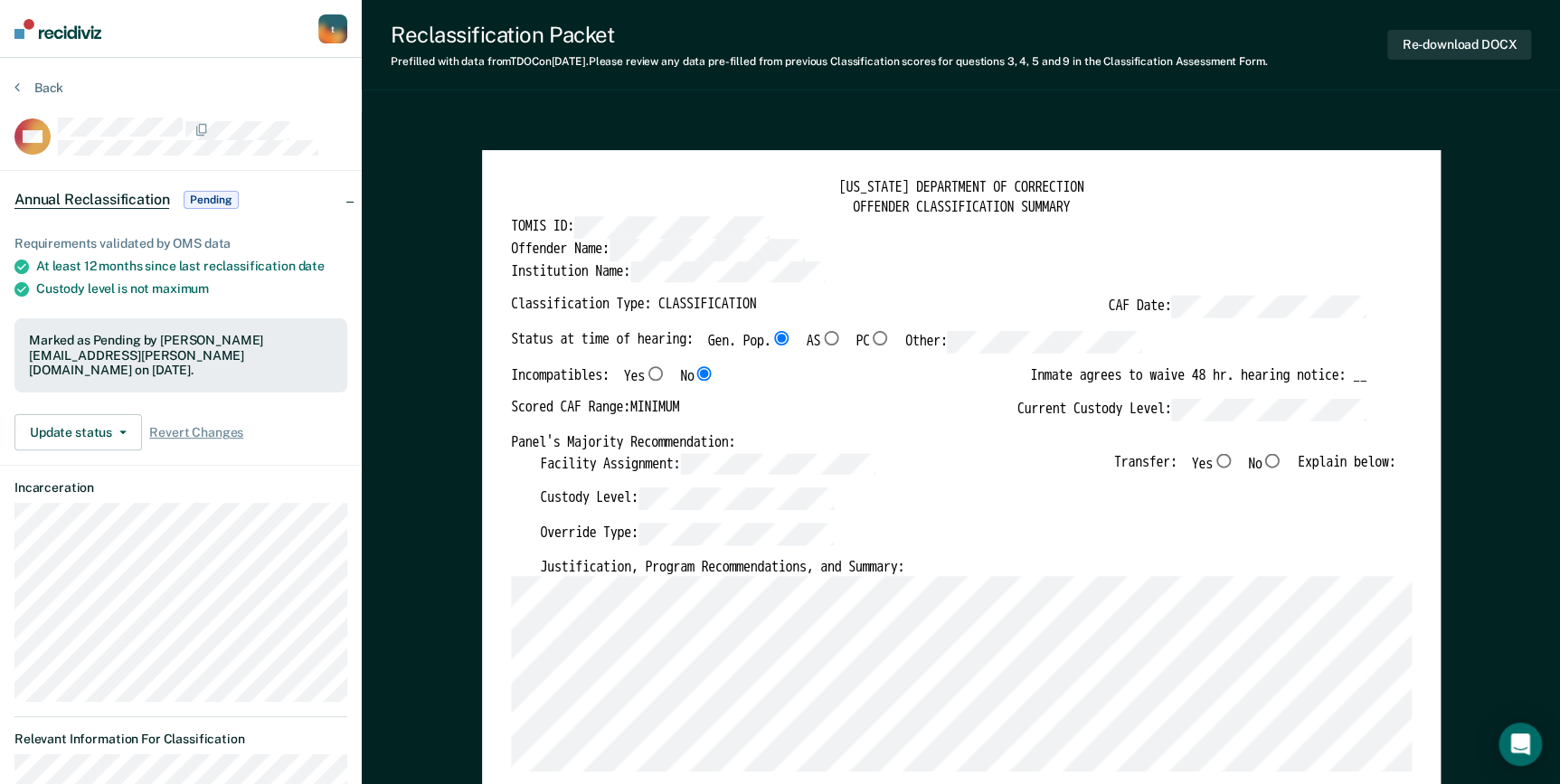 click on "No" at bounding box center [1272, 460] 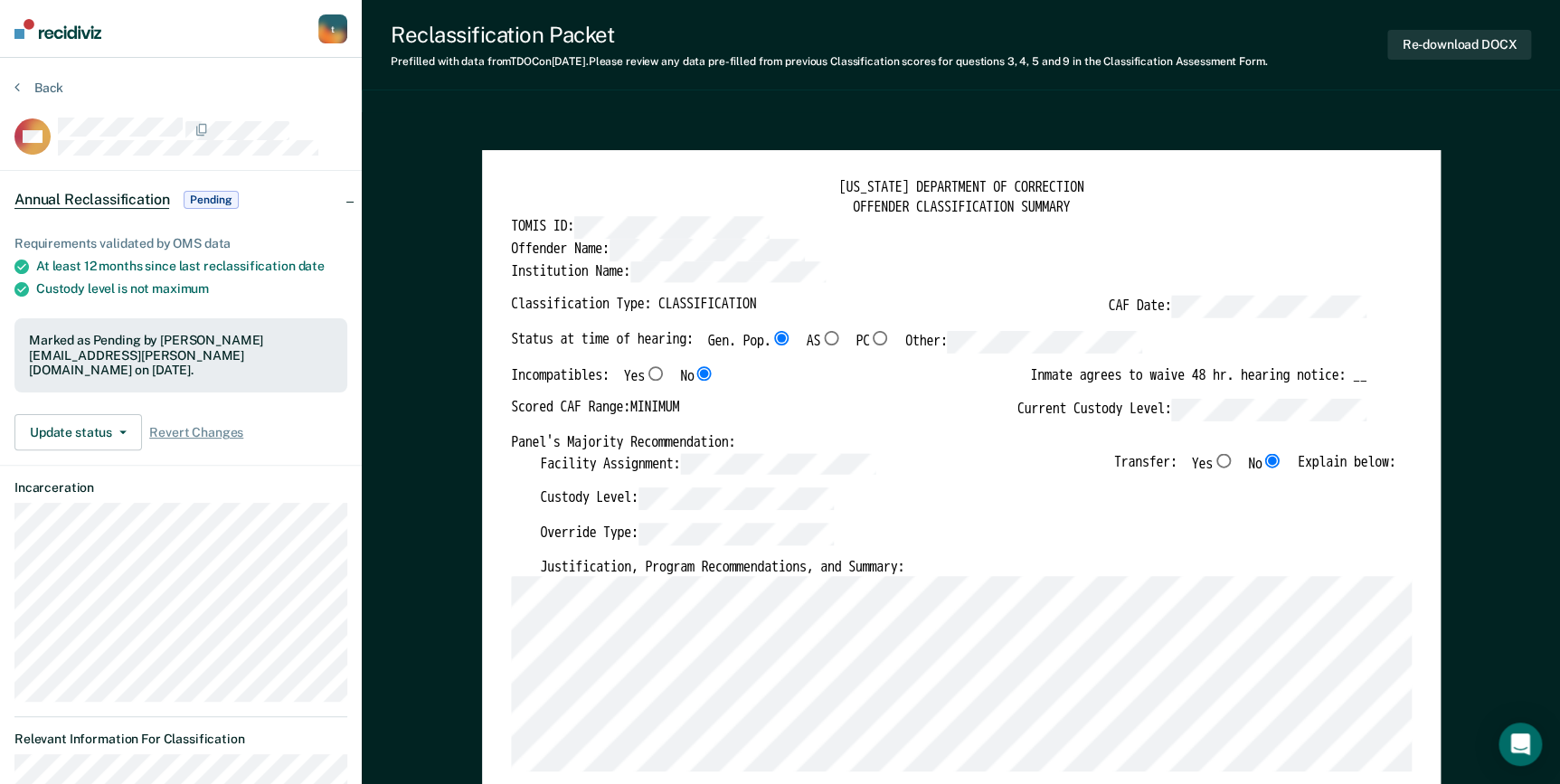 type on "x" 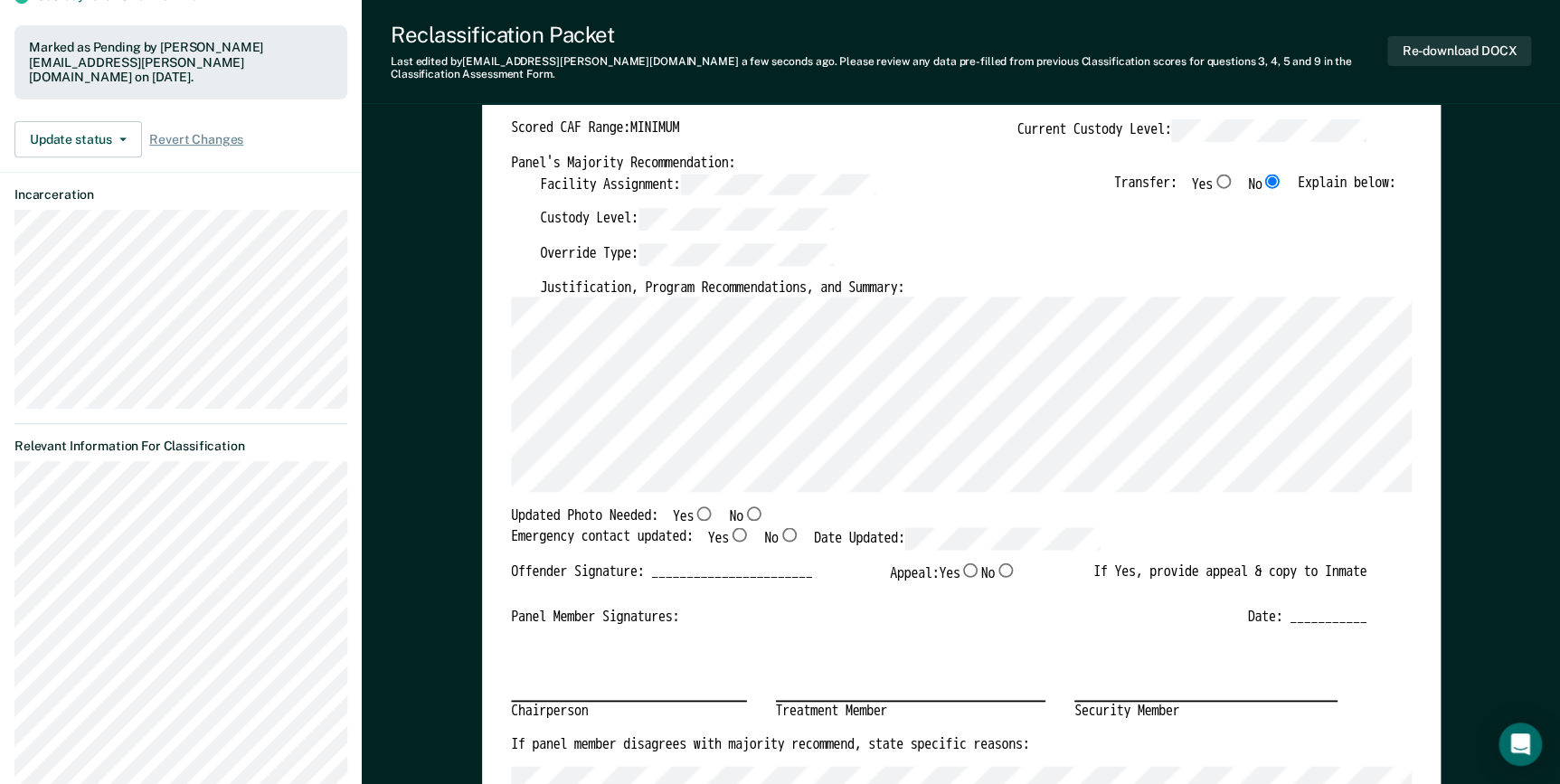 scroll, scrollTop: 328, scrollLeft: 0, axis: vertical 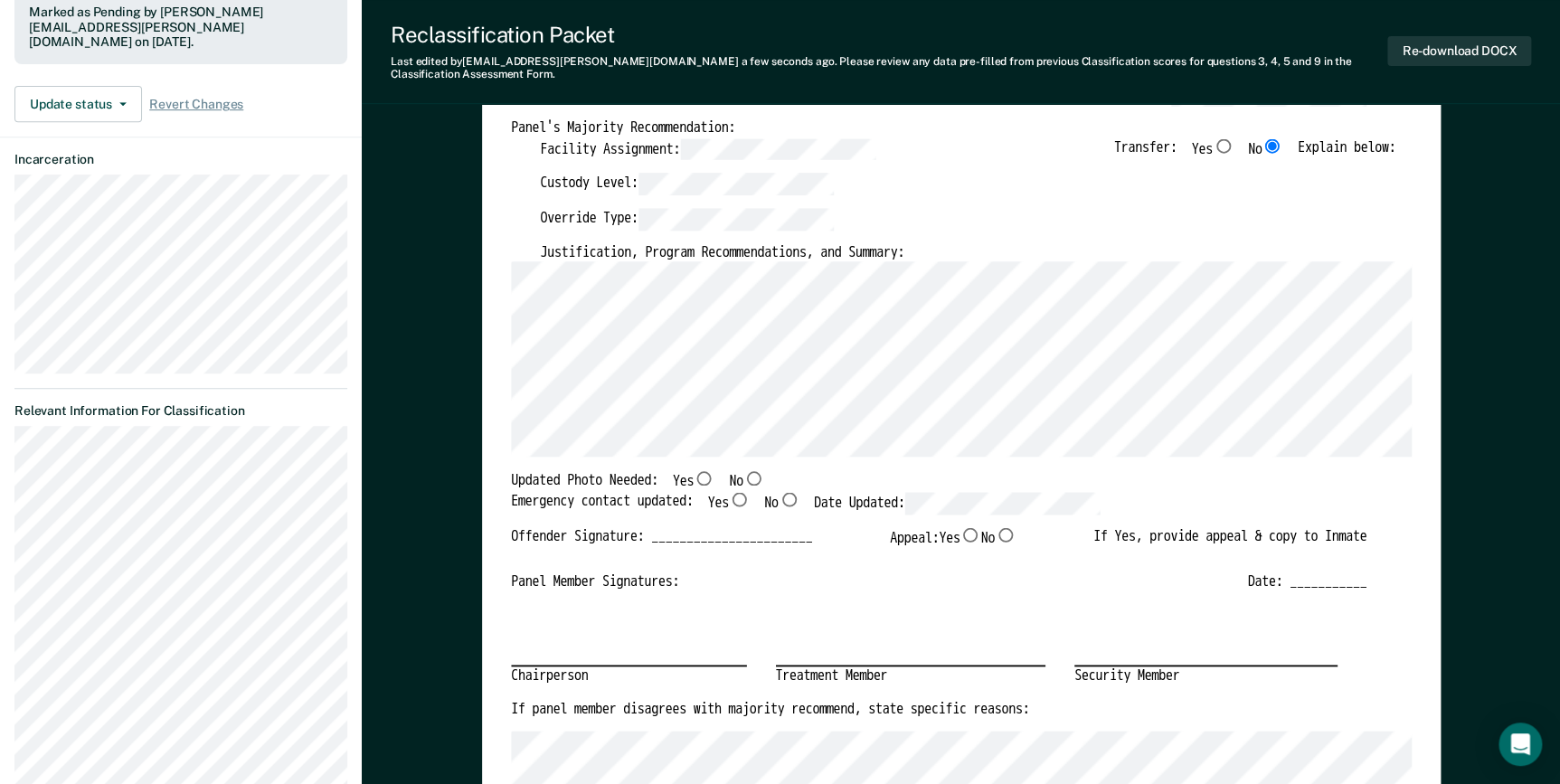 click on "No" at bounding box center (752, 478) 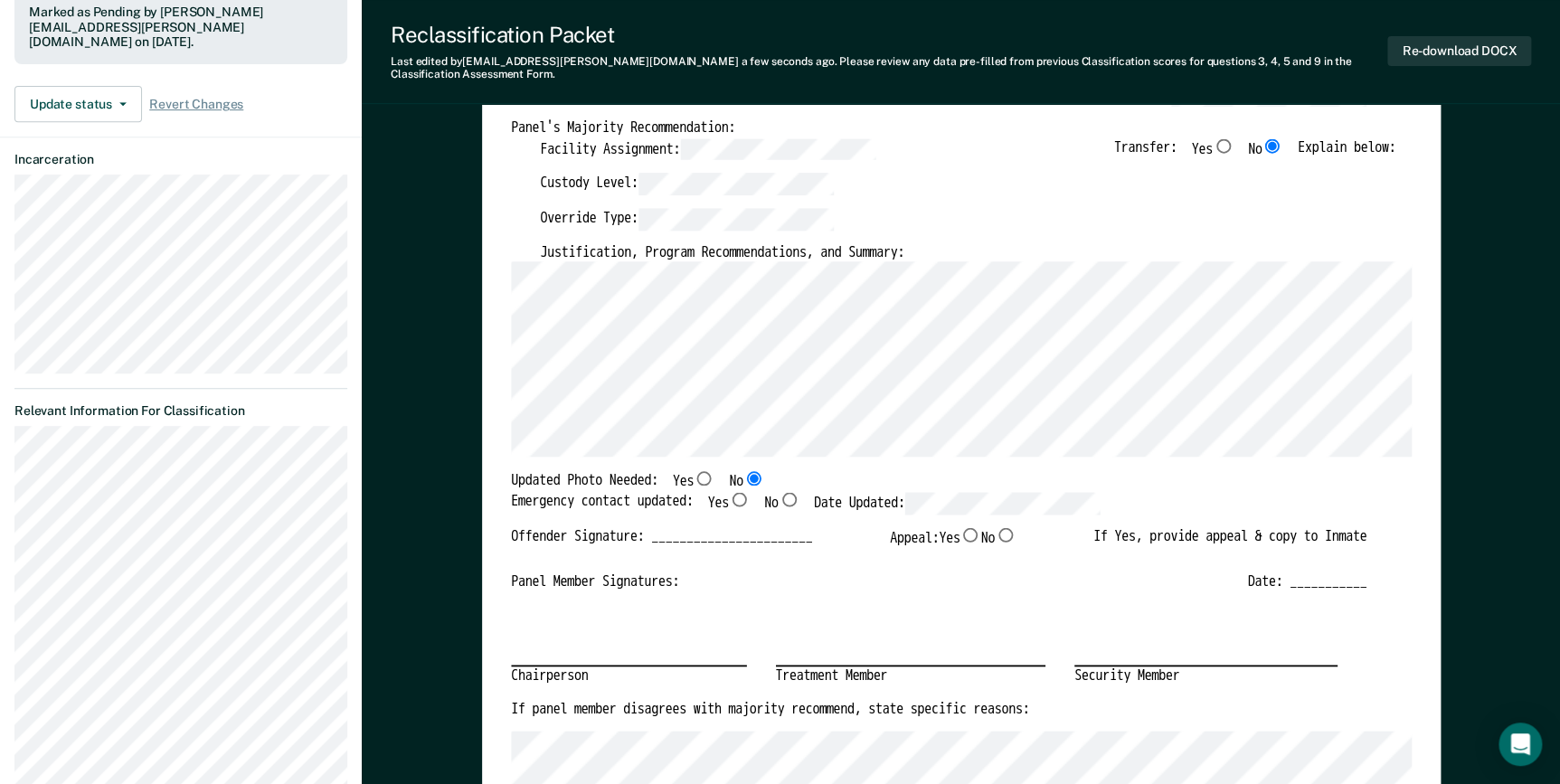 type on "x" 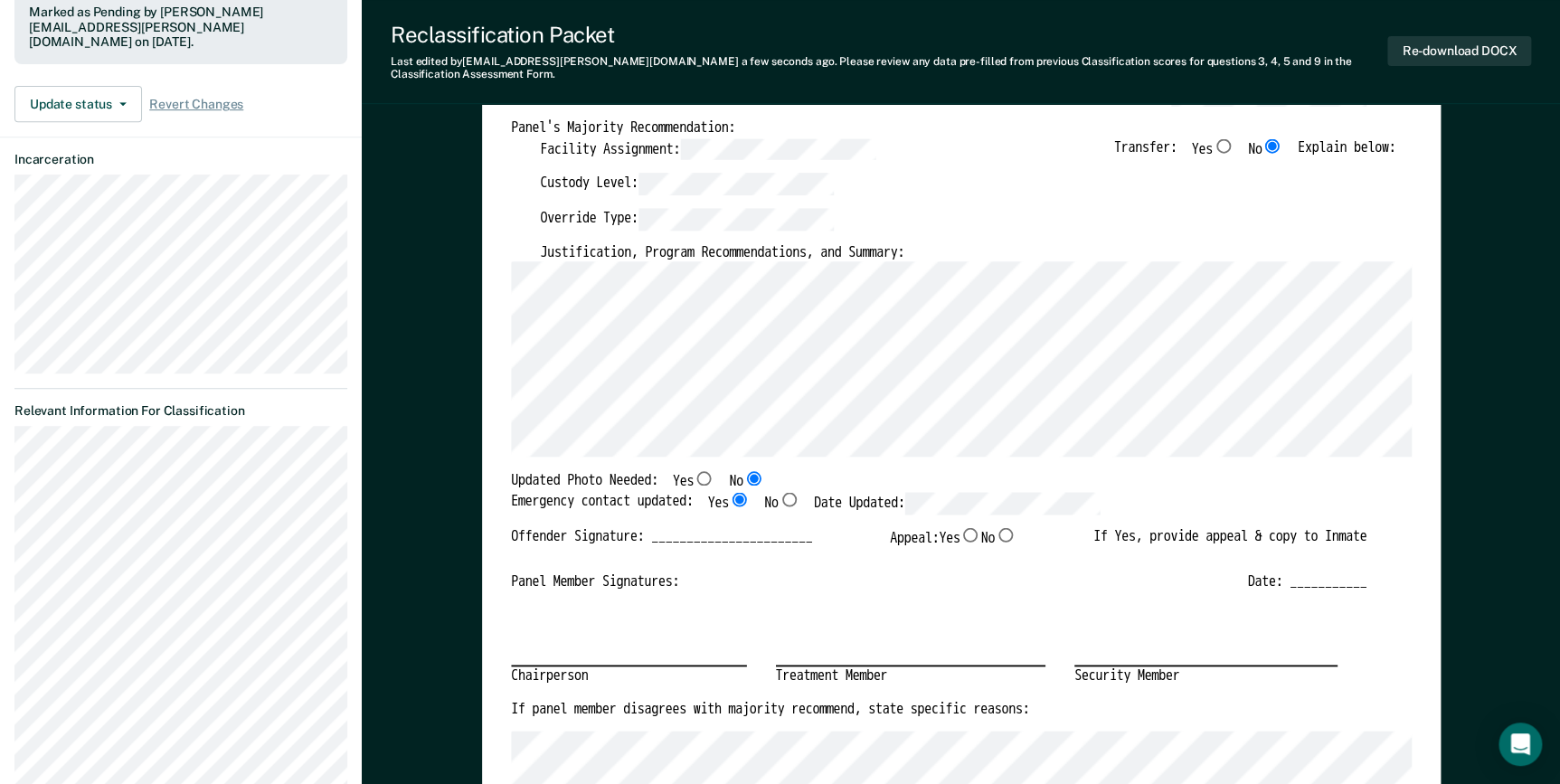 type on "x" 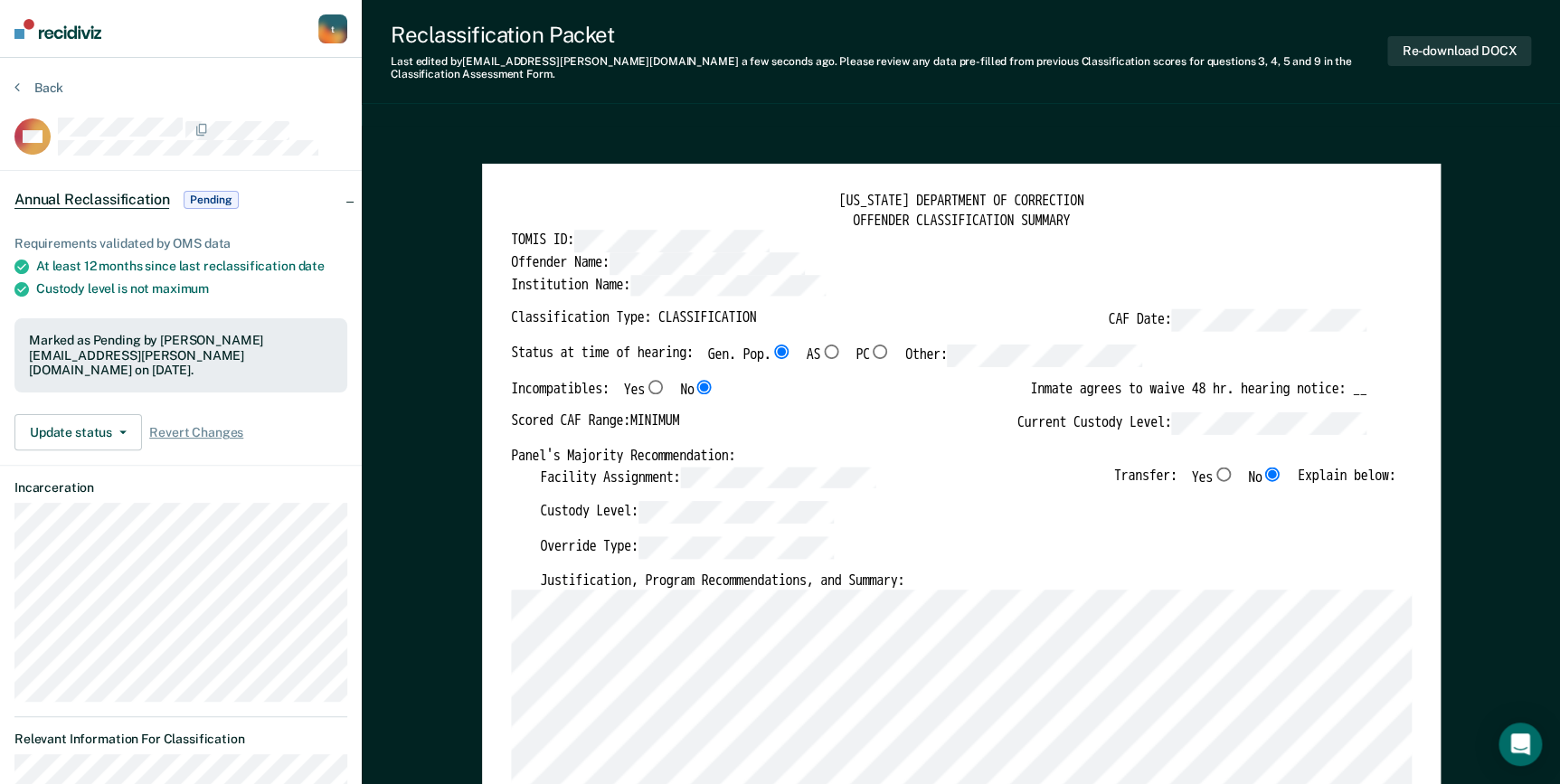 scroll, scrollTop: 0, scrollLeft: 0, axis: both 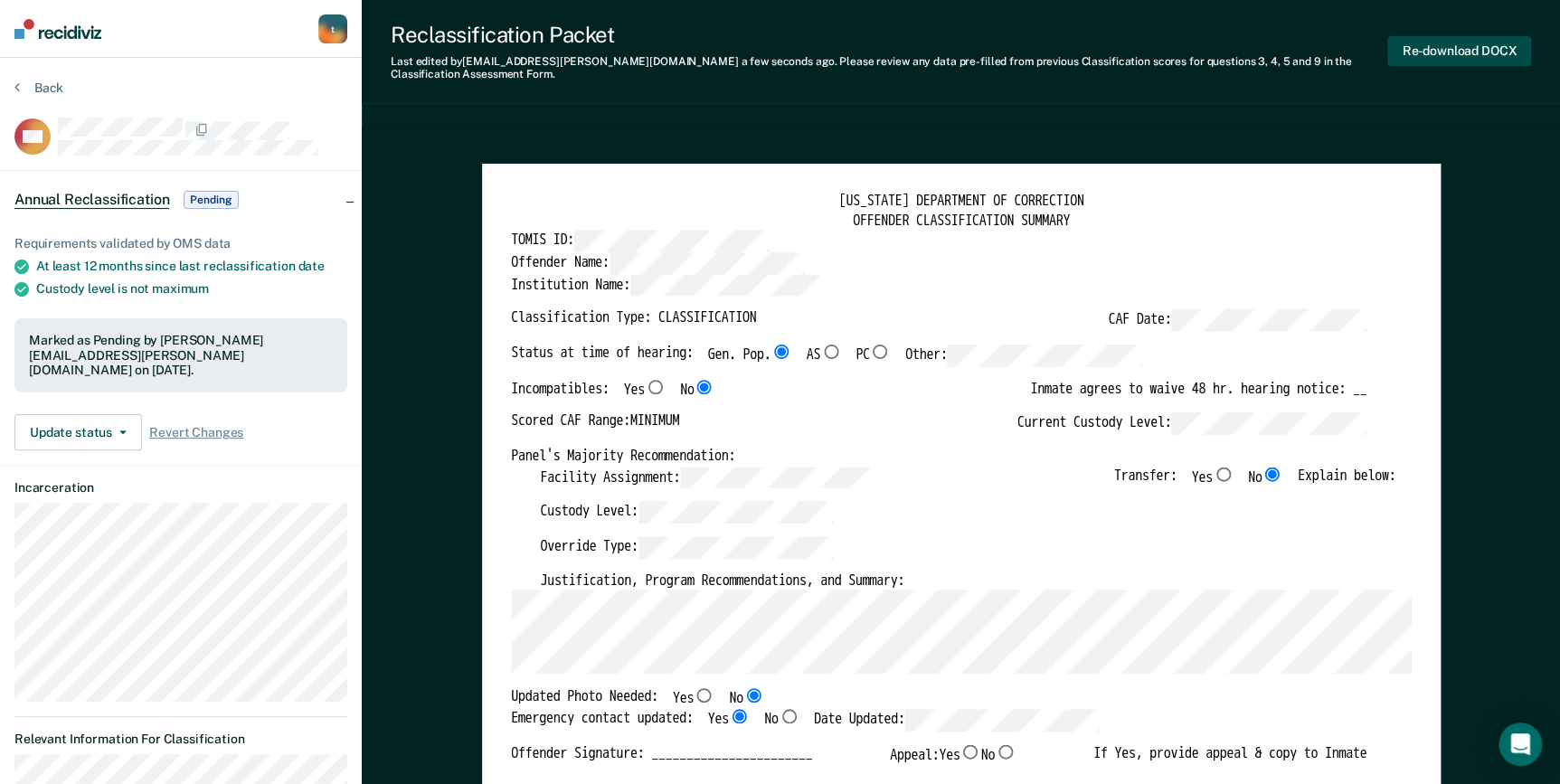 click on "Re-download DOCX" at bounding box center [1459, 51] 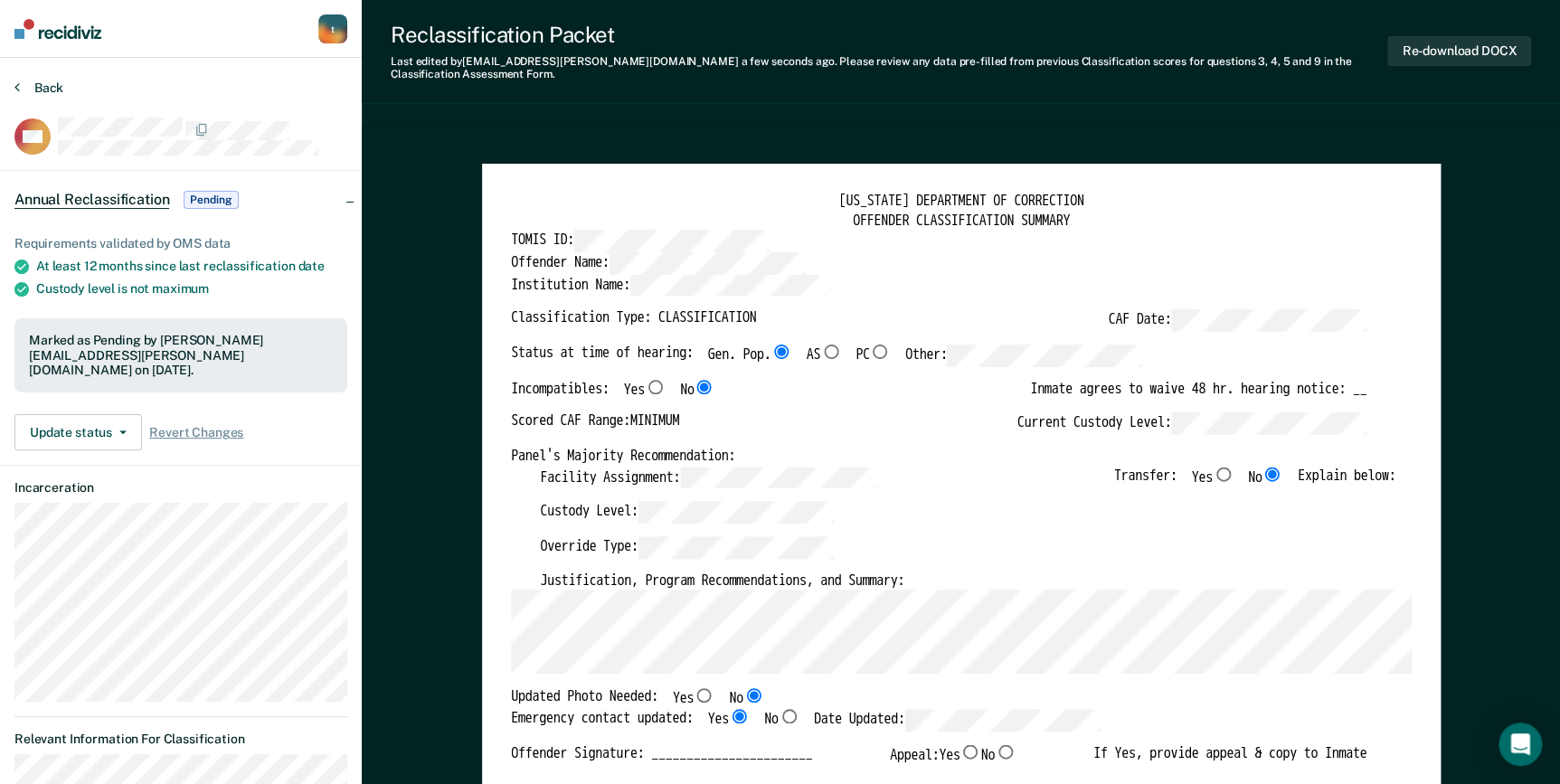 click on "Back" at bounding box center [39, 88] 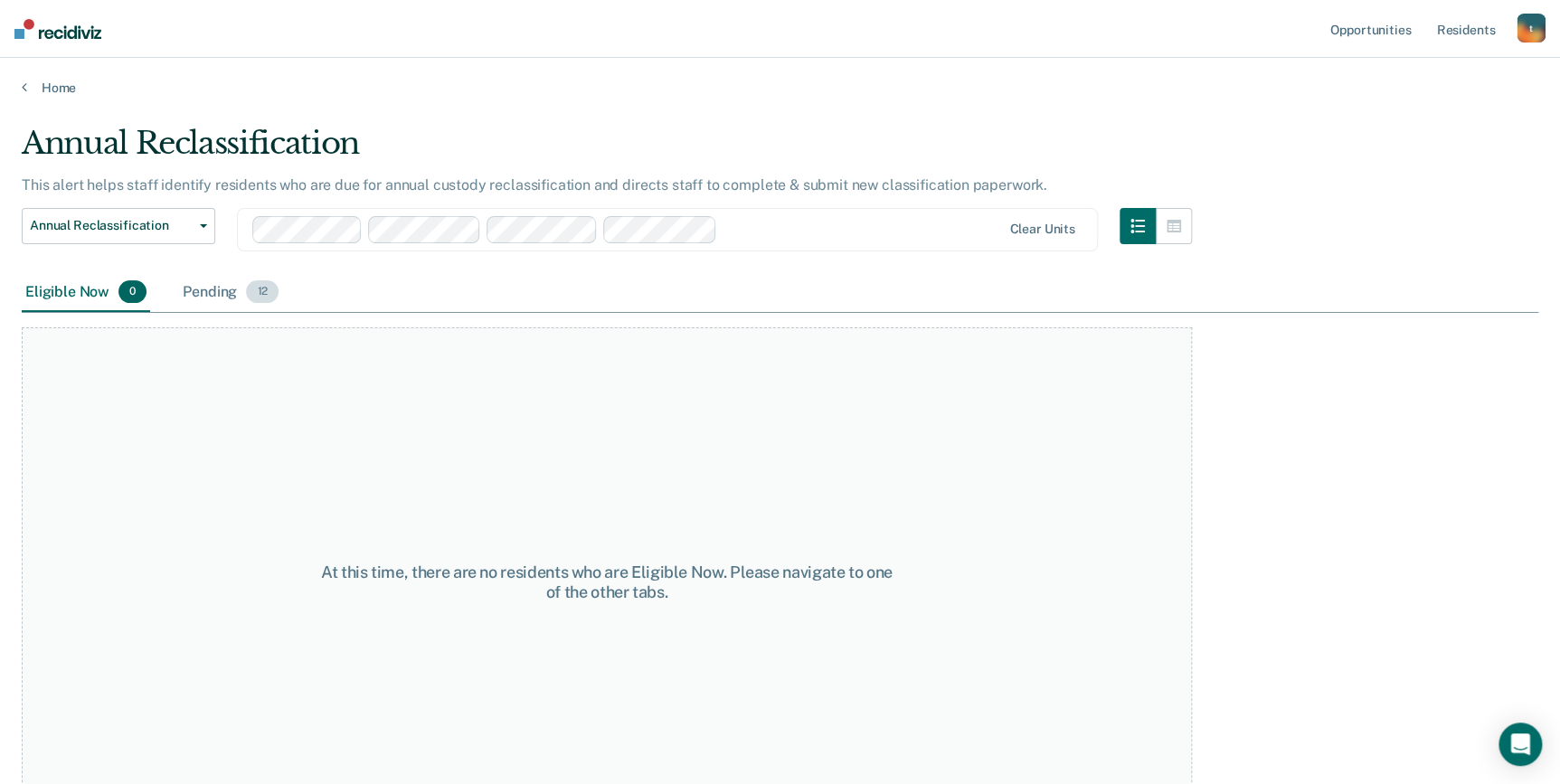 click on "Pending 12" at bounding box center (231, 293) 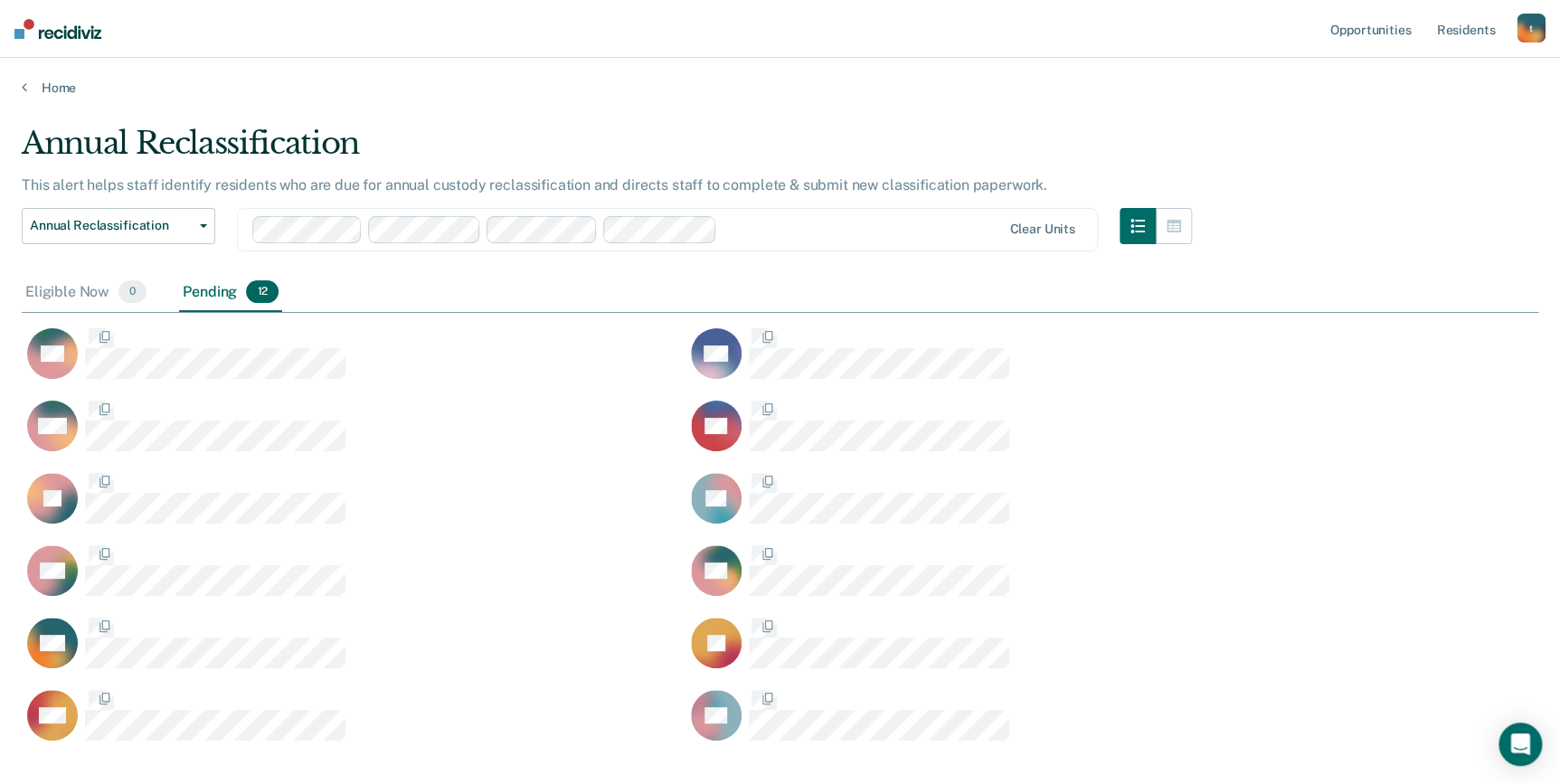 scroll, scrollTop: 13, scrollLeft: 14, axis: both 